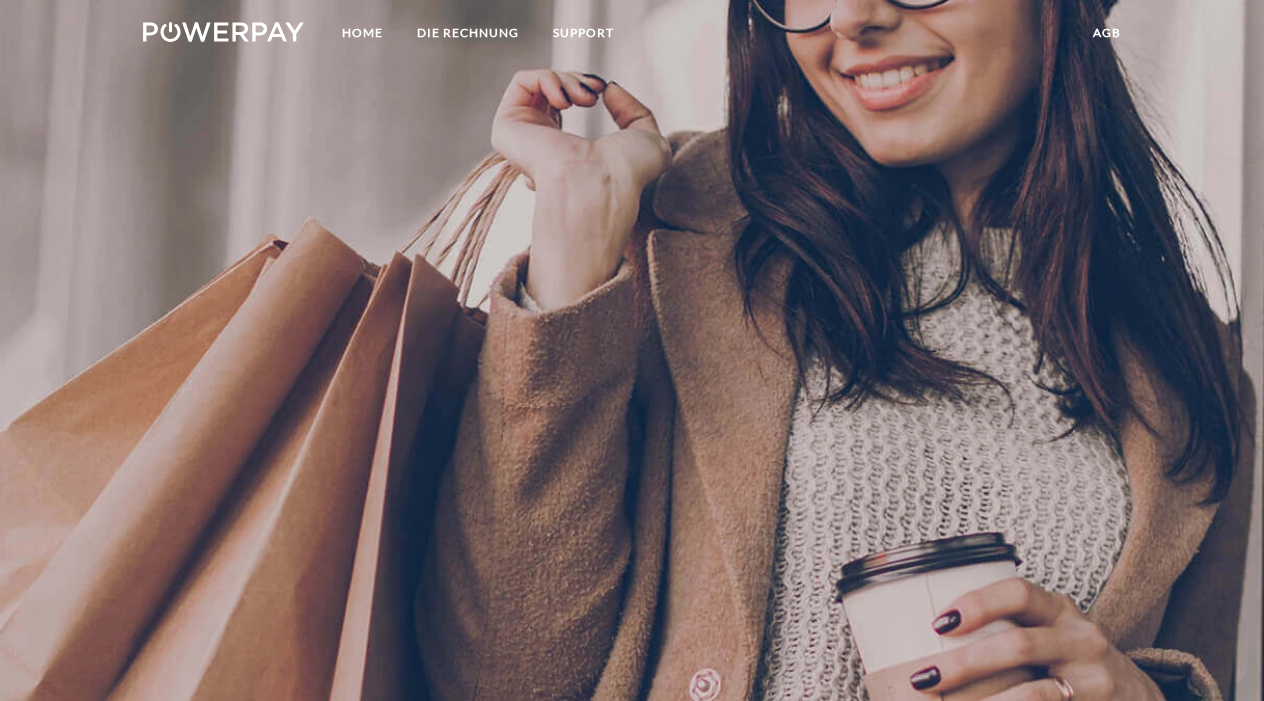scroll, scrollTop: 0, scrollLeft: 0, axis: both 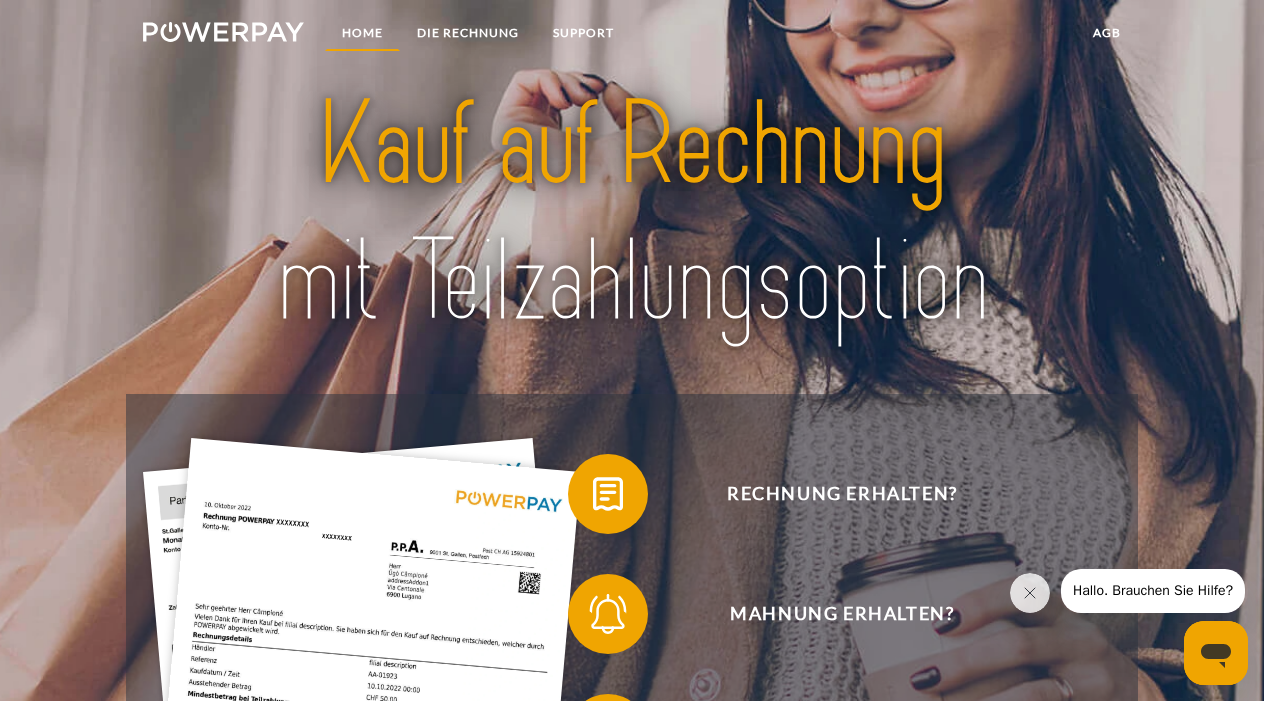click on "Home" at bounding box center [362, 33] 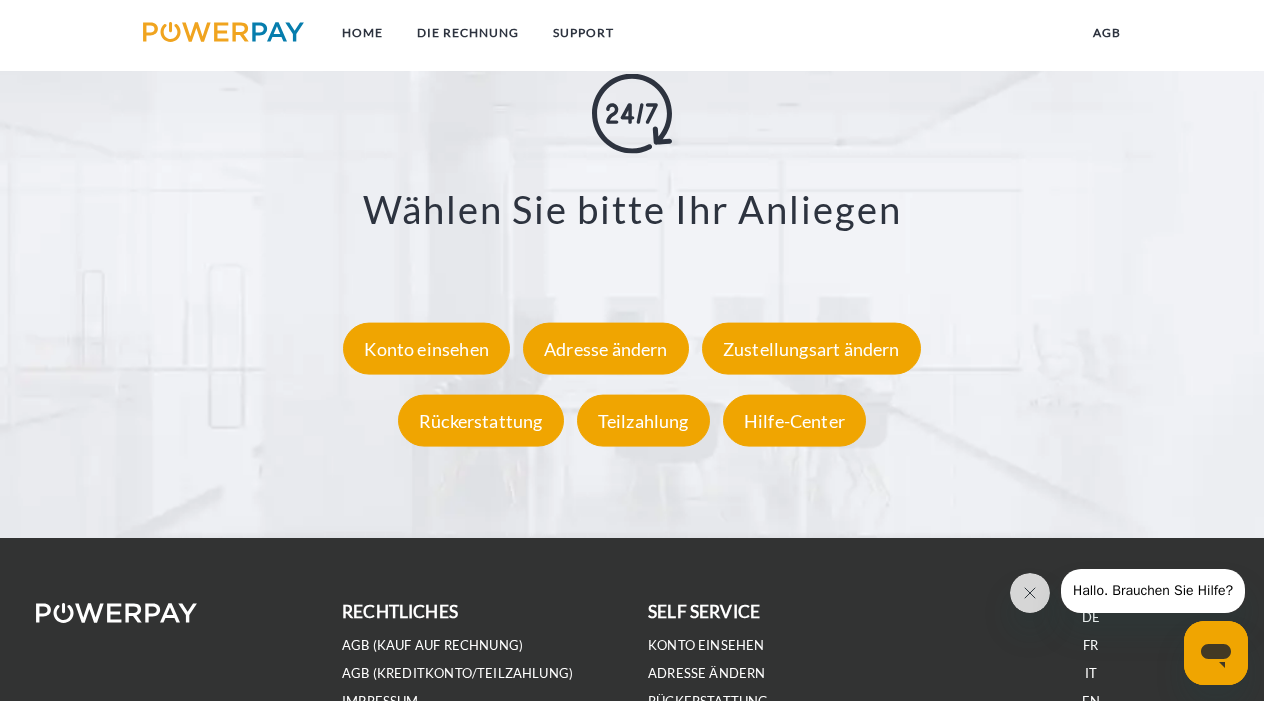 scroll, scrollTop: 3581, scrollLeft: 0, axis: vertical 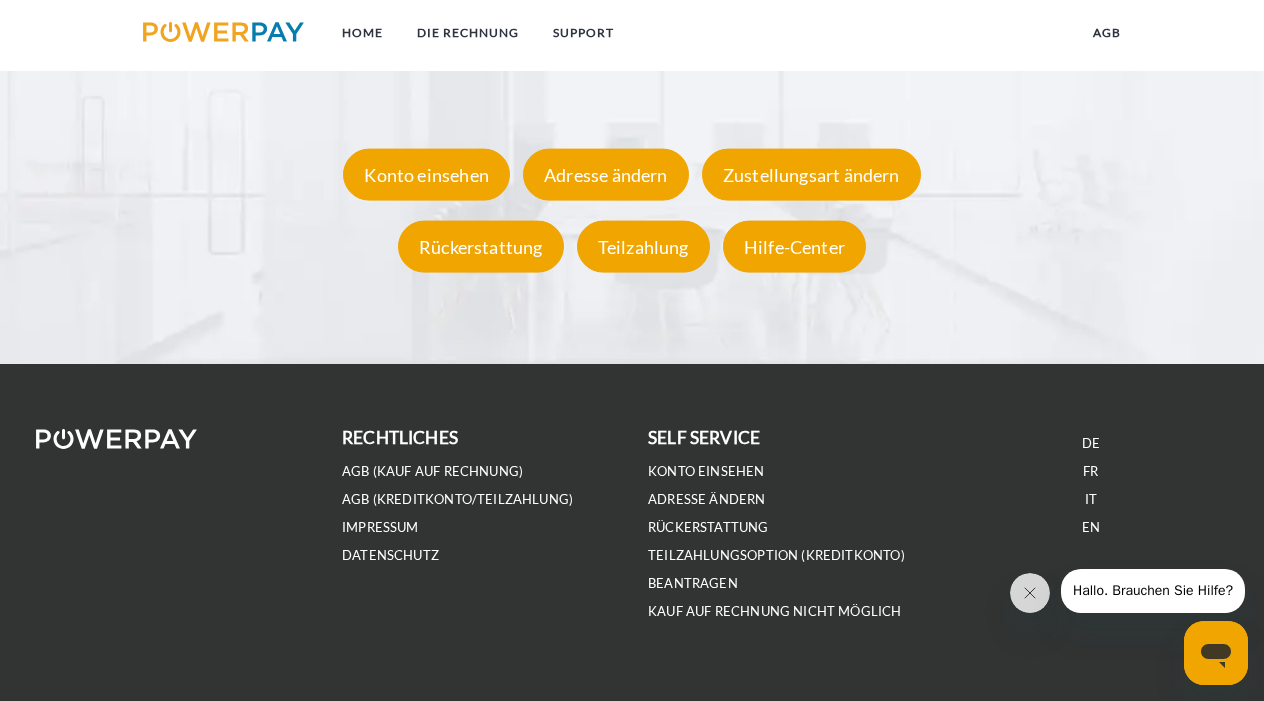 click on "Hallo. Brauchen Sie Hilfe?" at bounding box center [1153, 590] 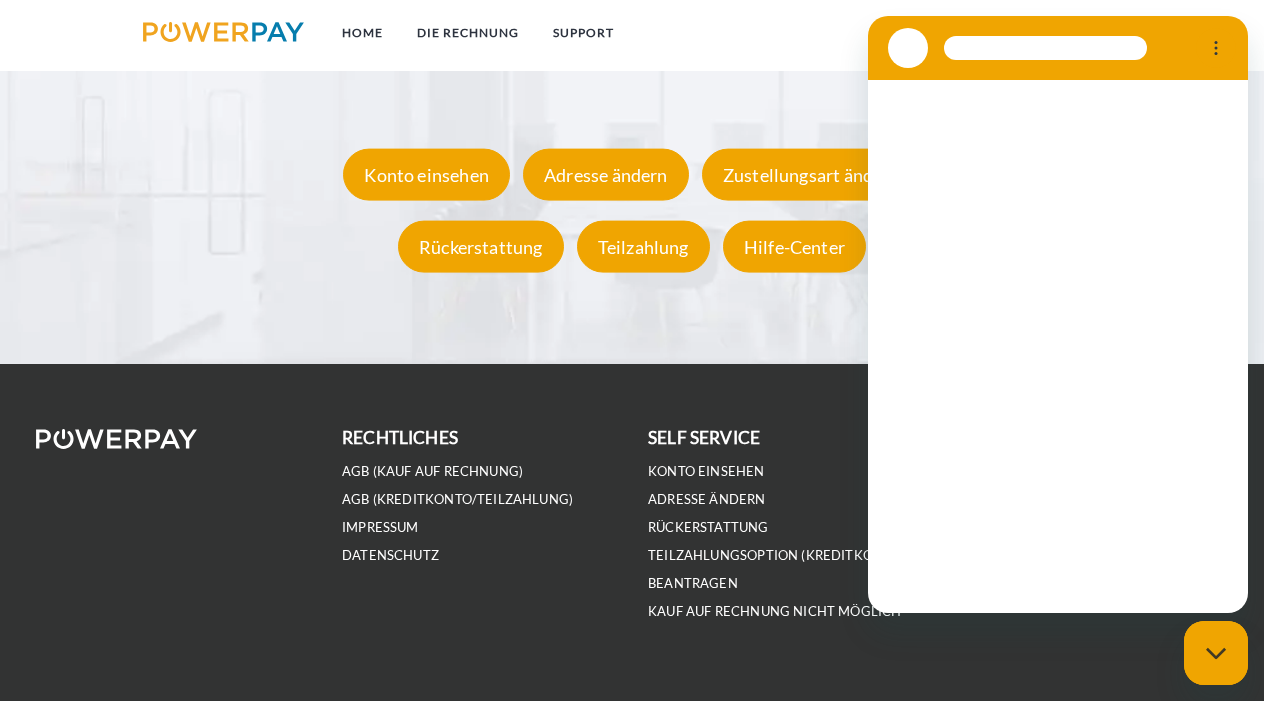 scroll, scrollTop: 0, scrollLeft: 0, axis: both 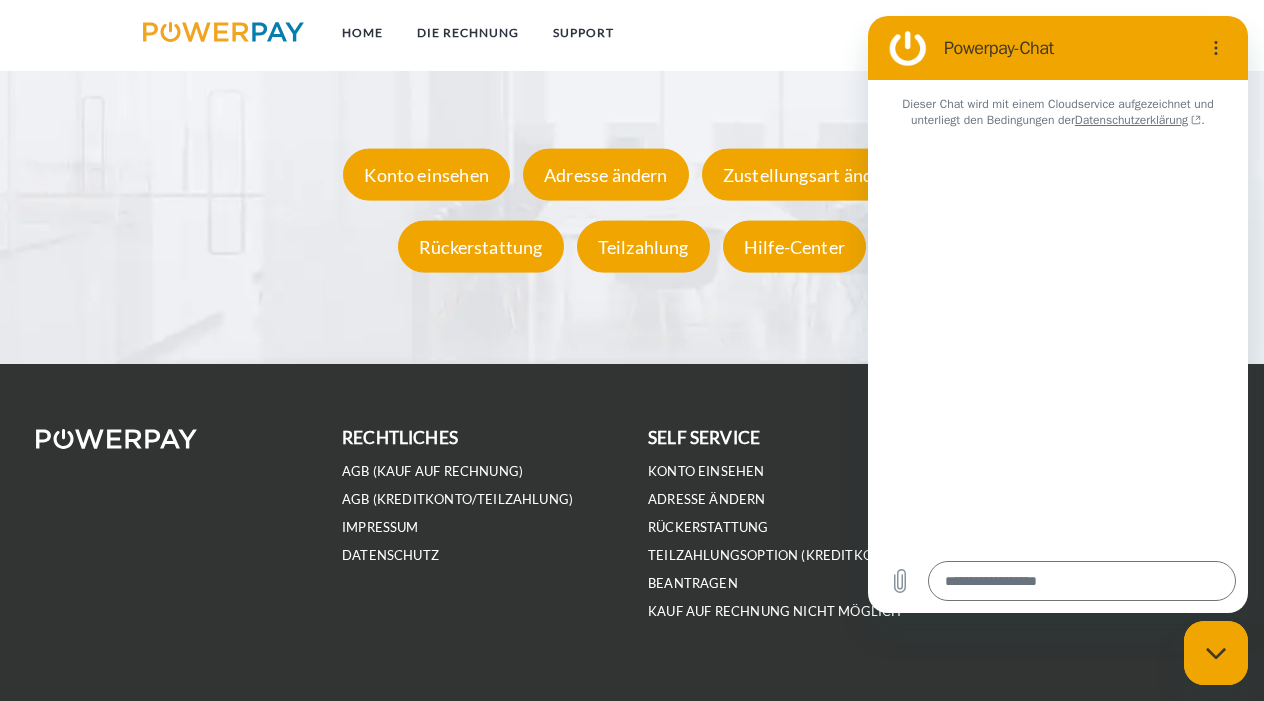 type on "*" 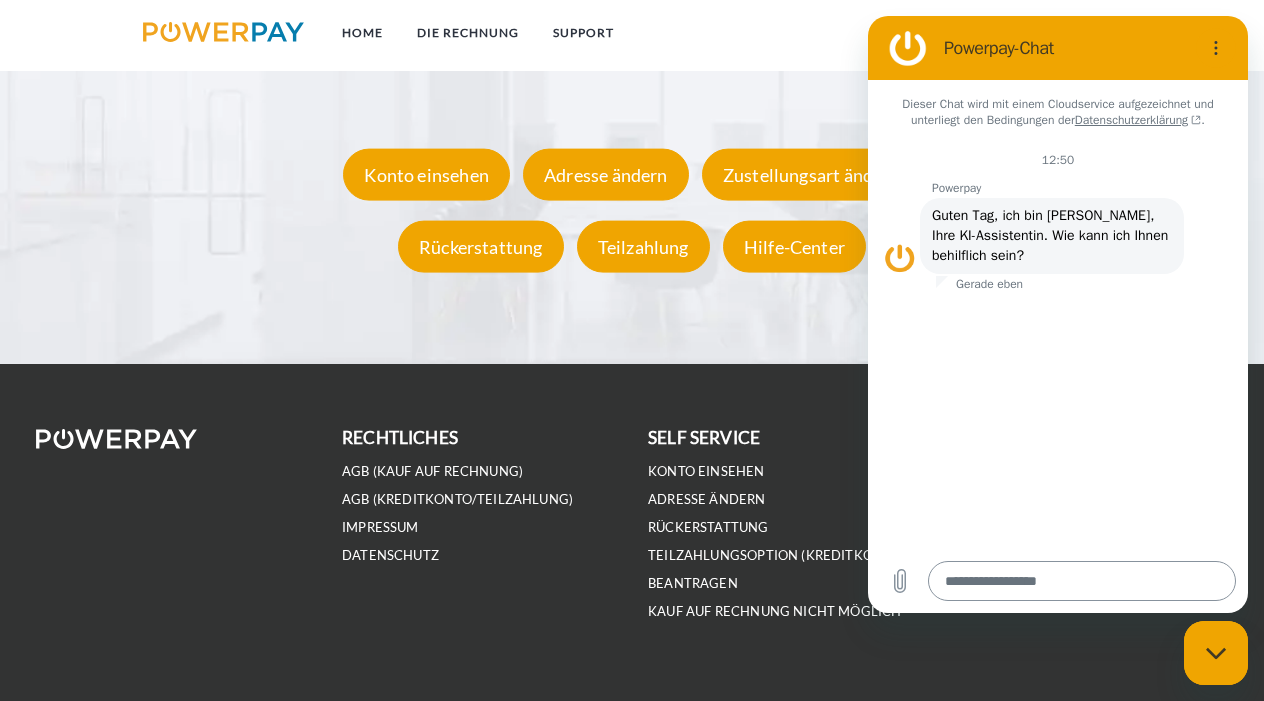 click at bounding box center [1082, 581] 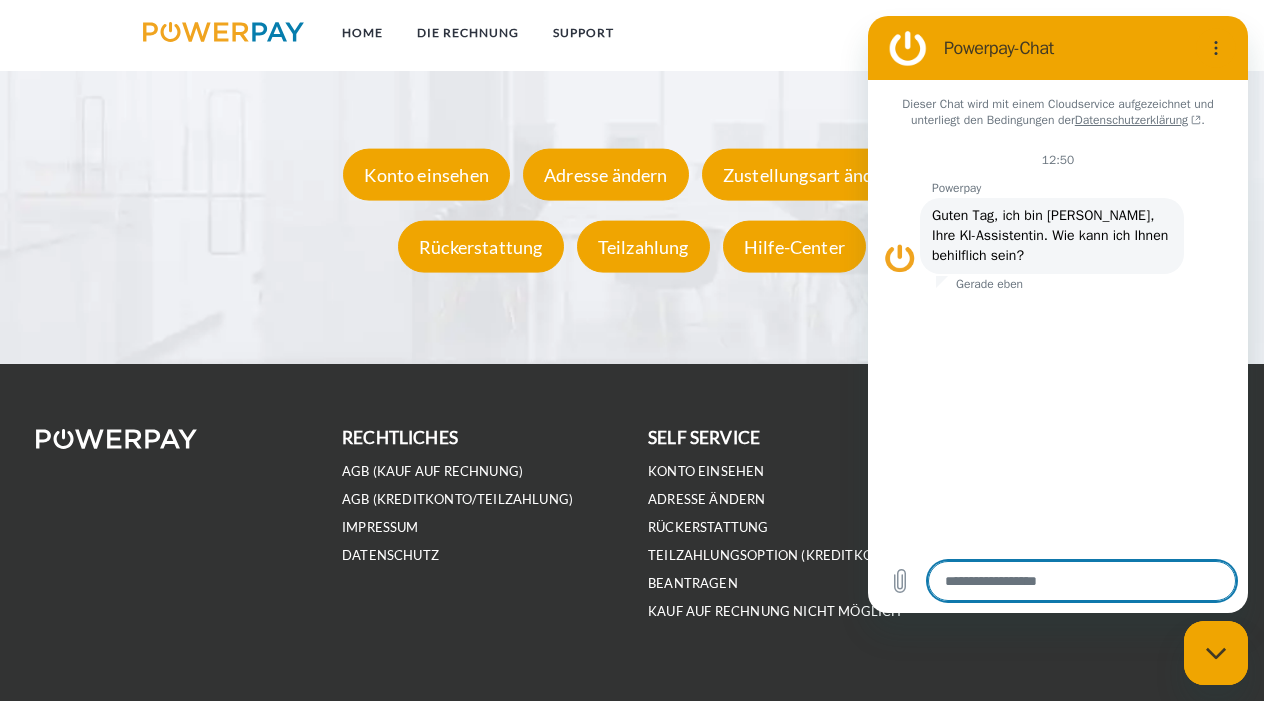 type on "*" 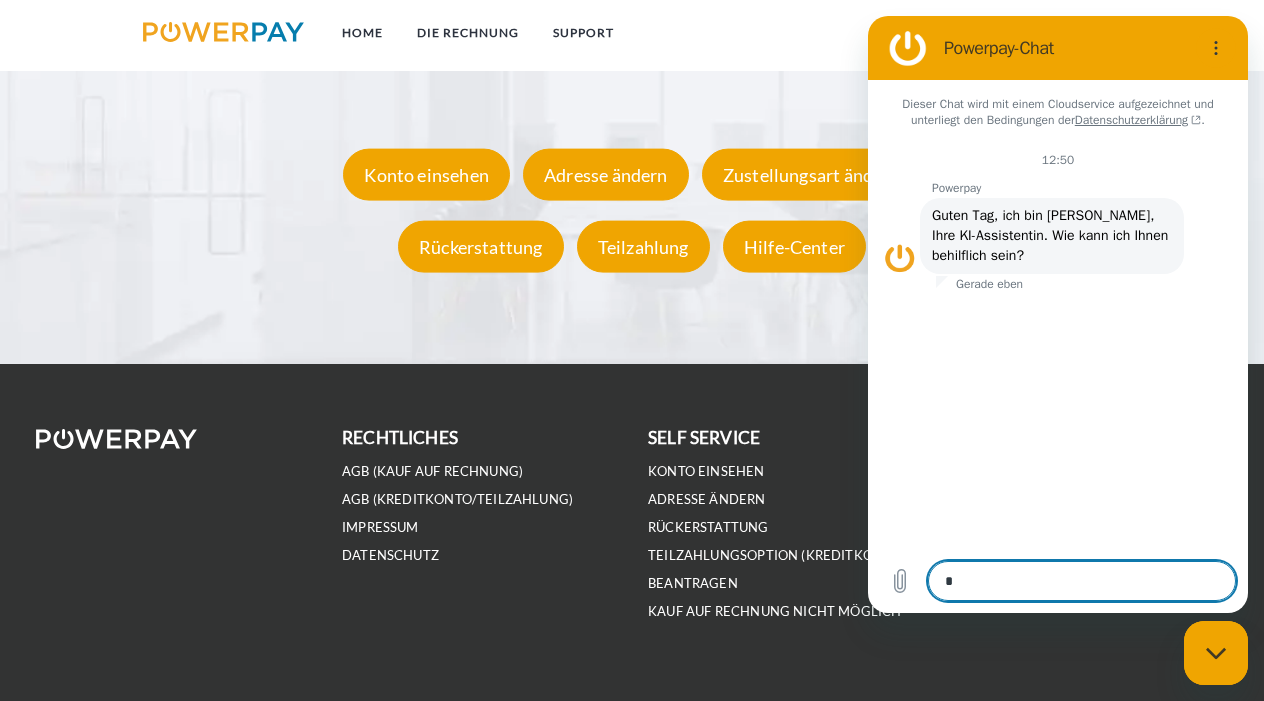 type on "**" 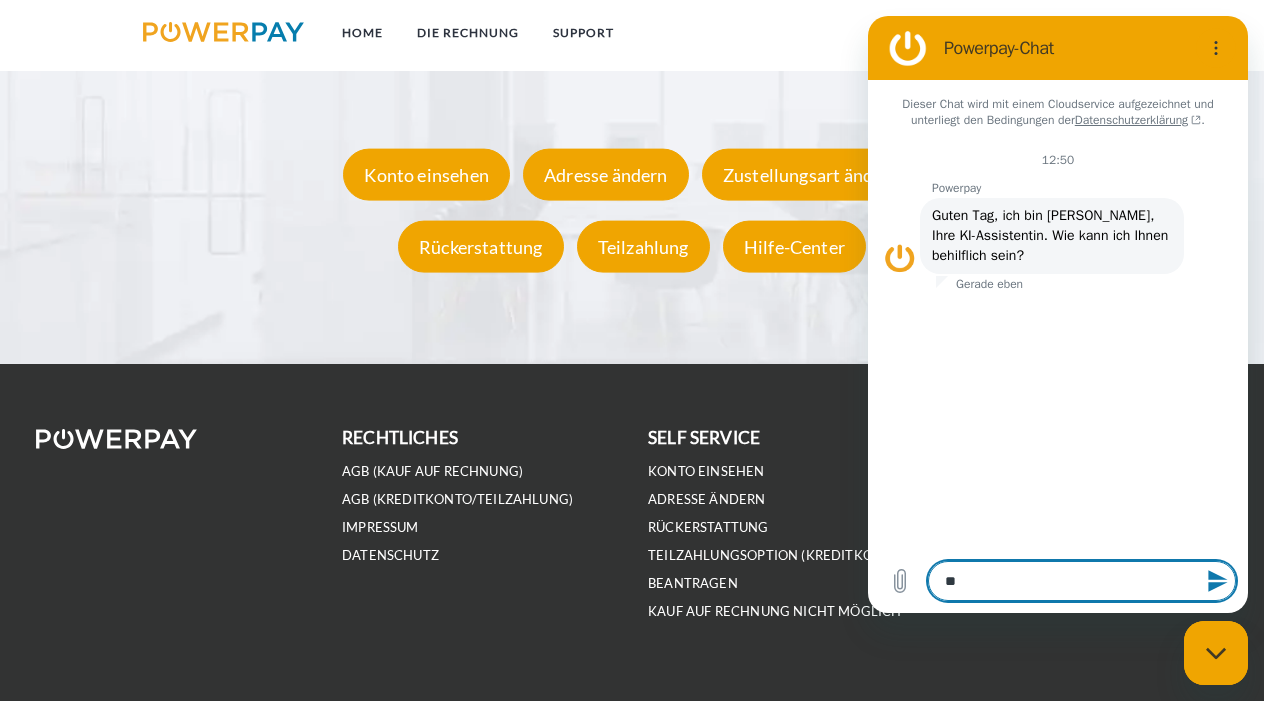 type on "***" 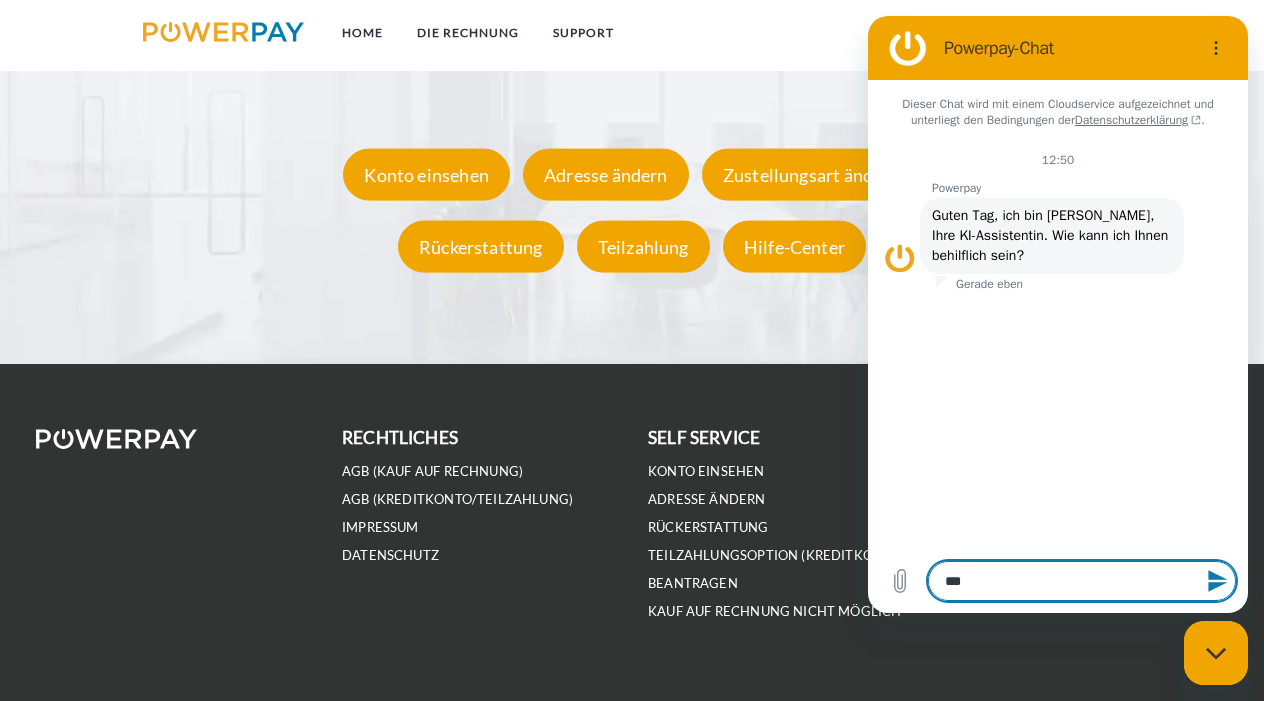 type on "****" 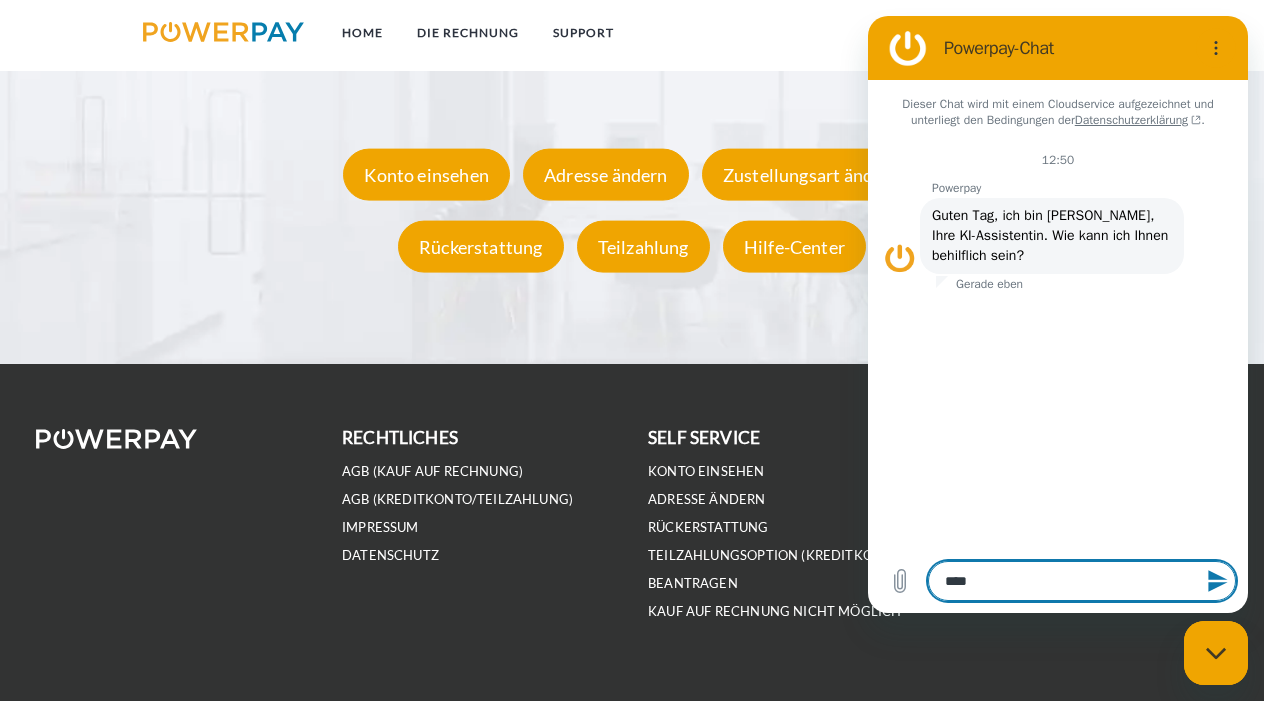 type on "*****" 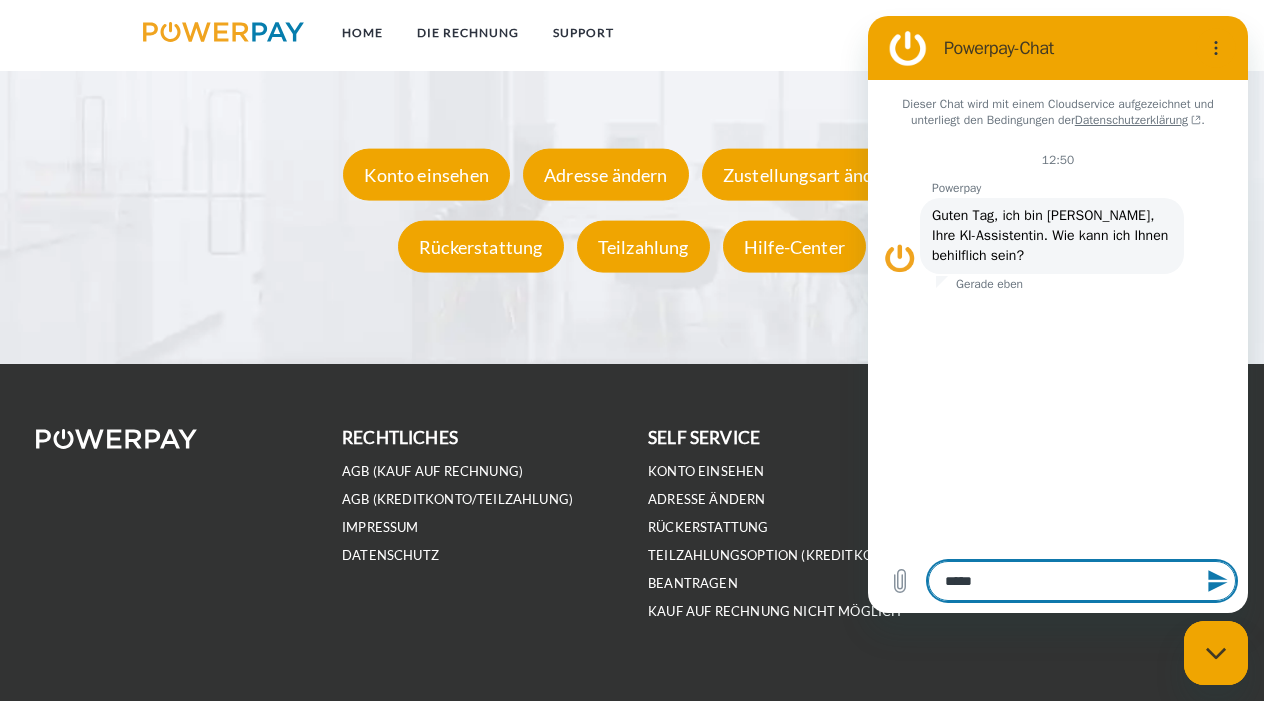 type on "*****" 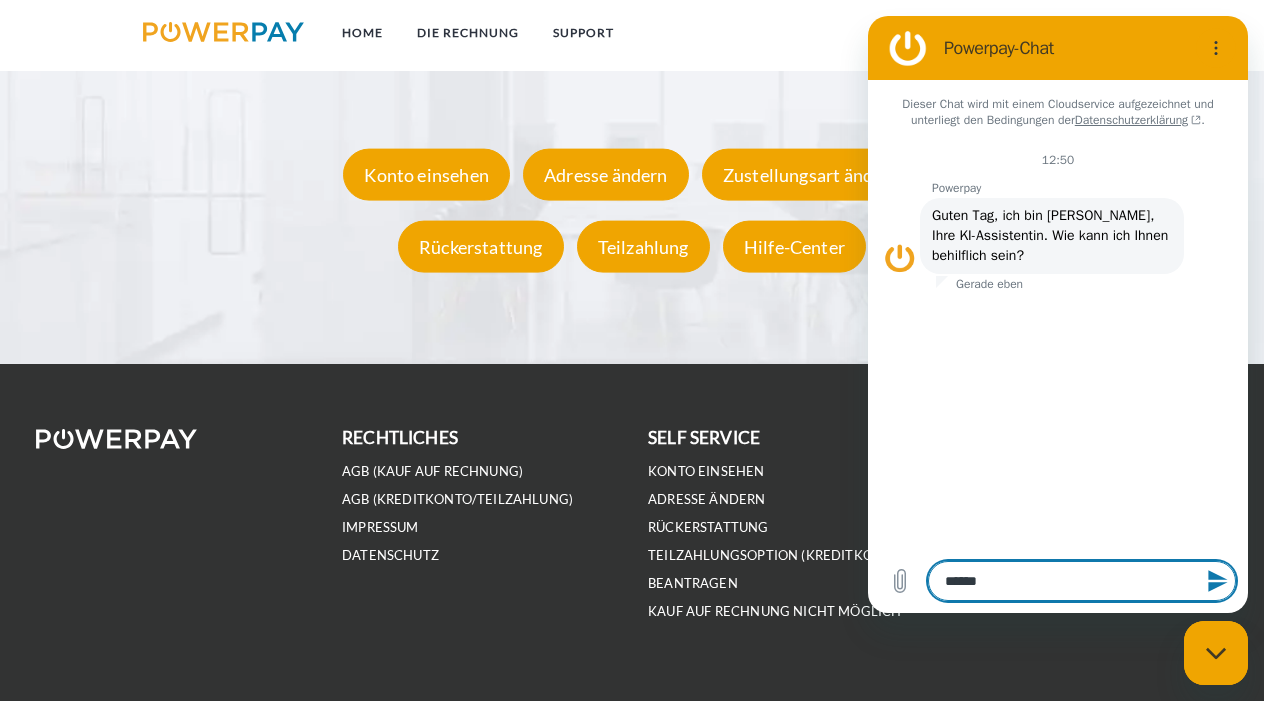 type on "*******" 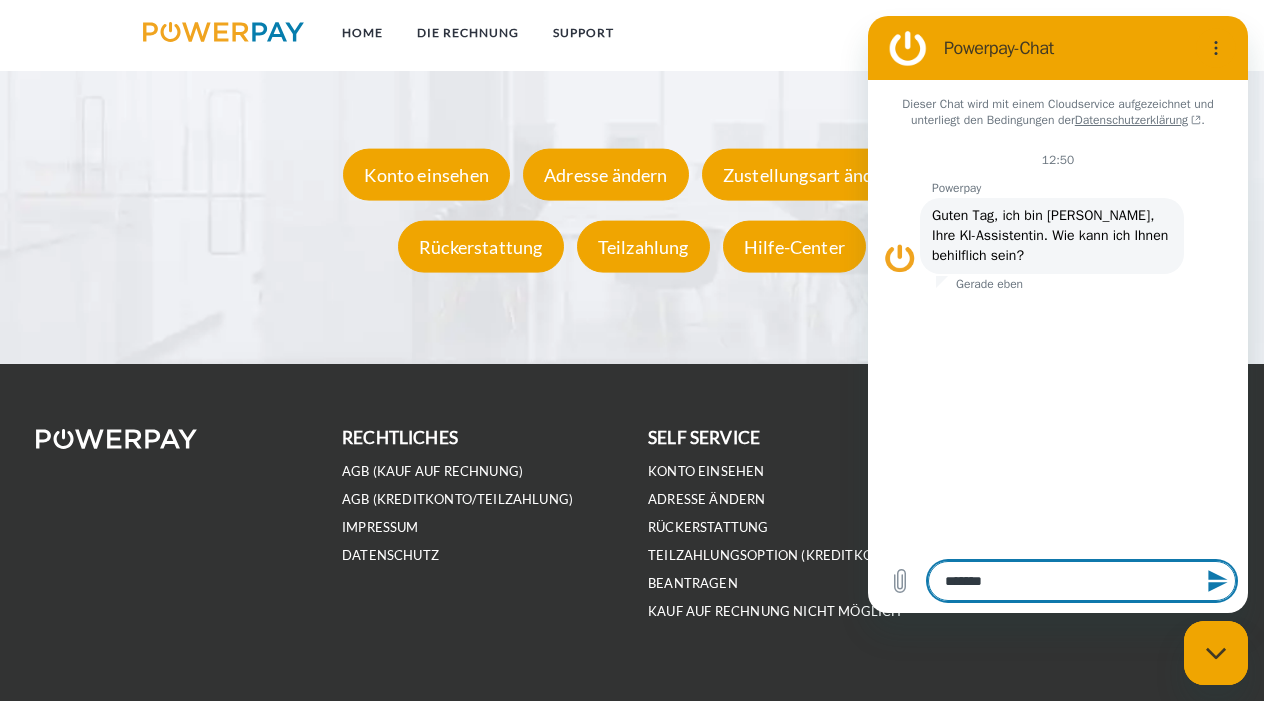 type on "********" 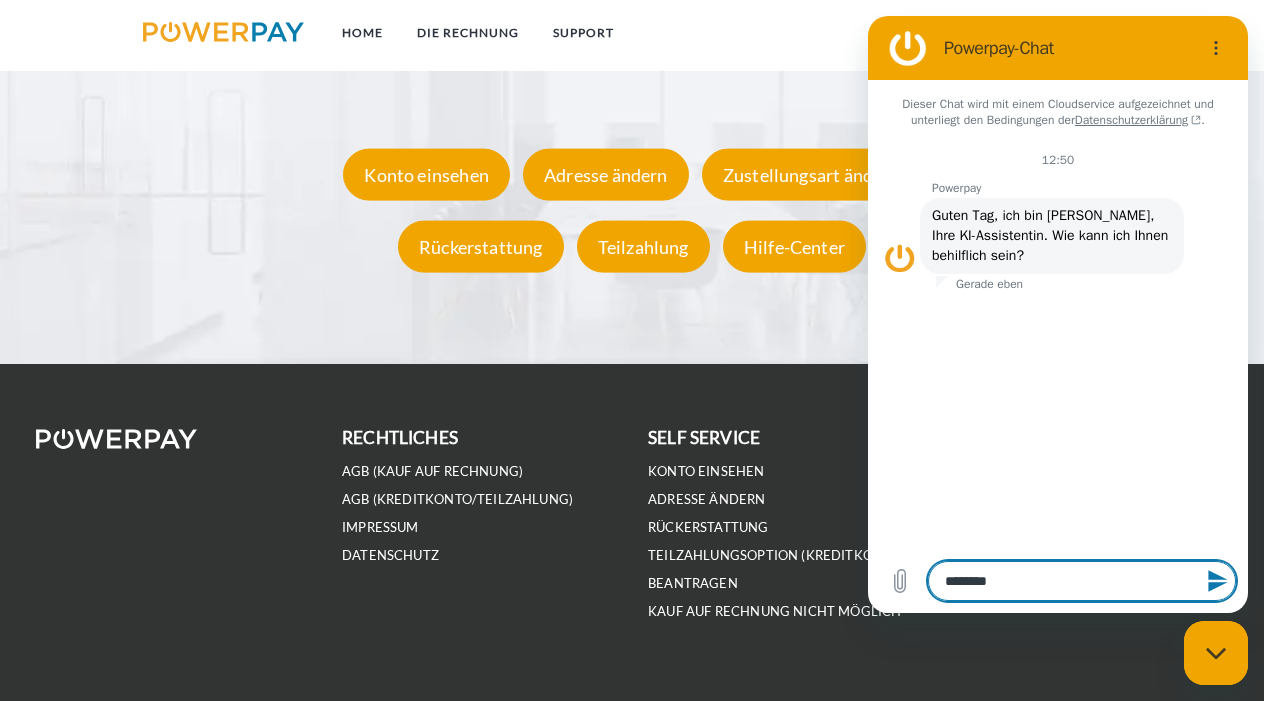 type on "*" 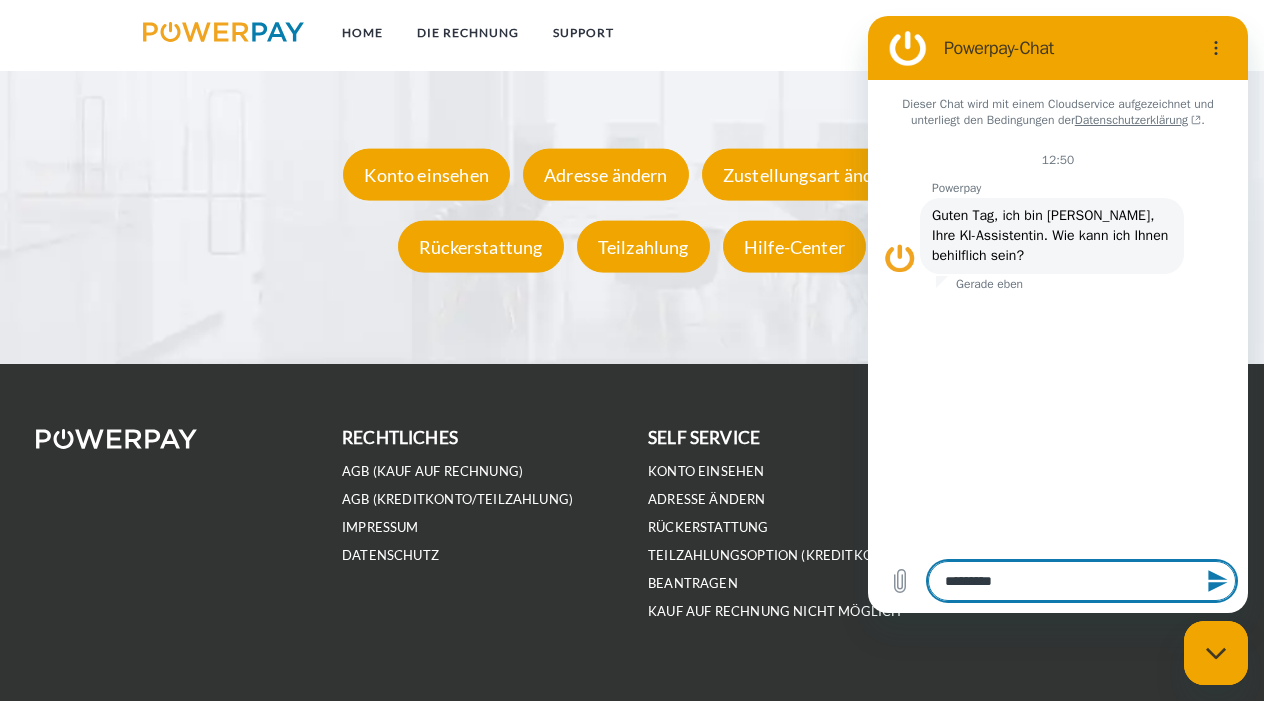type on "**********" 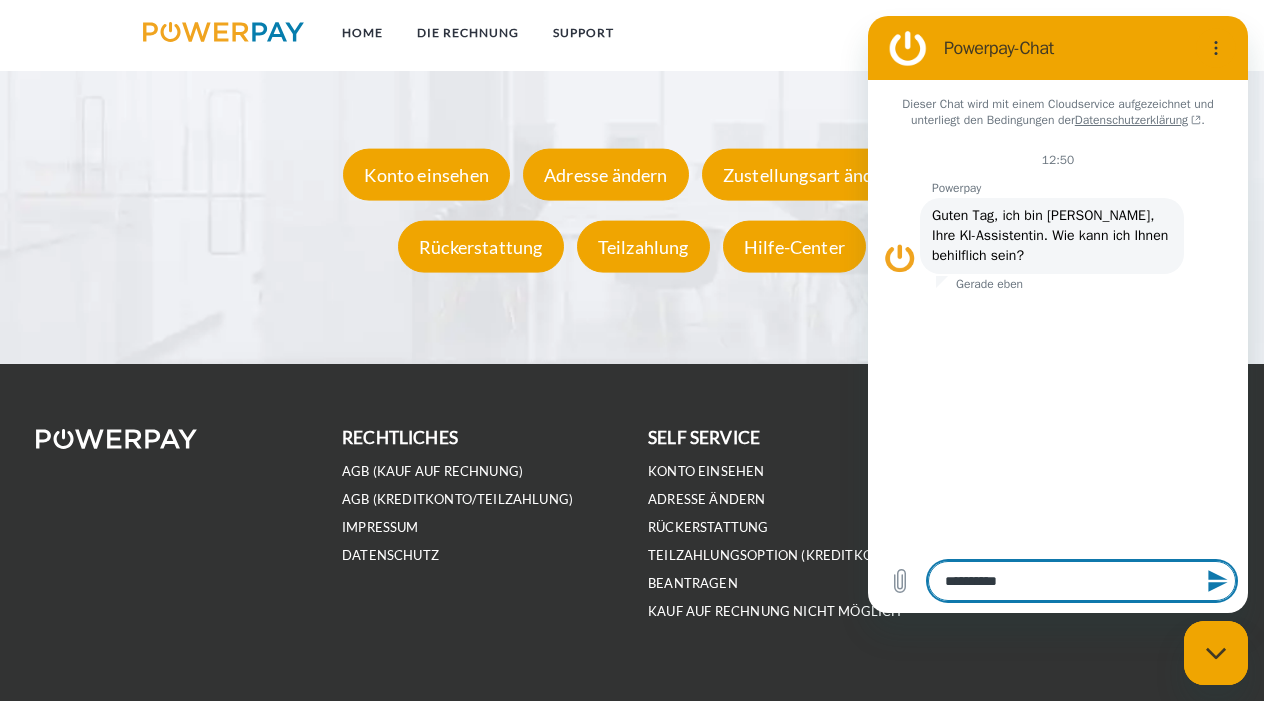 type on "**********" 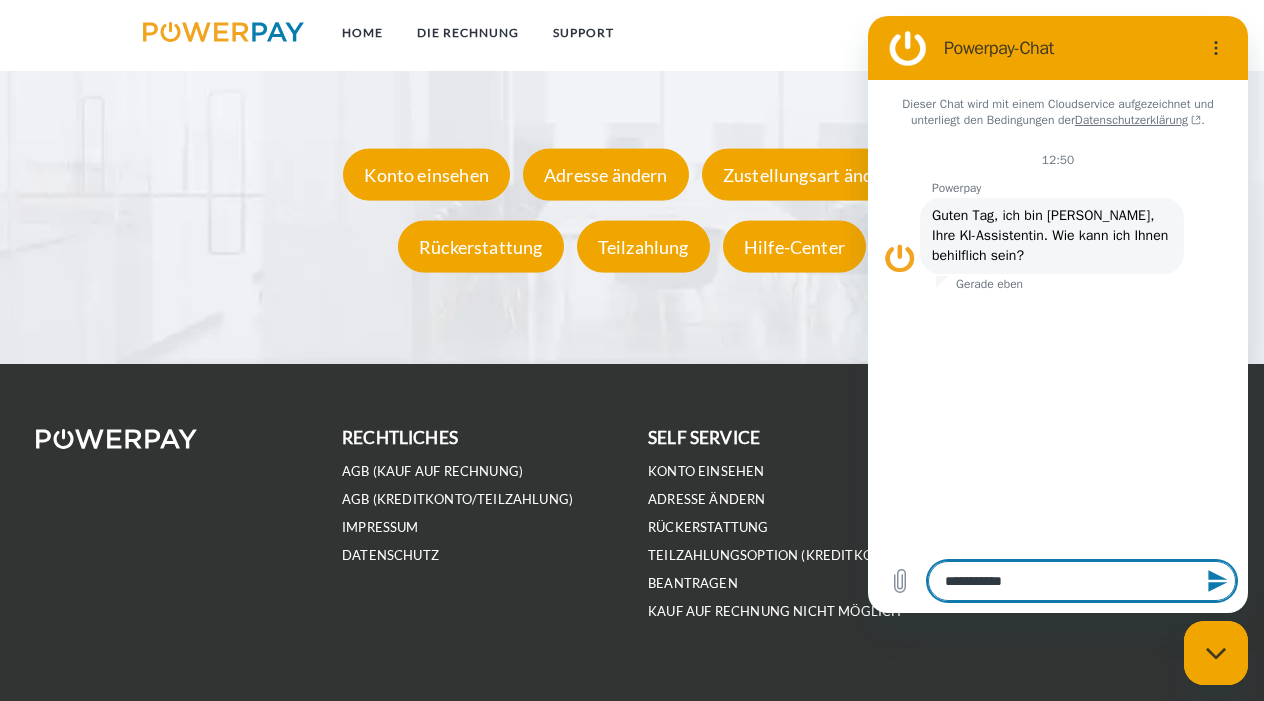 type on "**********" 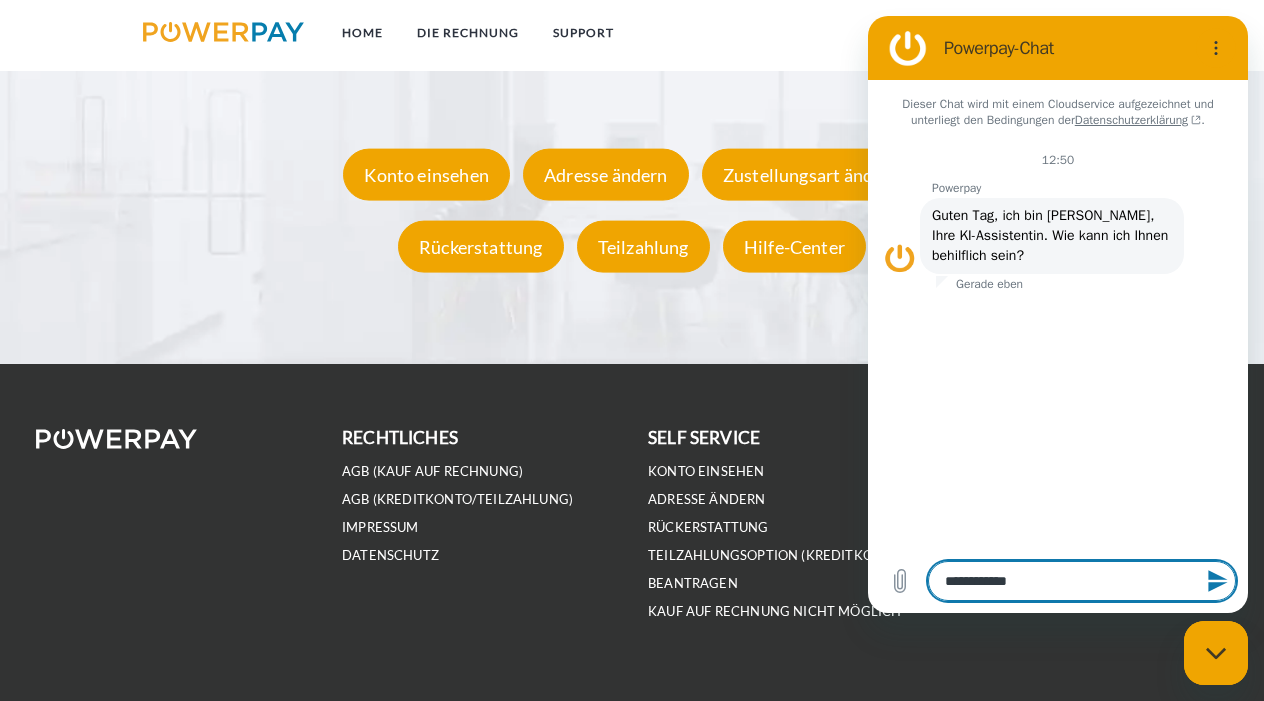 type on "**********" 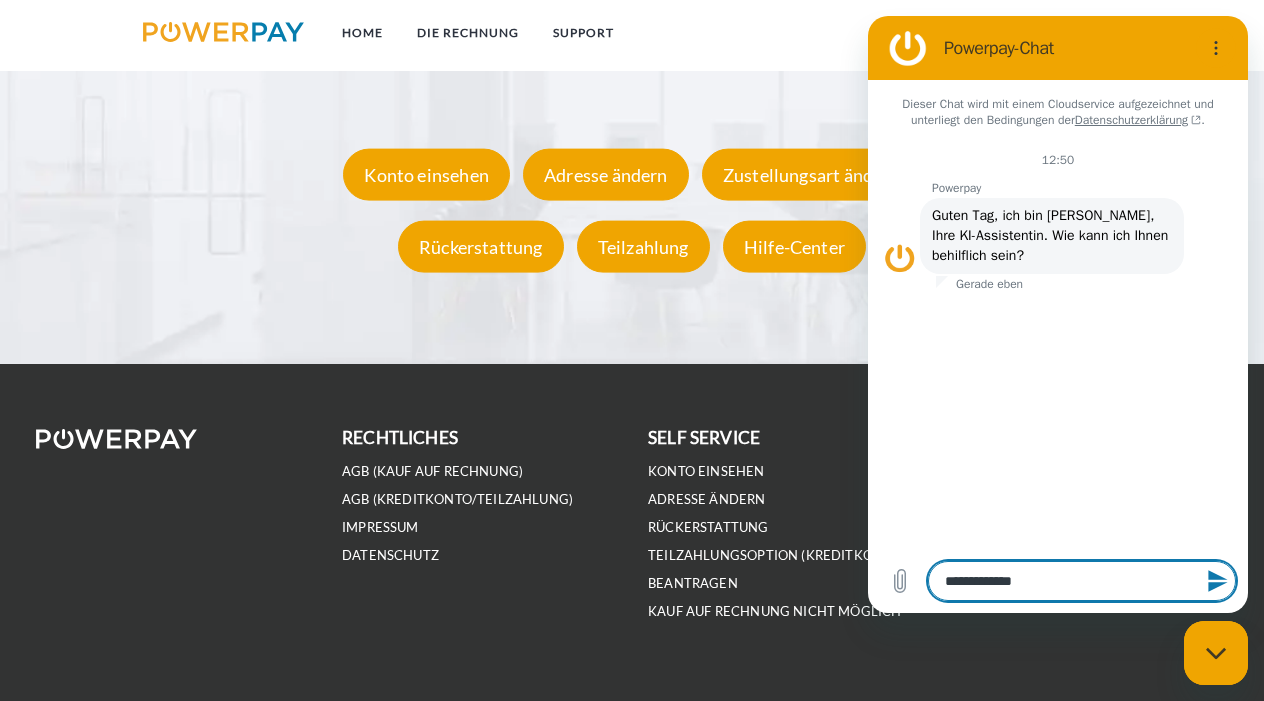 type on "**********" 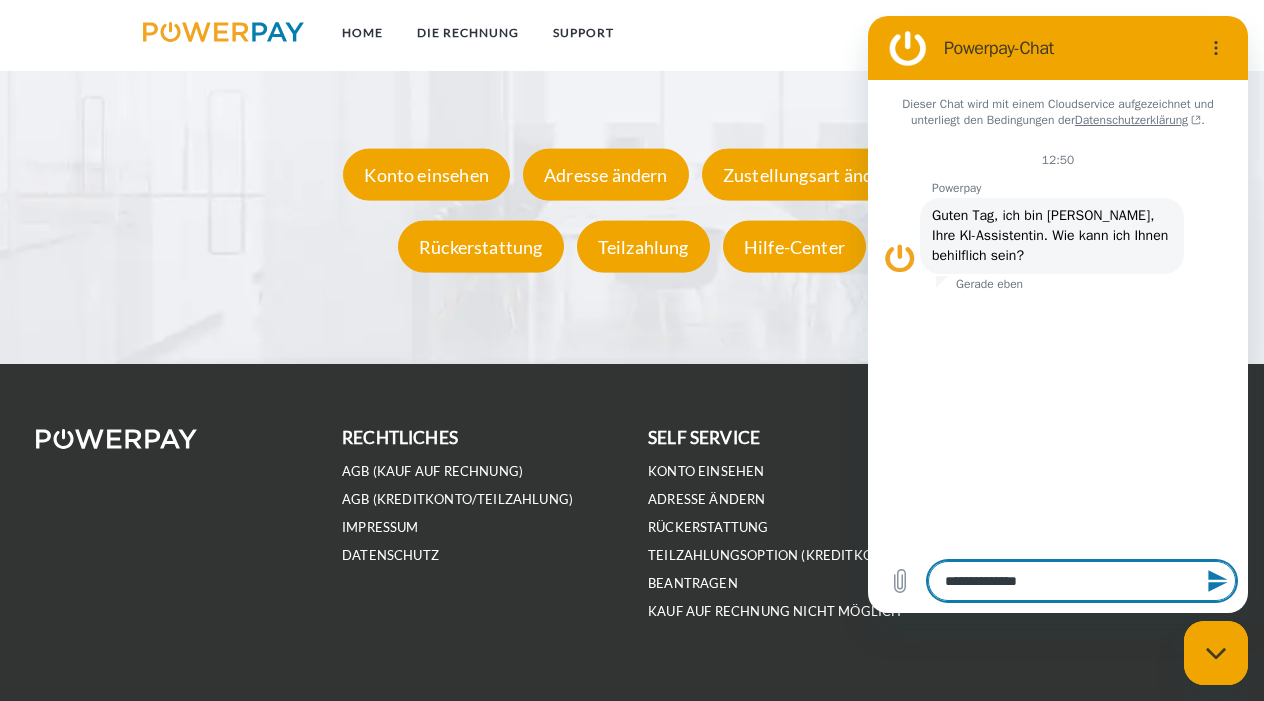 type on "**********" 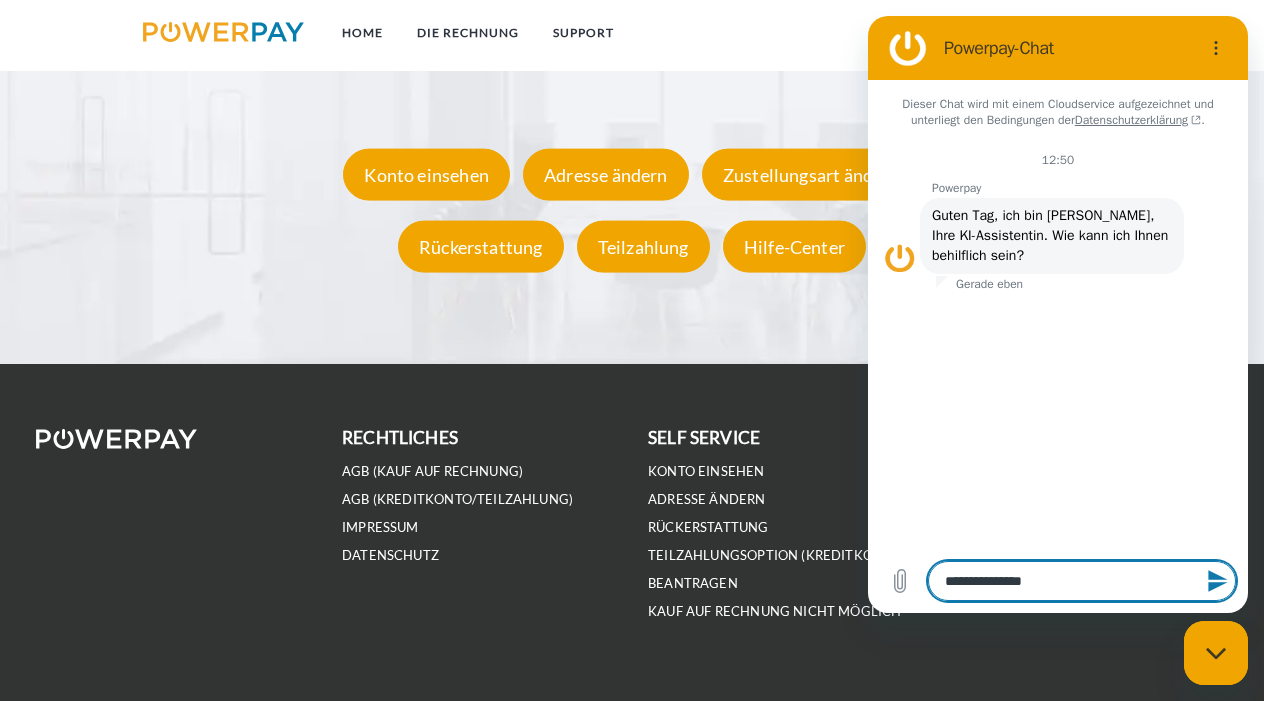 type on "**********" 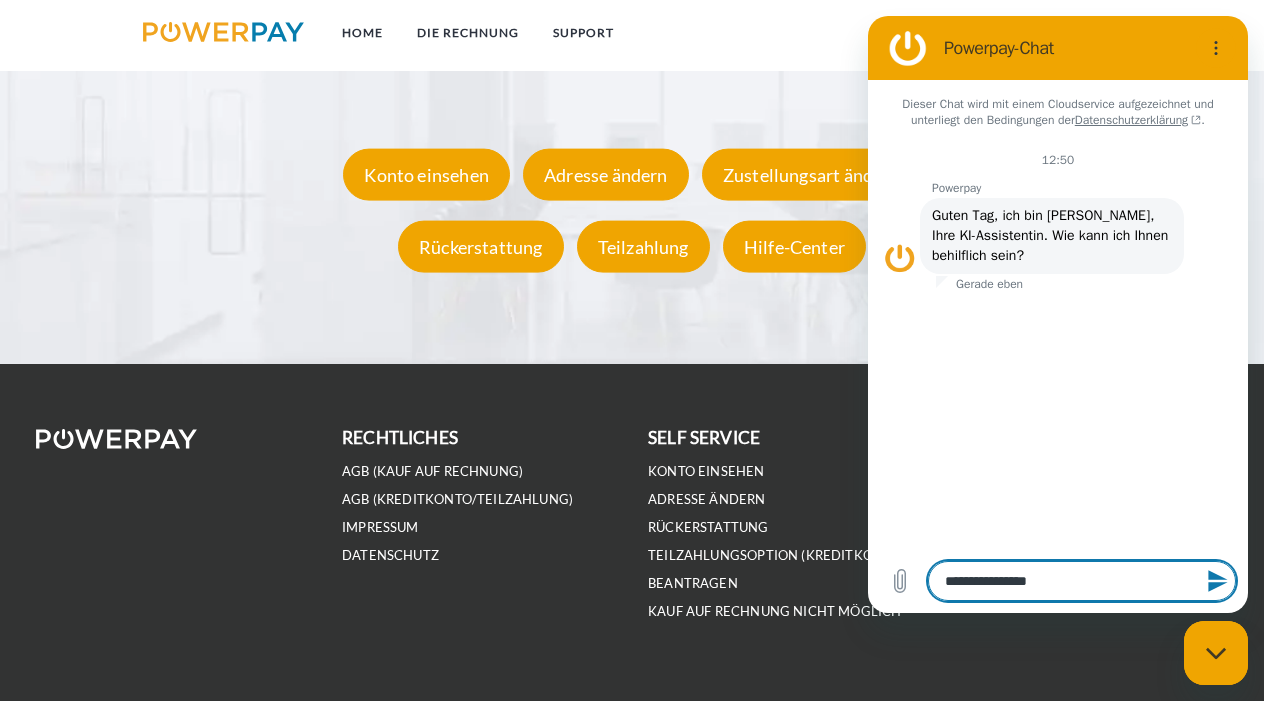 type on "**********" 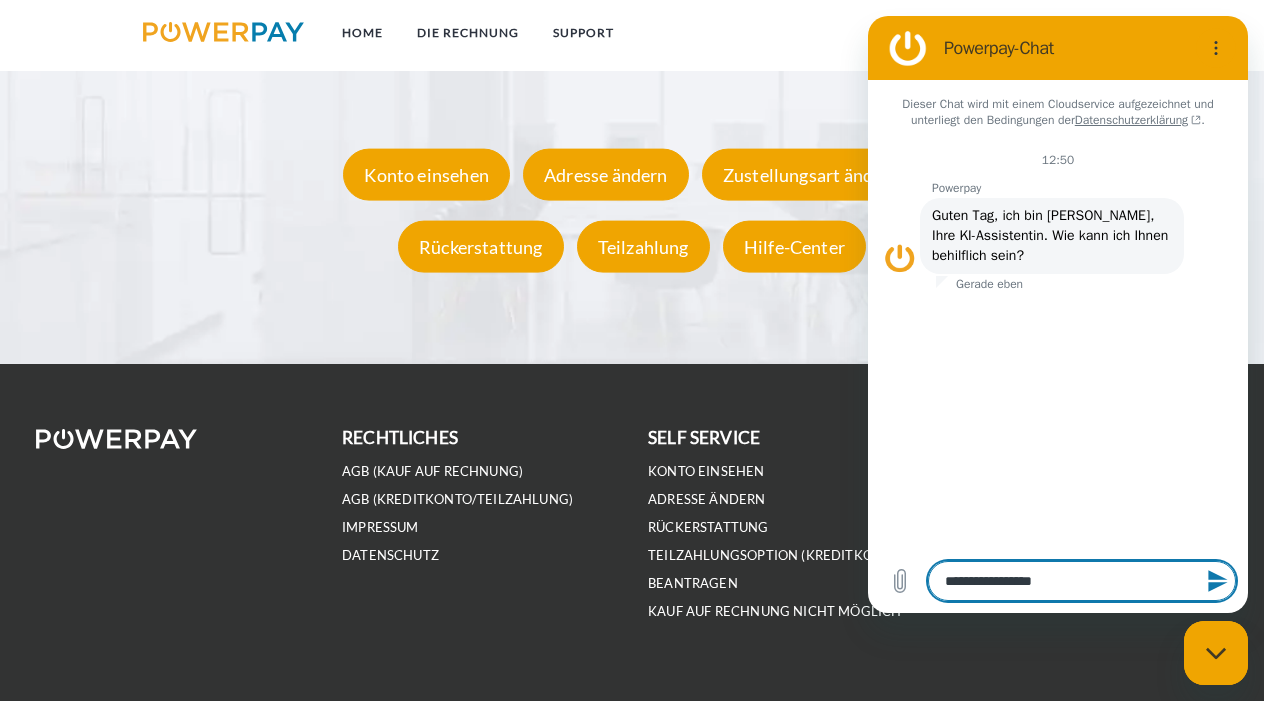 type on "**********" 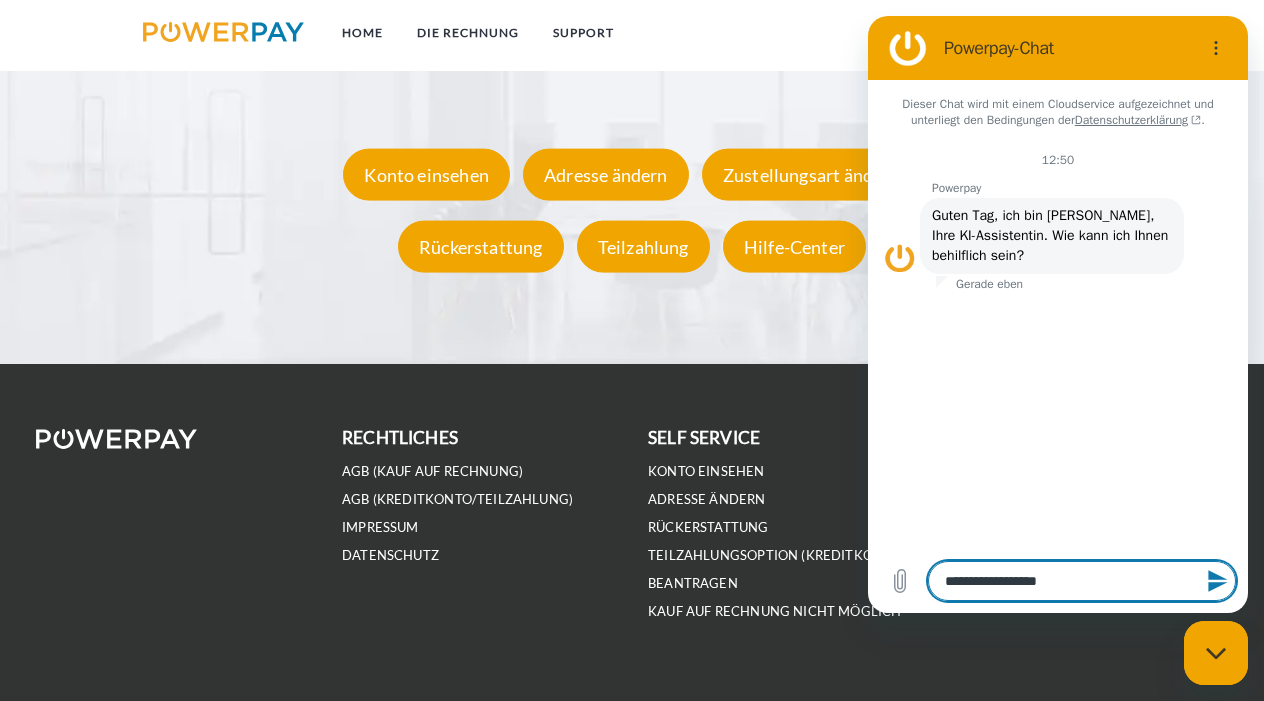 type on "**********" 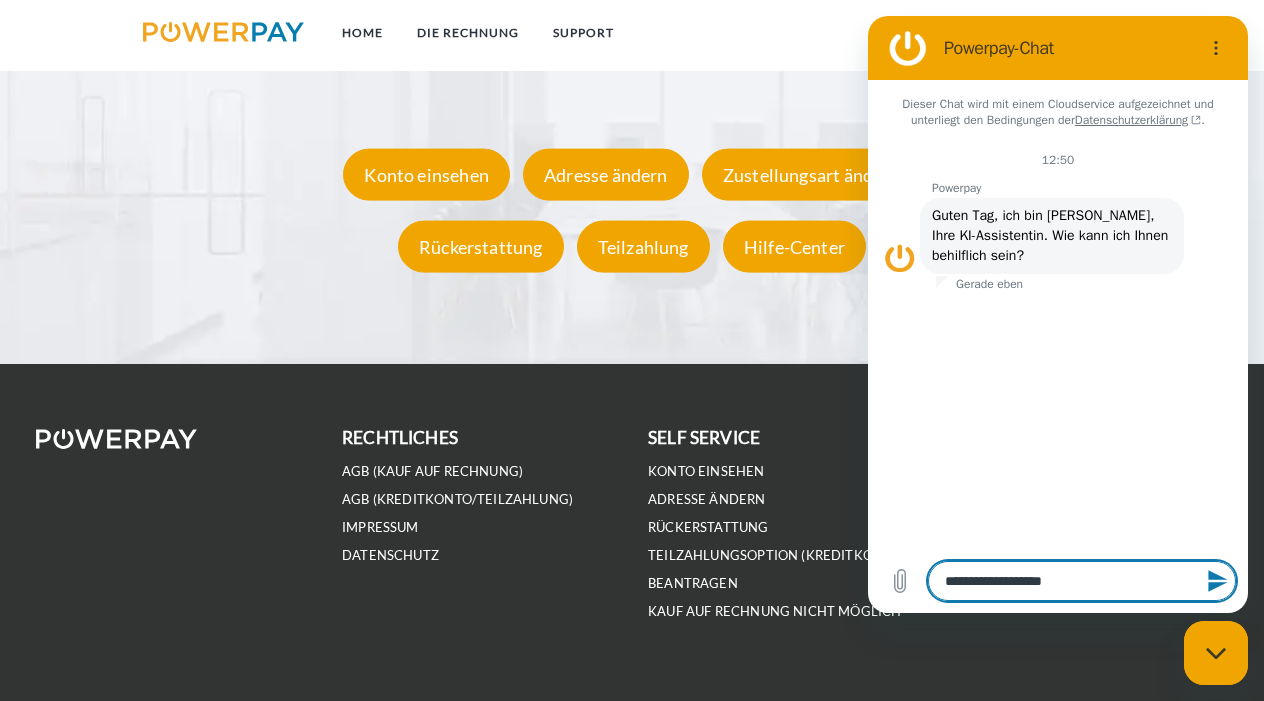 type on "**********" 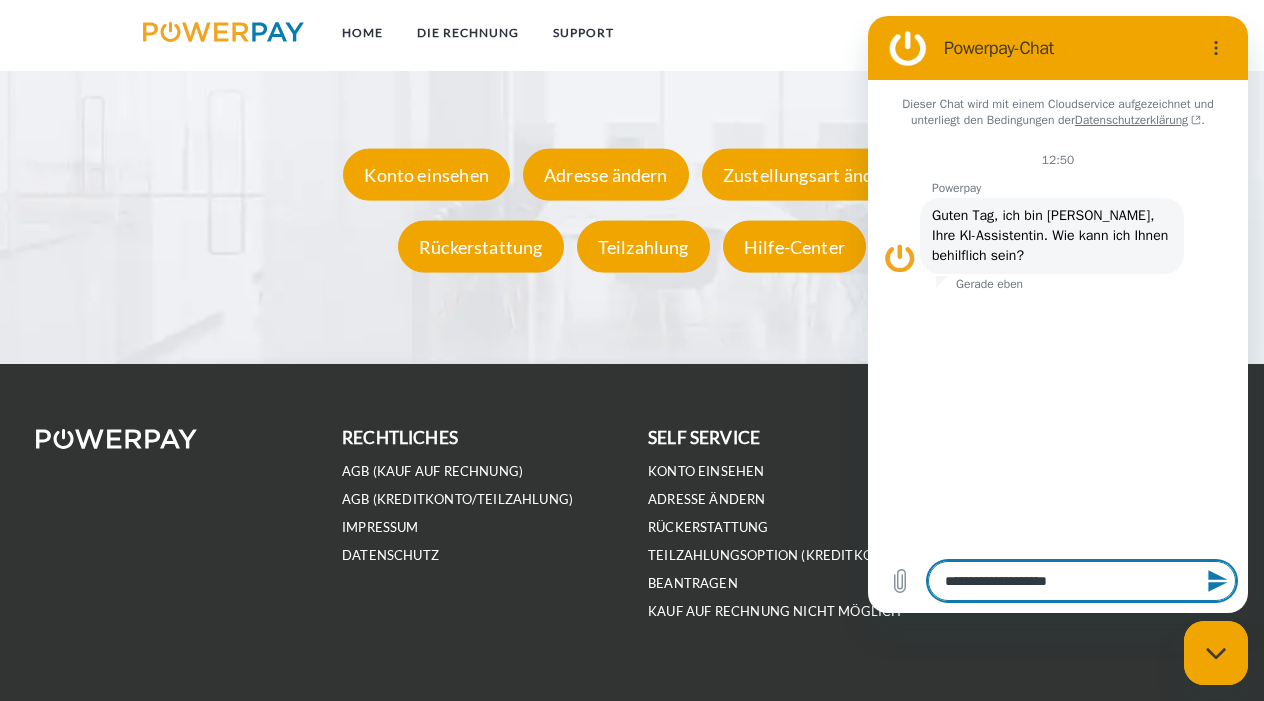 type on "**********" 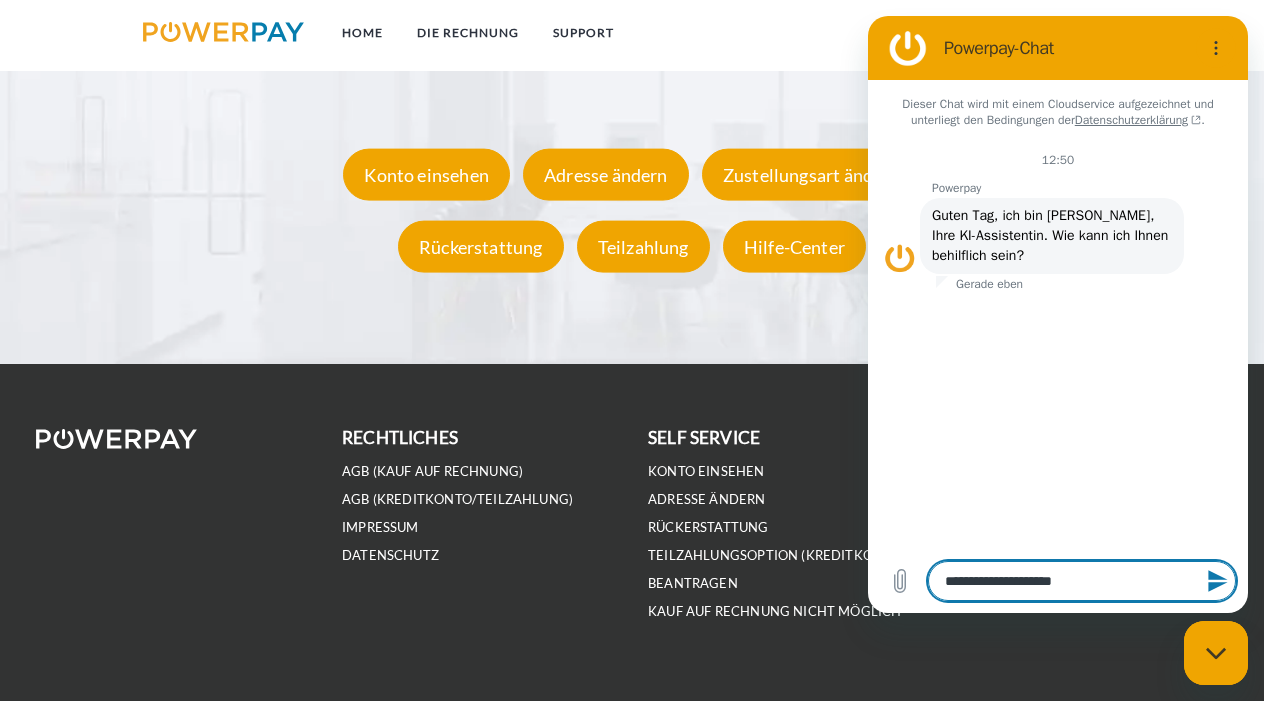 type on "**********" 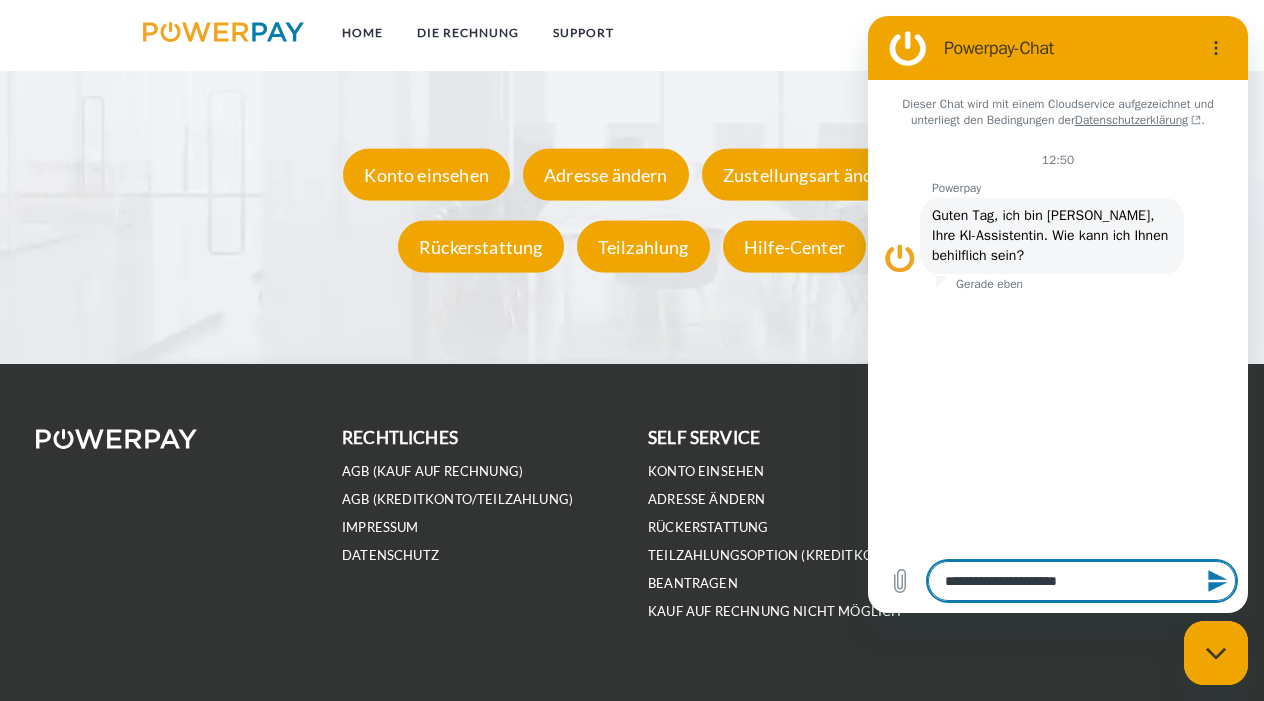 type on "**********" 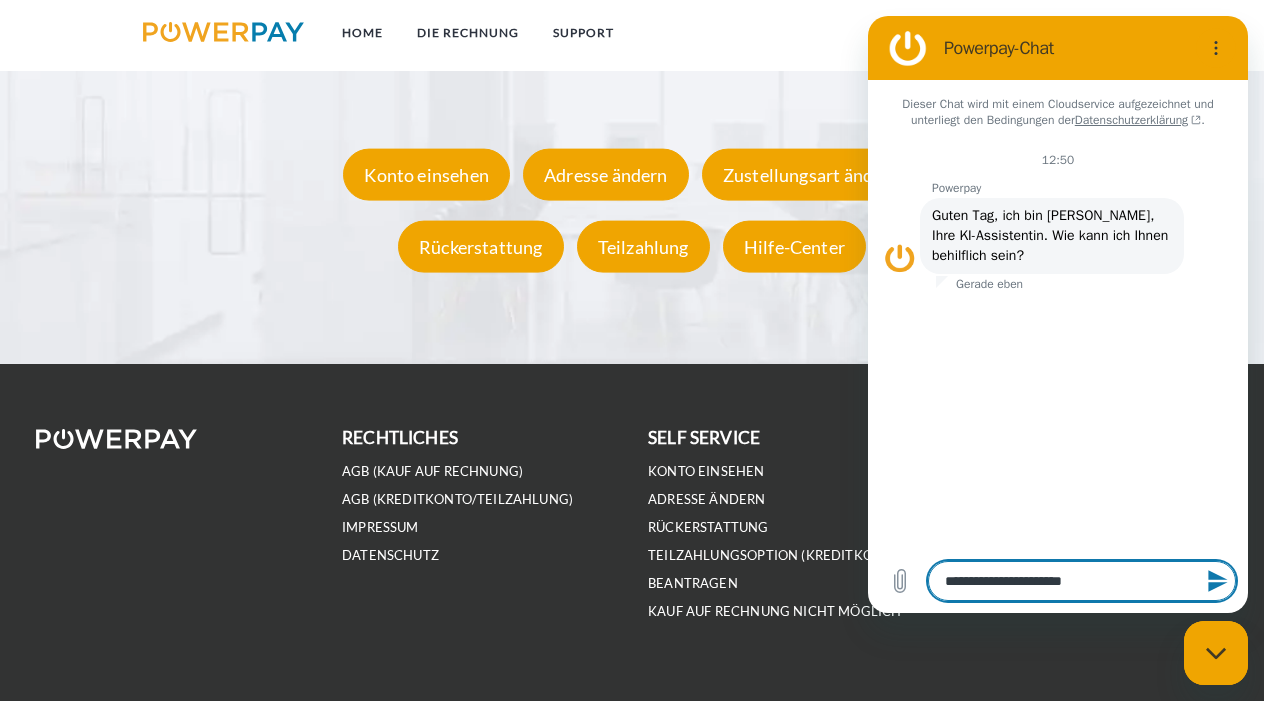type on "**********" 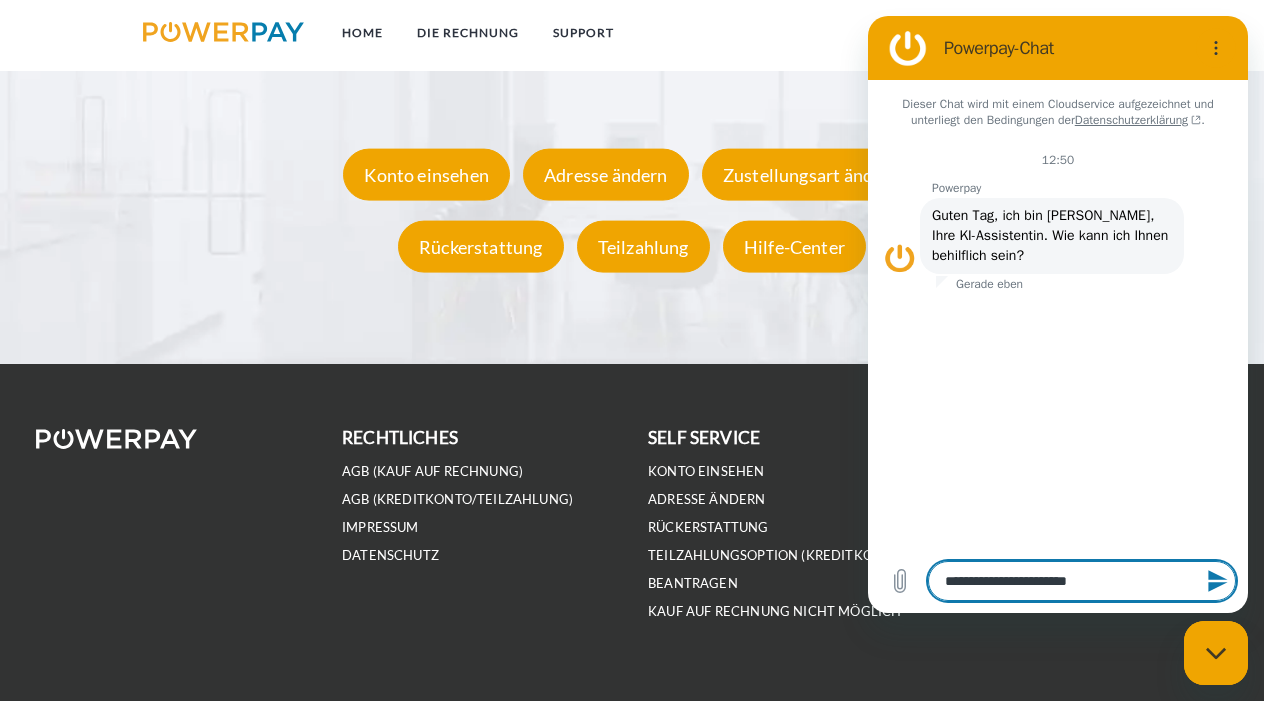 type on "**********" 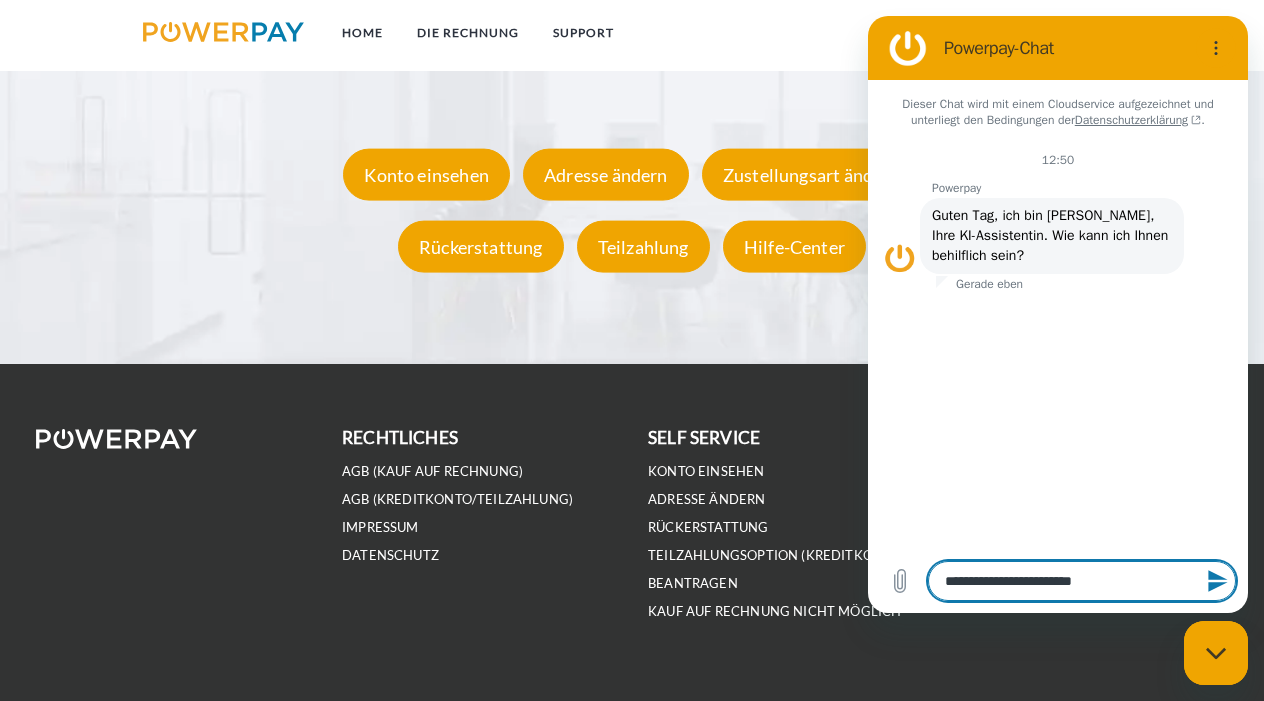 type on "**********" 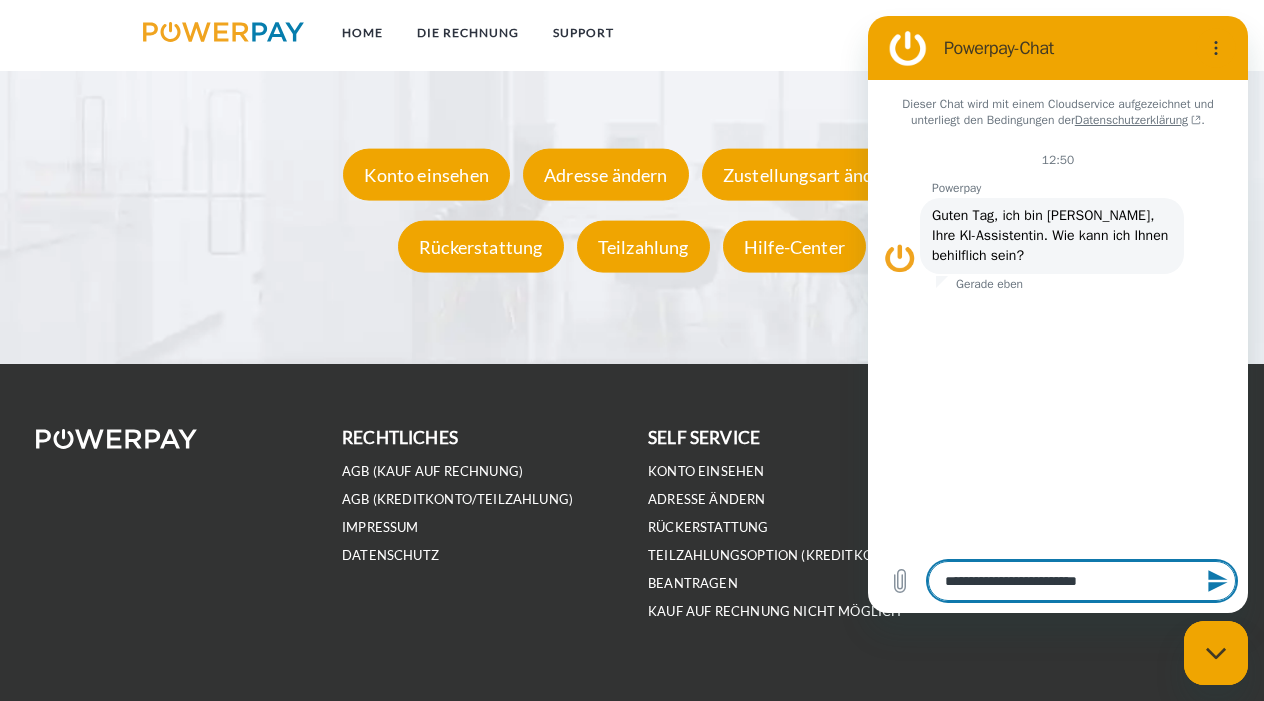 type on "**********" 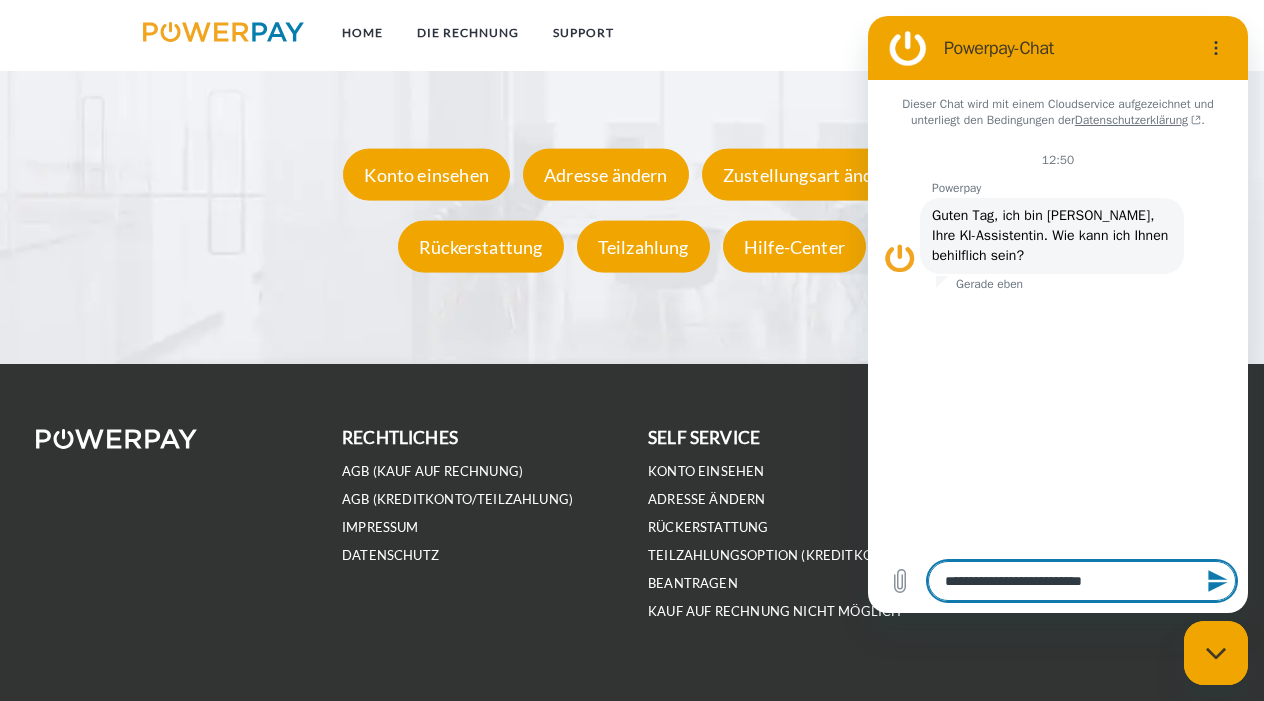 type on "**********" 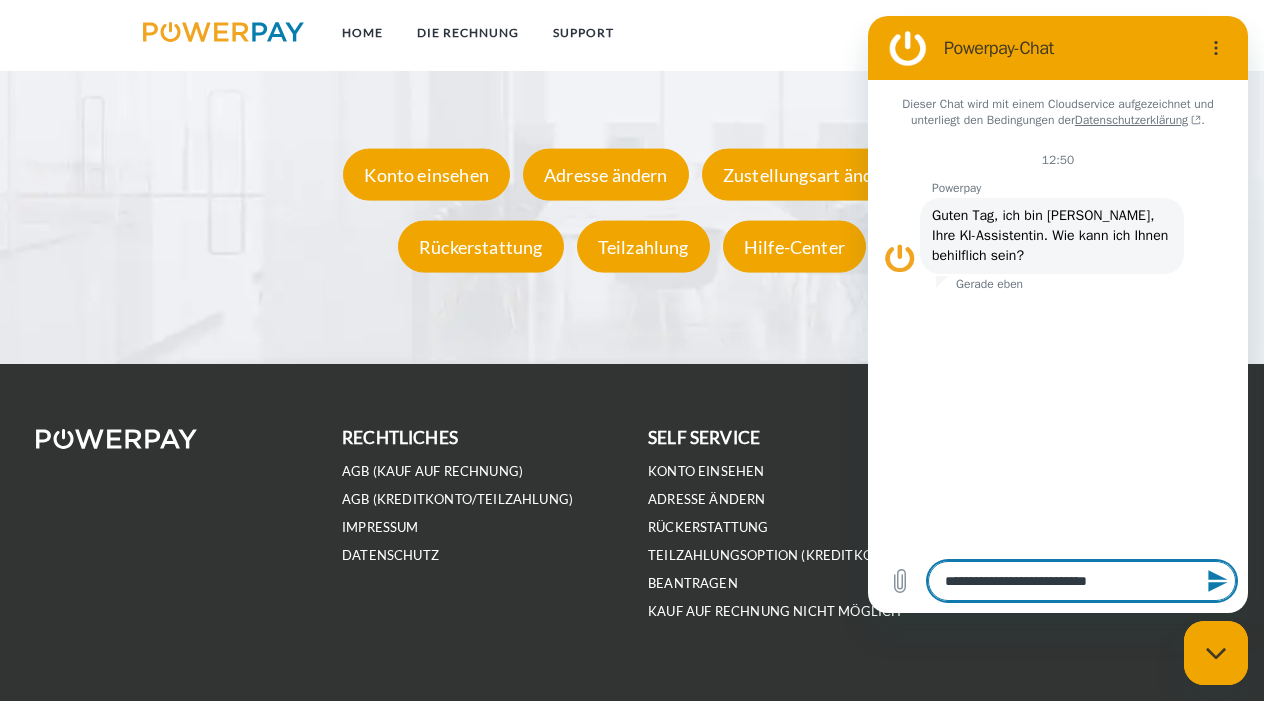 type on "**********" 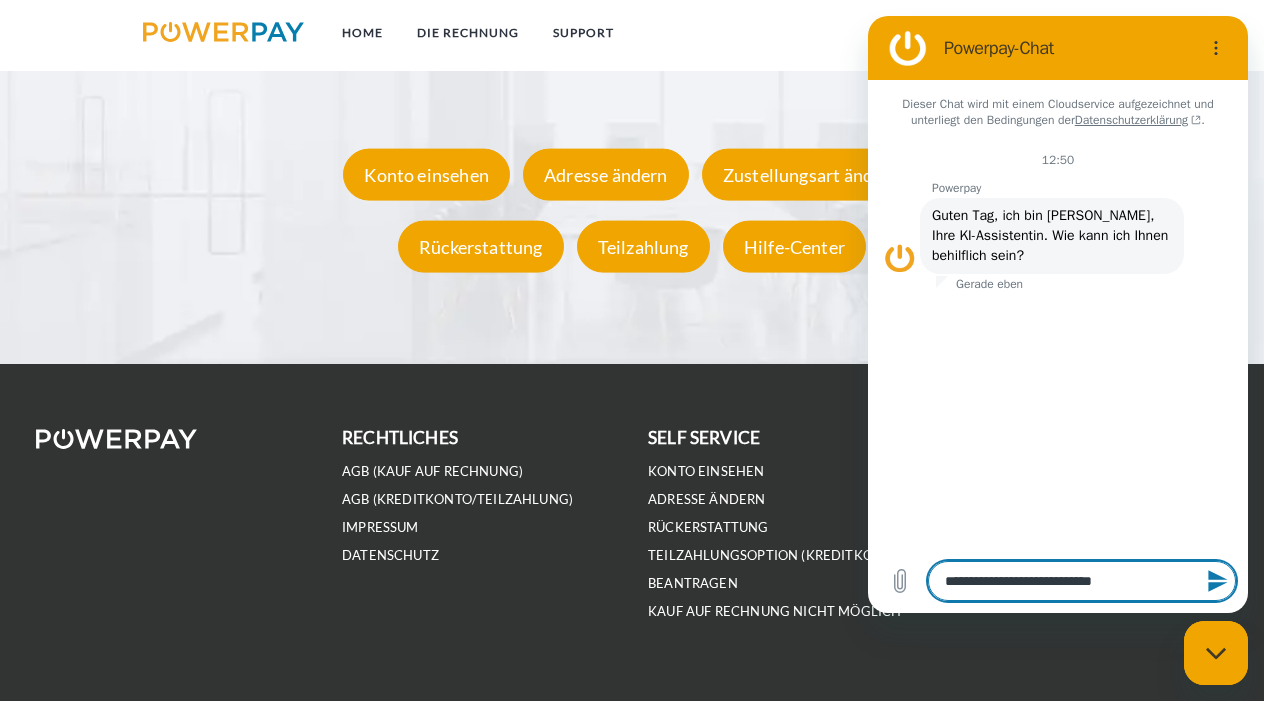 type on "**********" 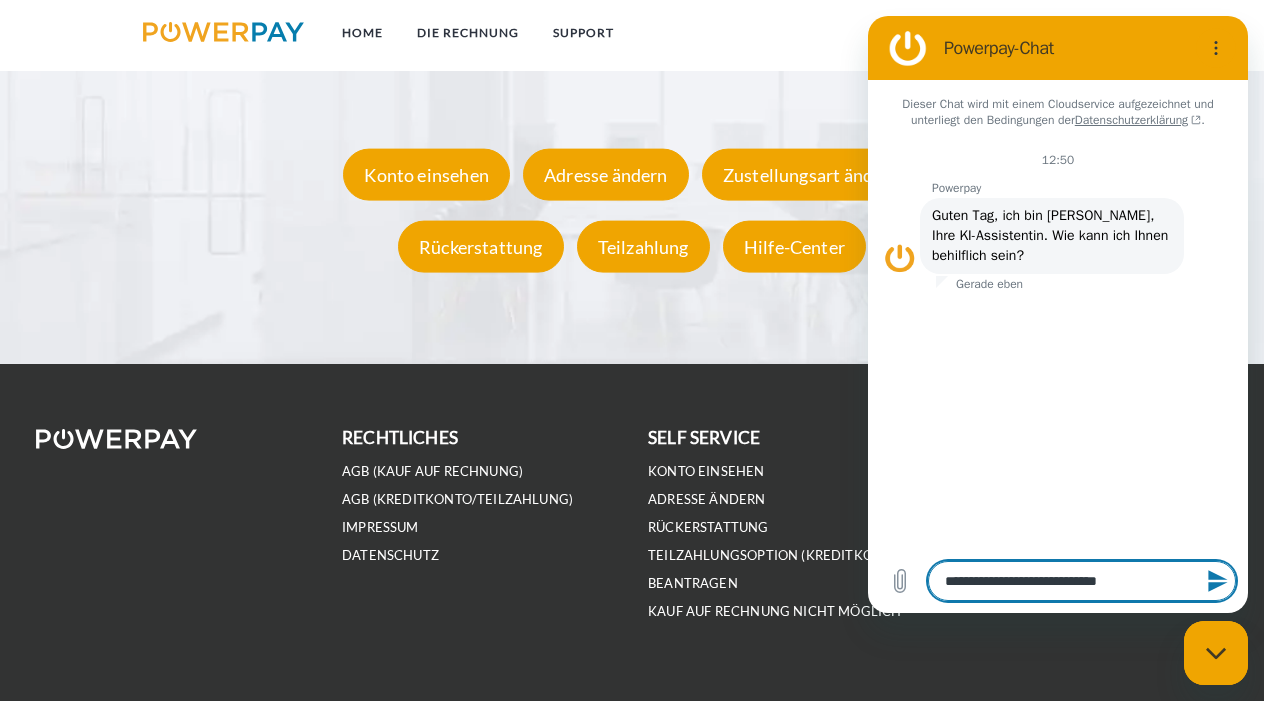 type on "**********" 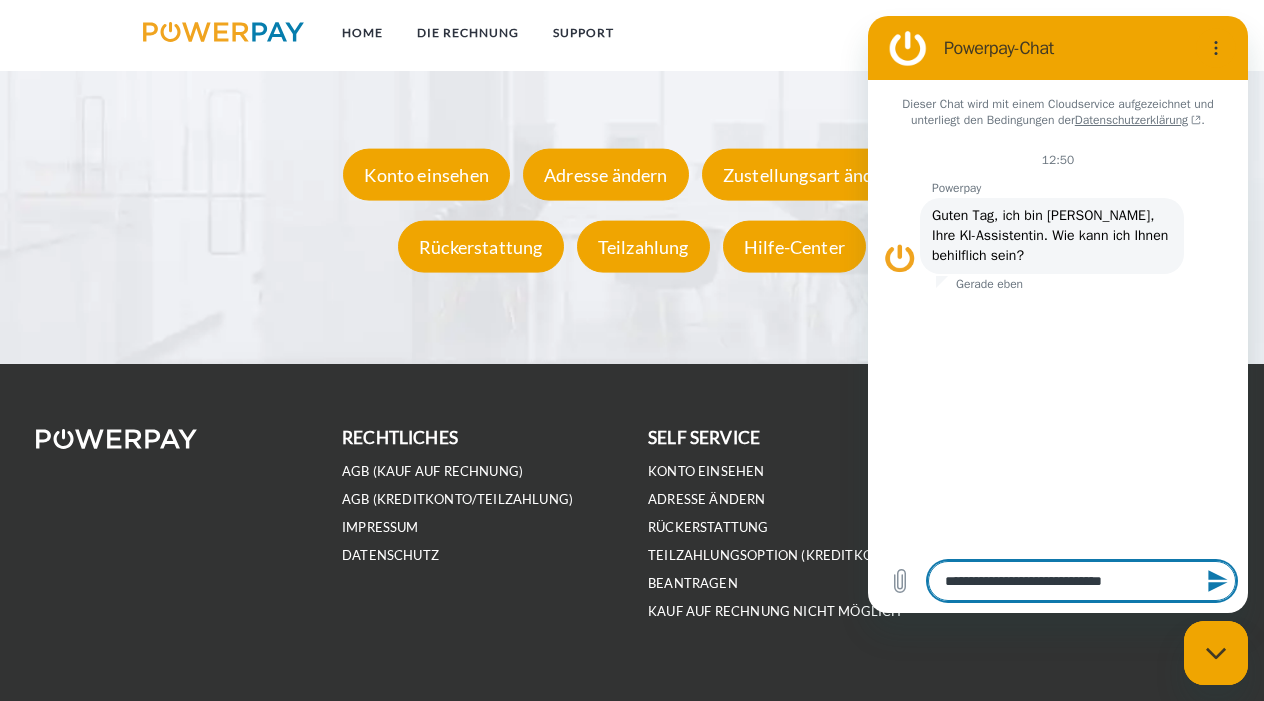 type on "**********" 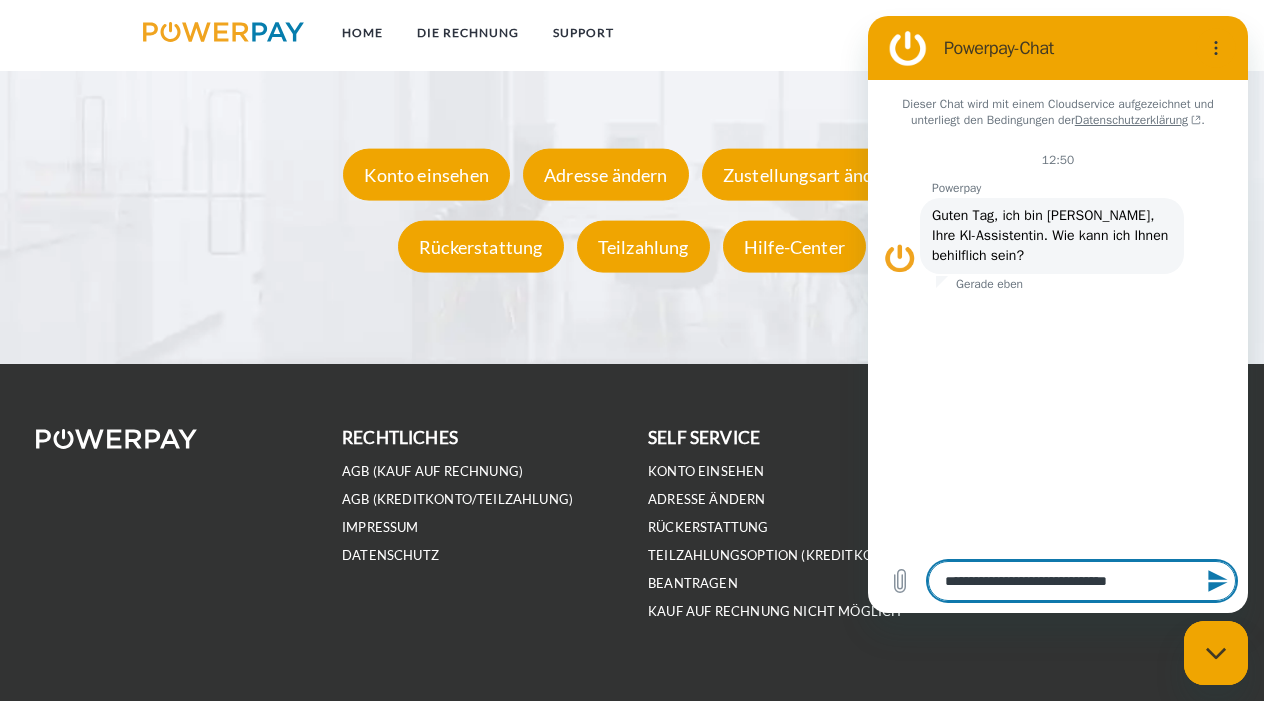 type on "**********" 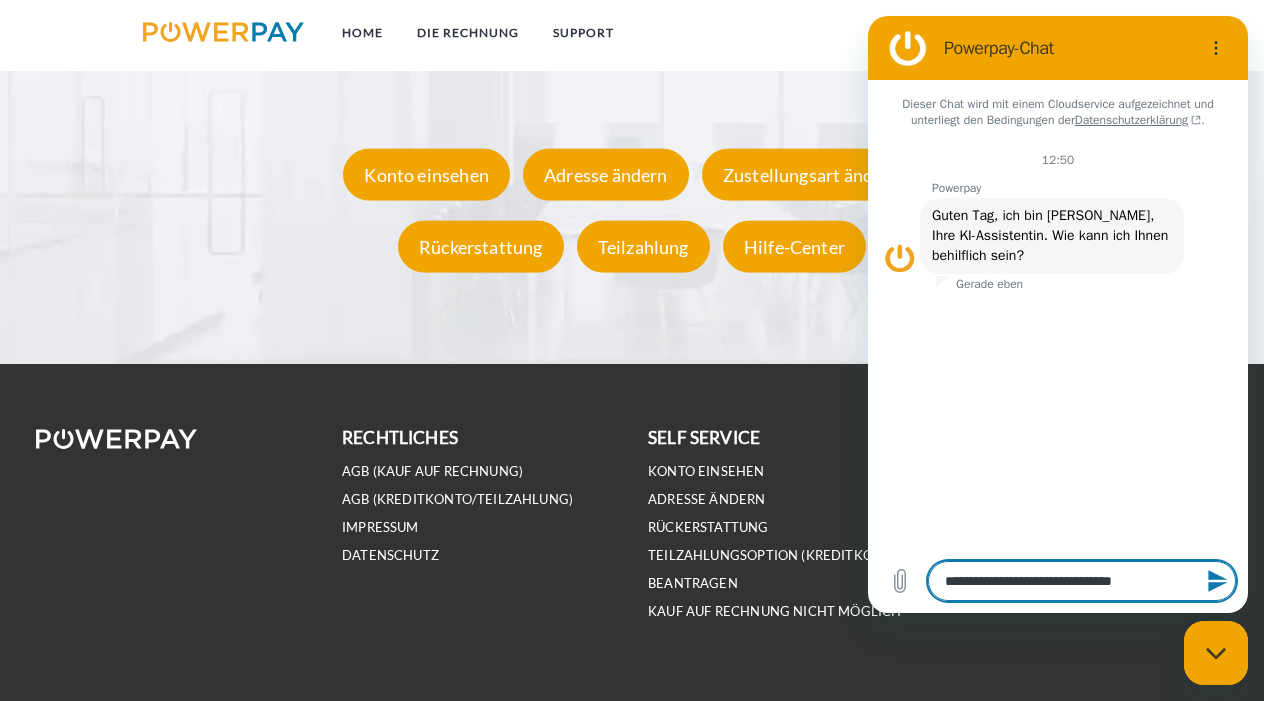 type on "**********" 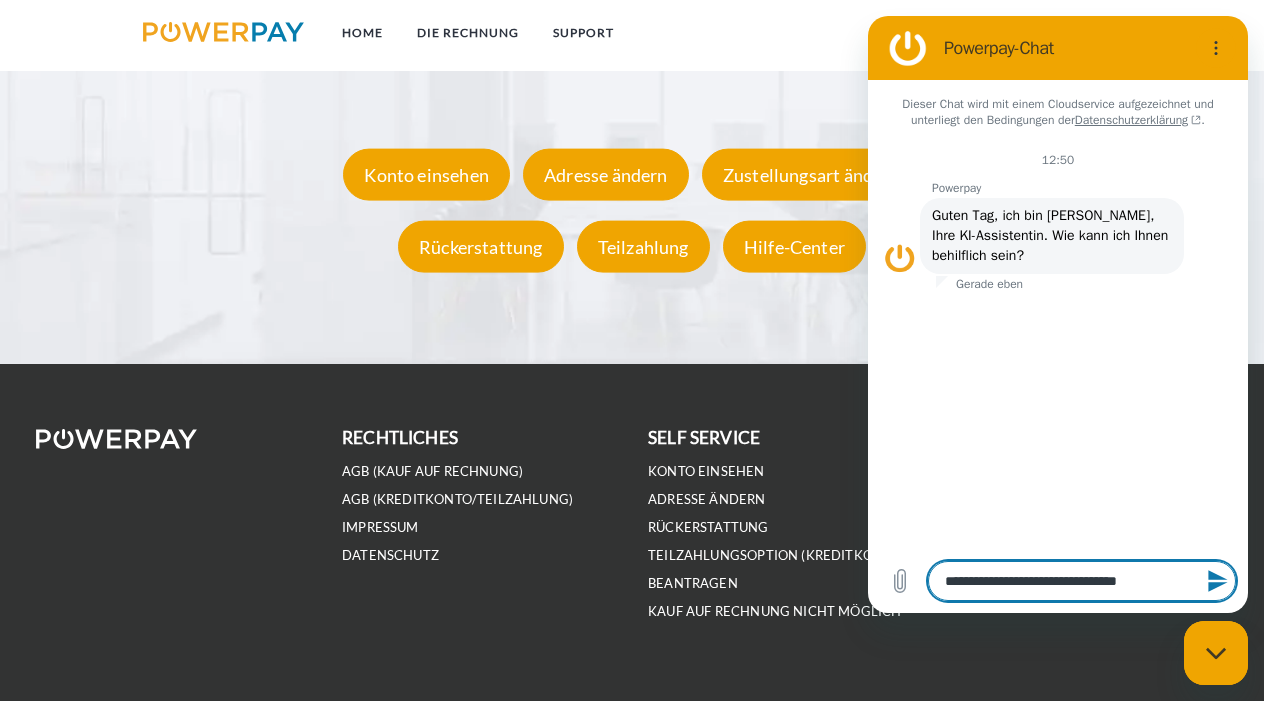 type on "**********" 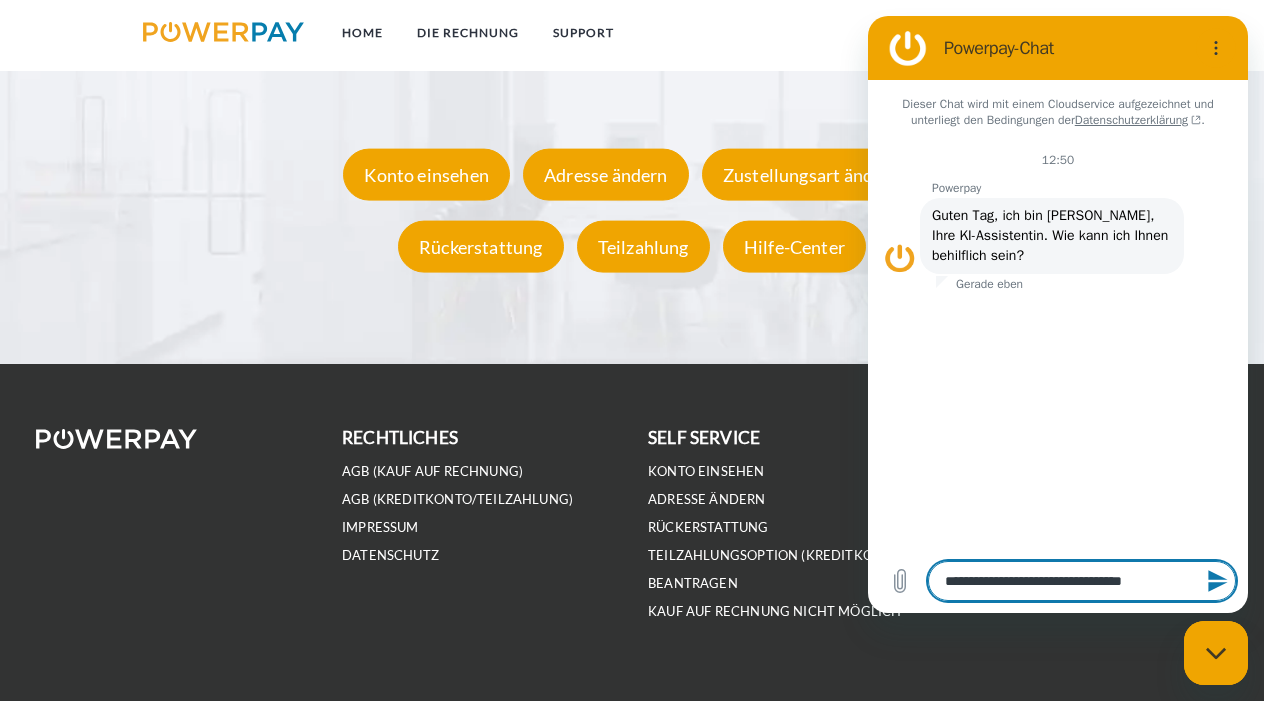 type on "**********" 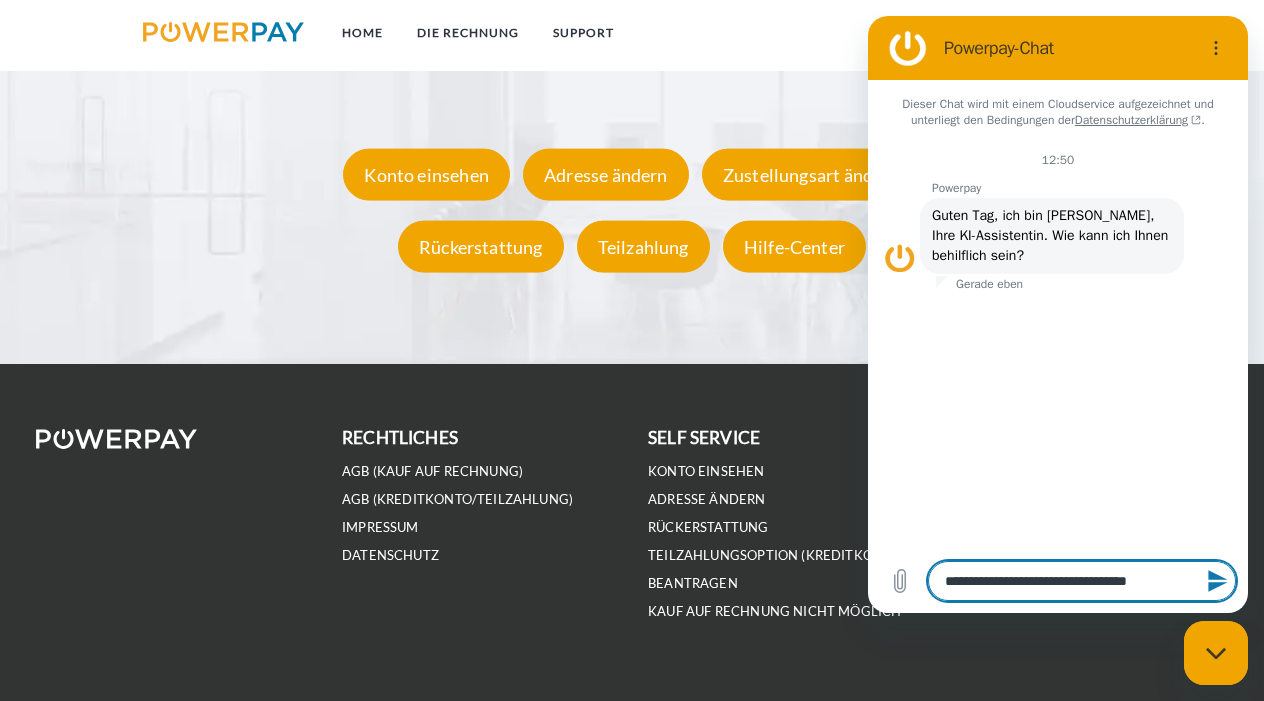 type on "**********" 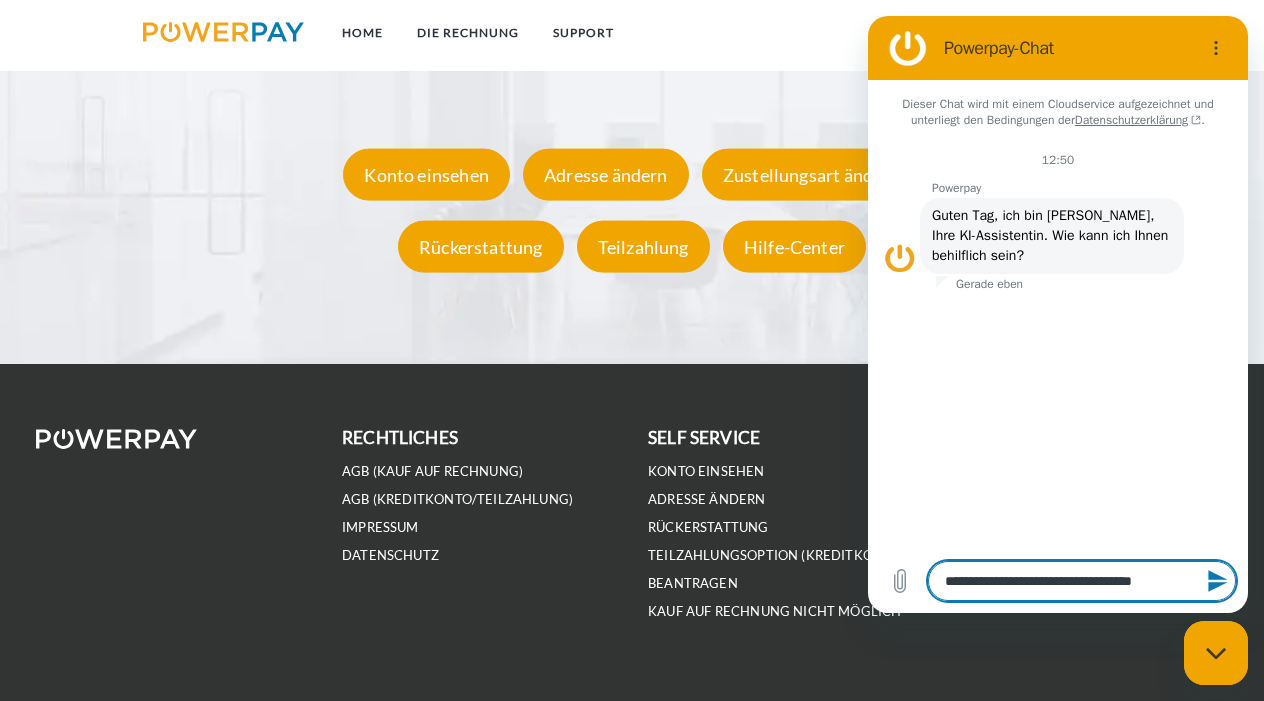 type on "**********" 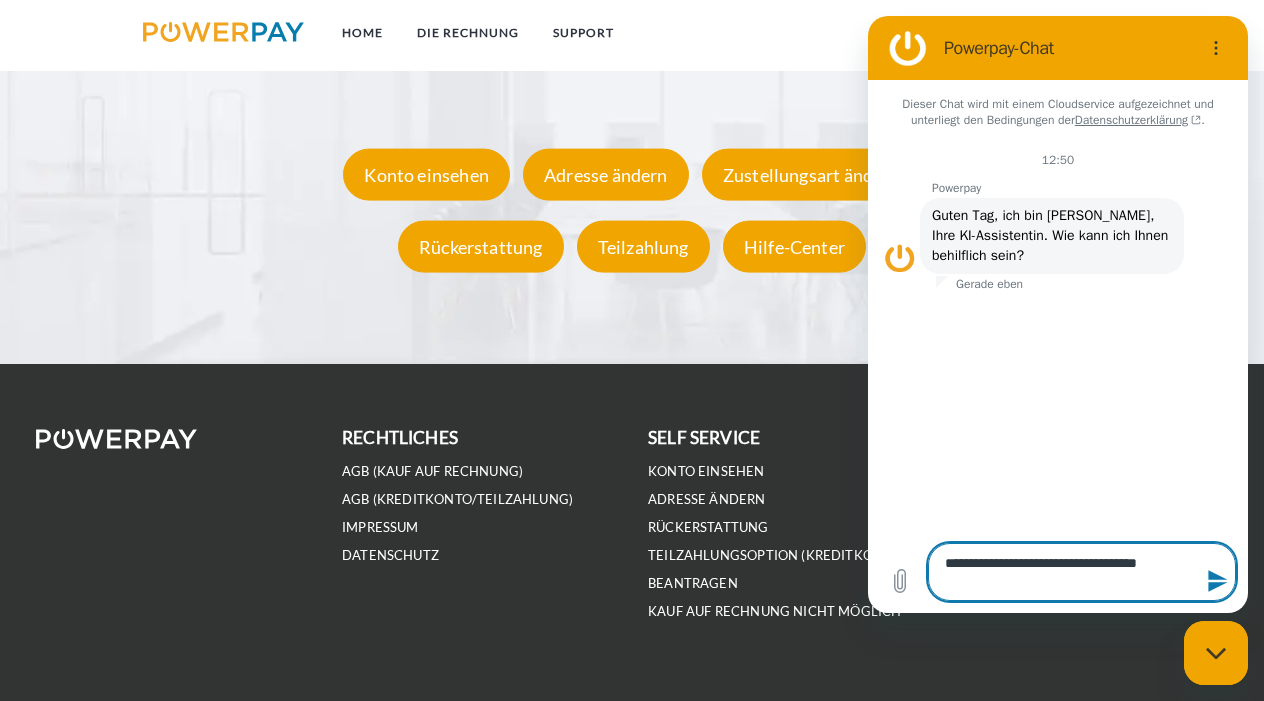 type on "**********" 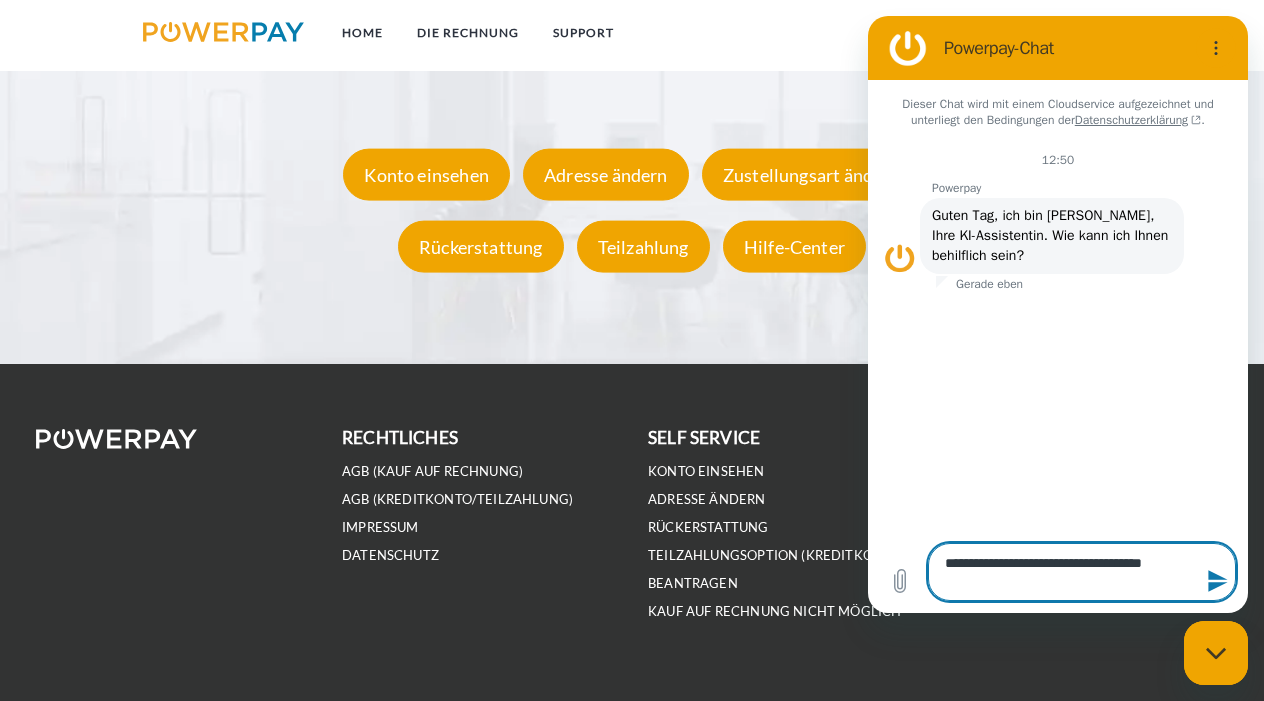 type on "**********" 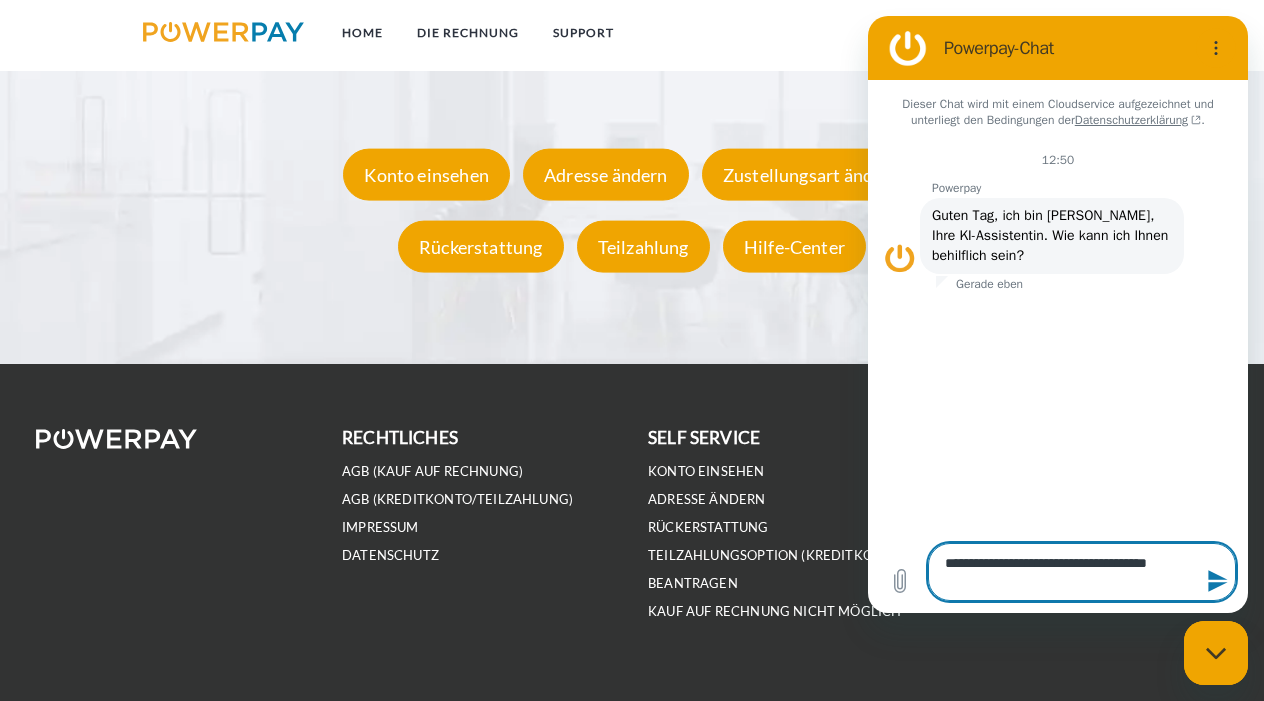 type on "**********" 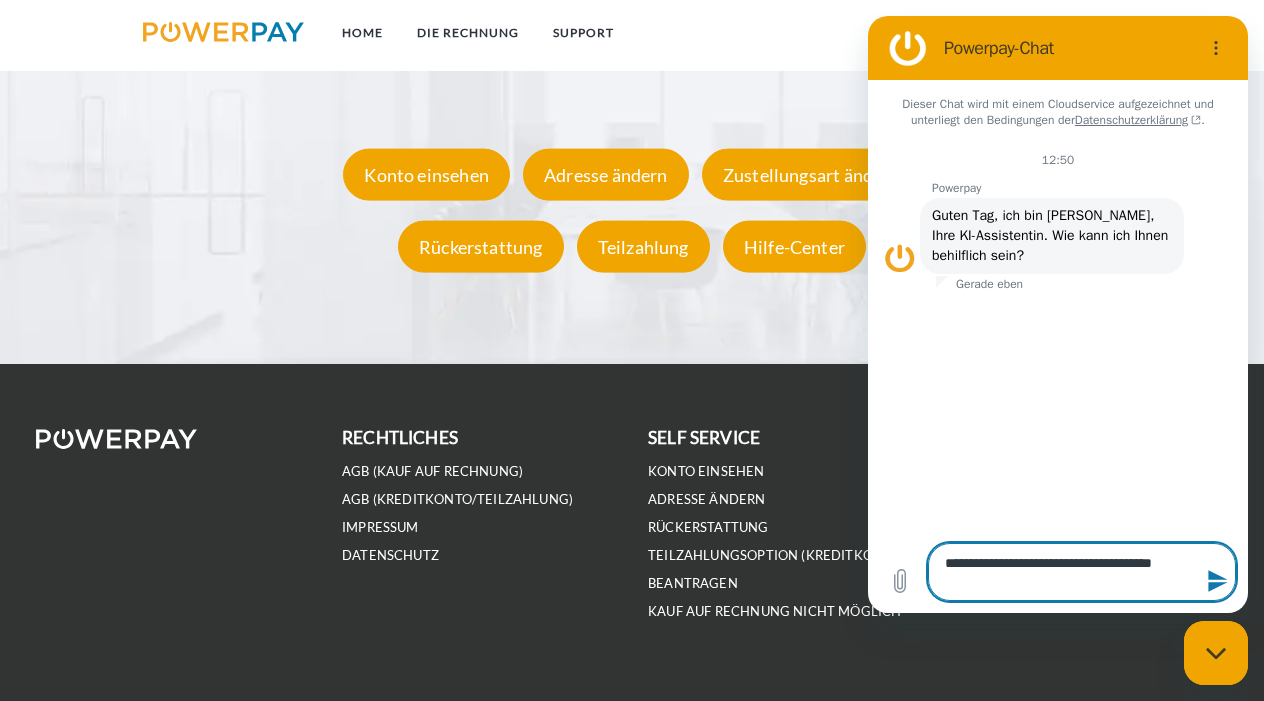 type on "**********" 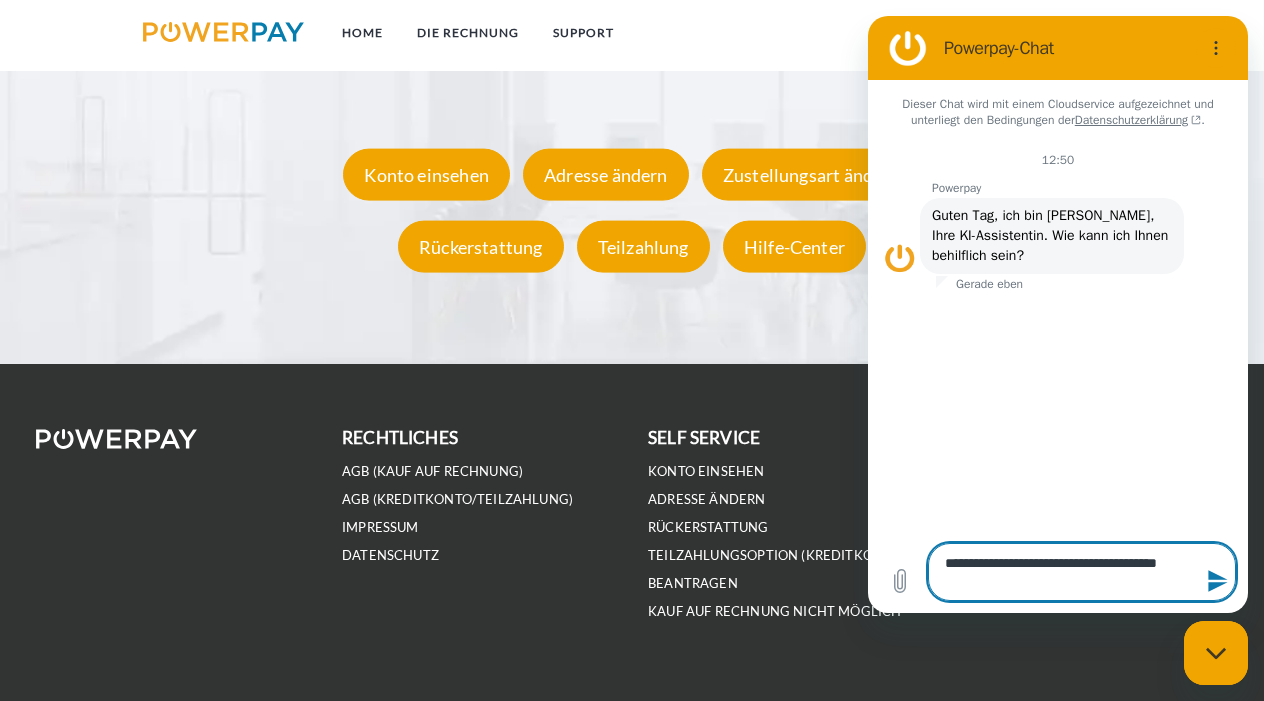 type on "**********" 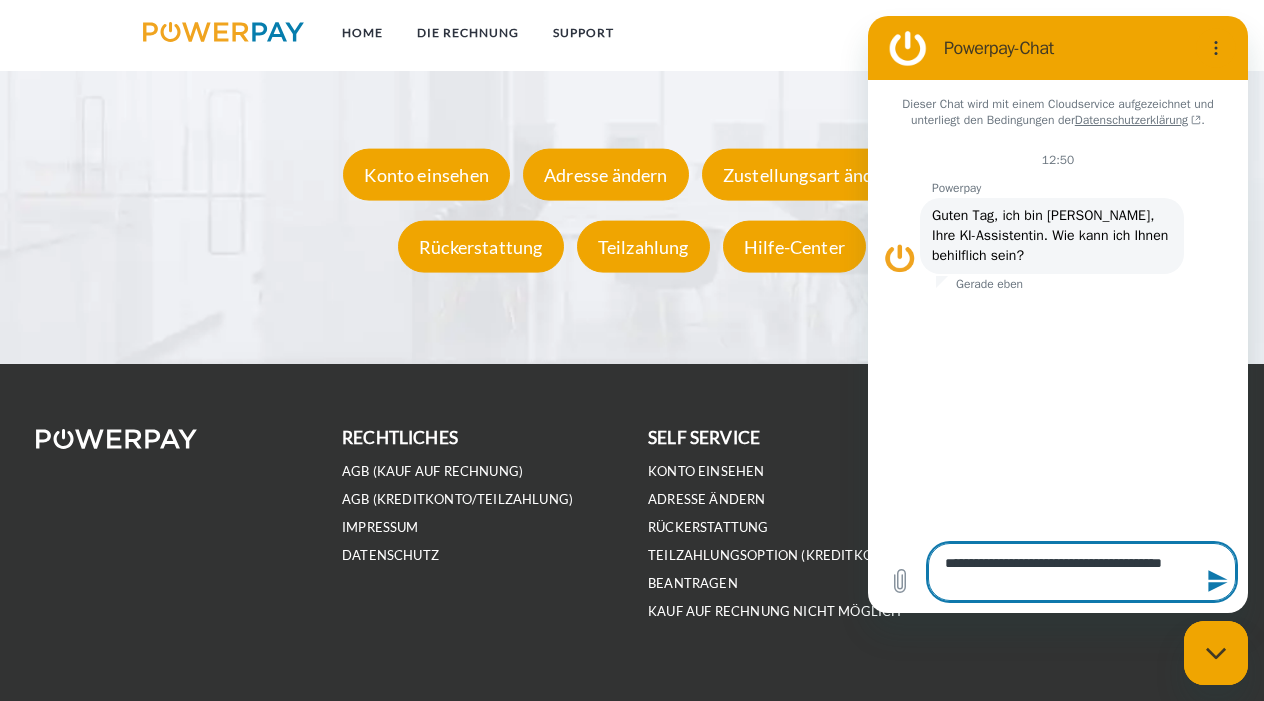 type on "**********" 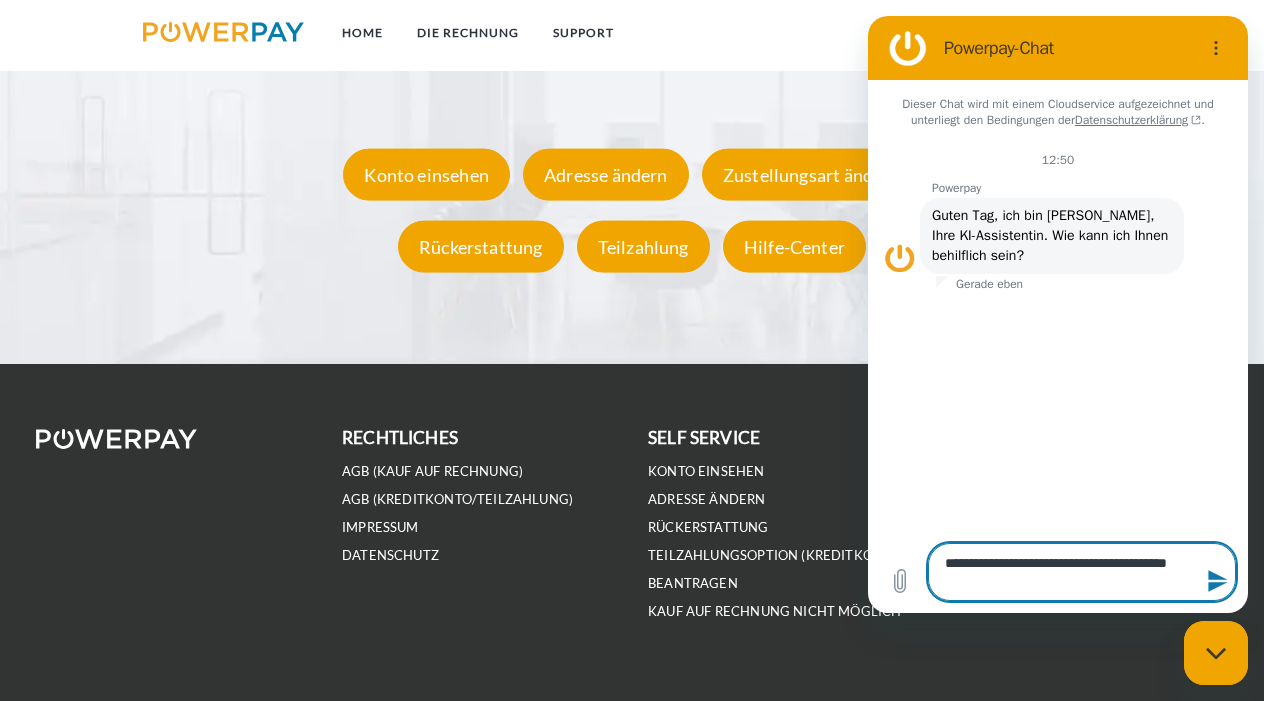 type on "**********" 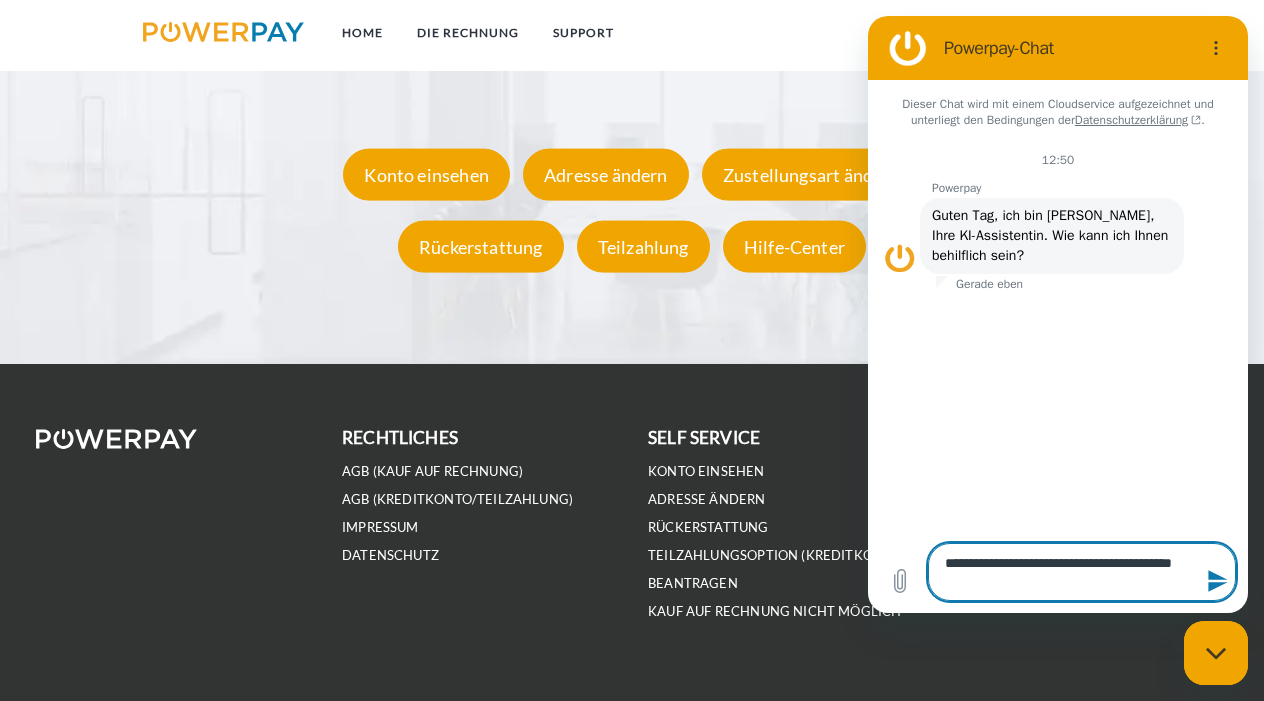 type on "**********" 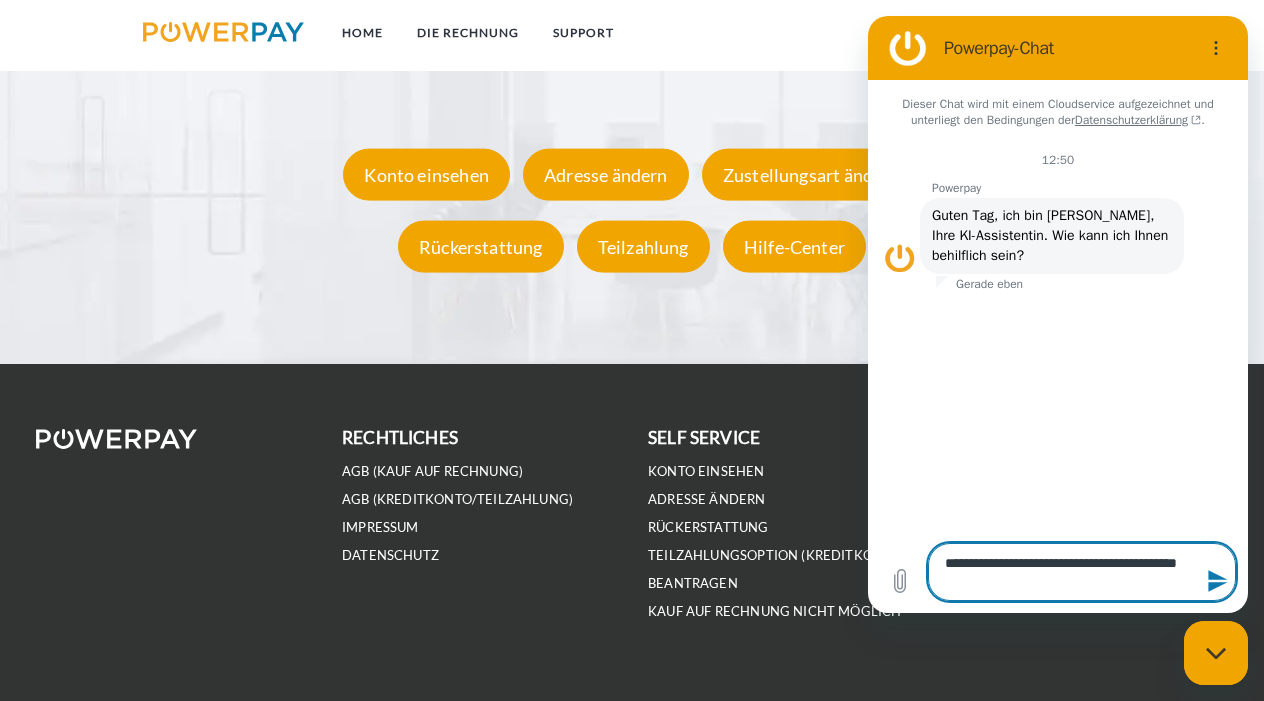 type on "**********" 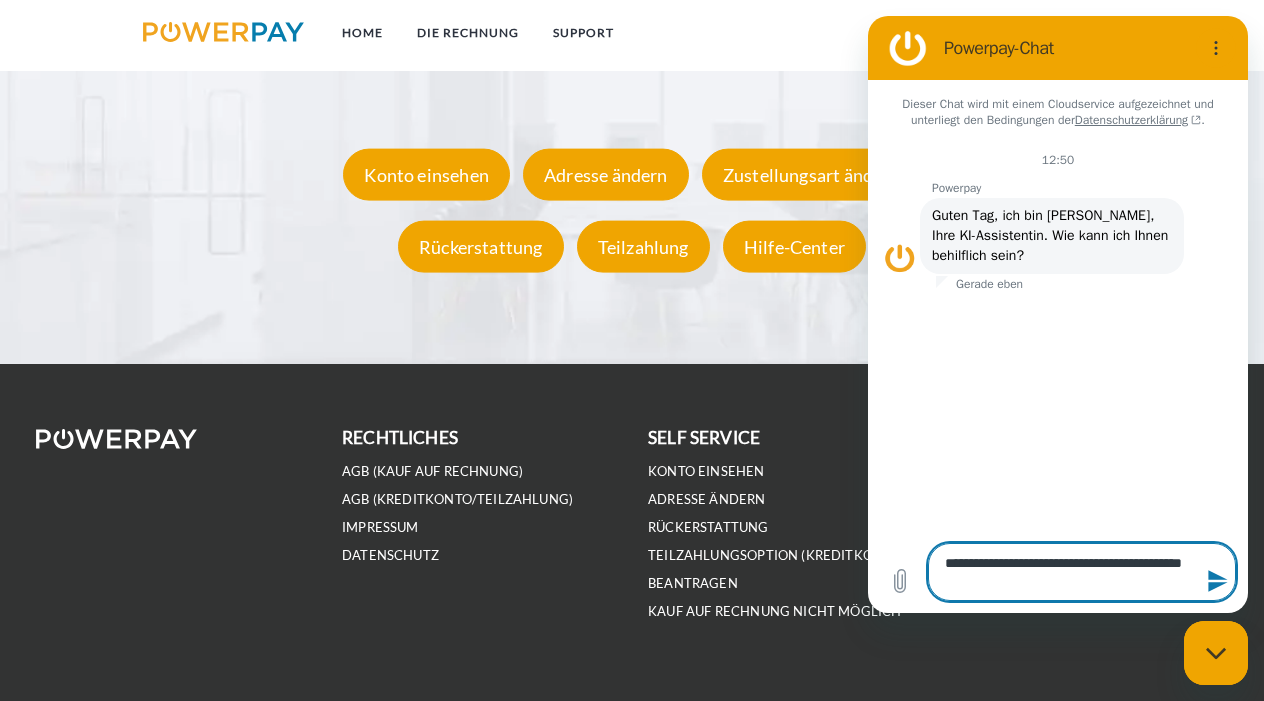 type on "**********" 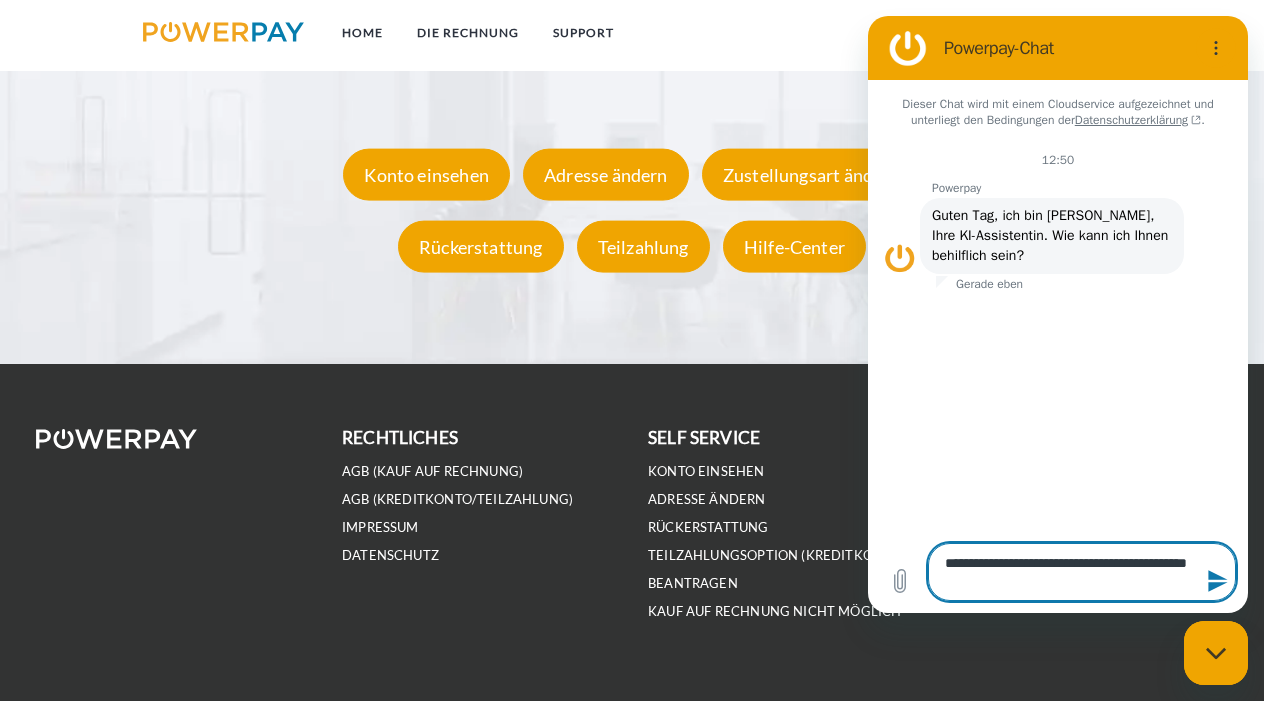 type on "**********" 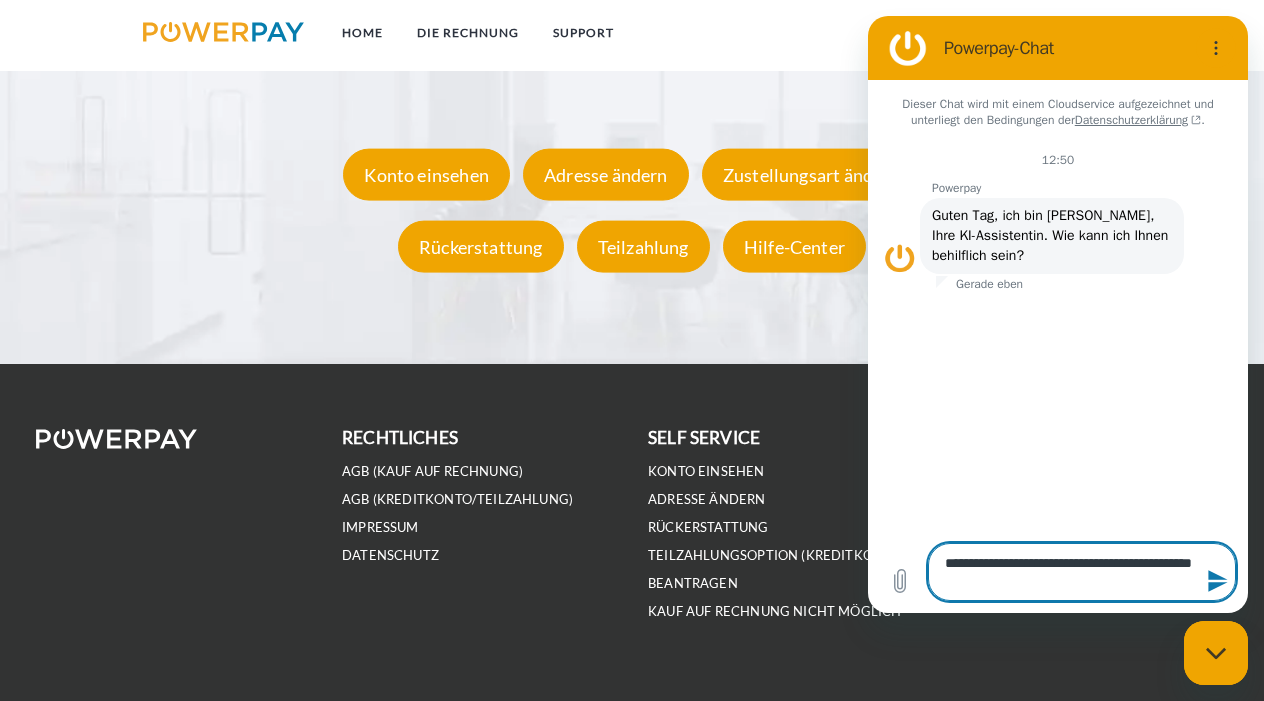 type on "**********" 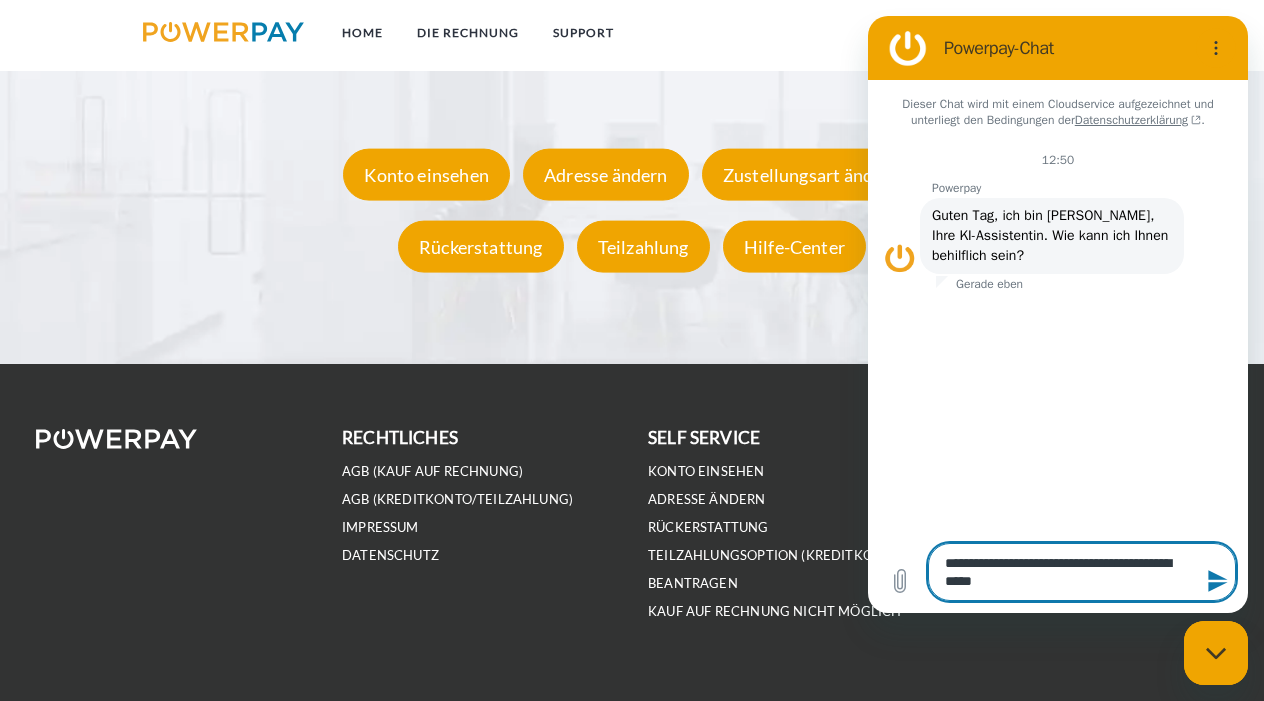 type on "**********" 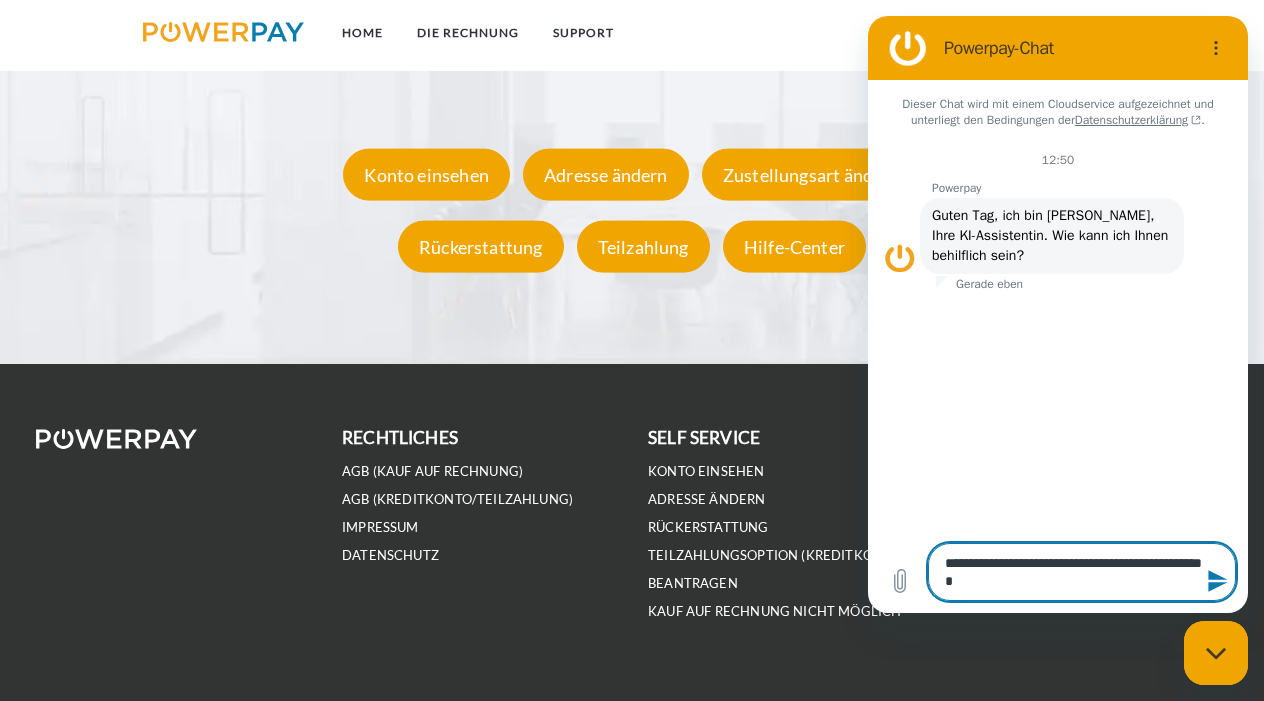 type on "**********" 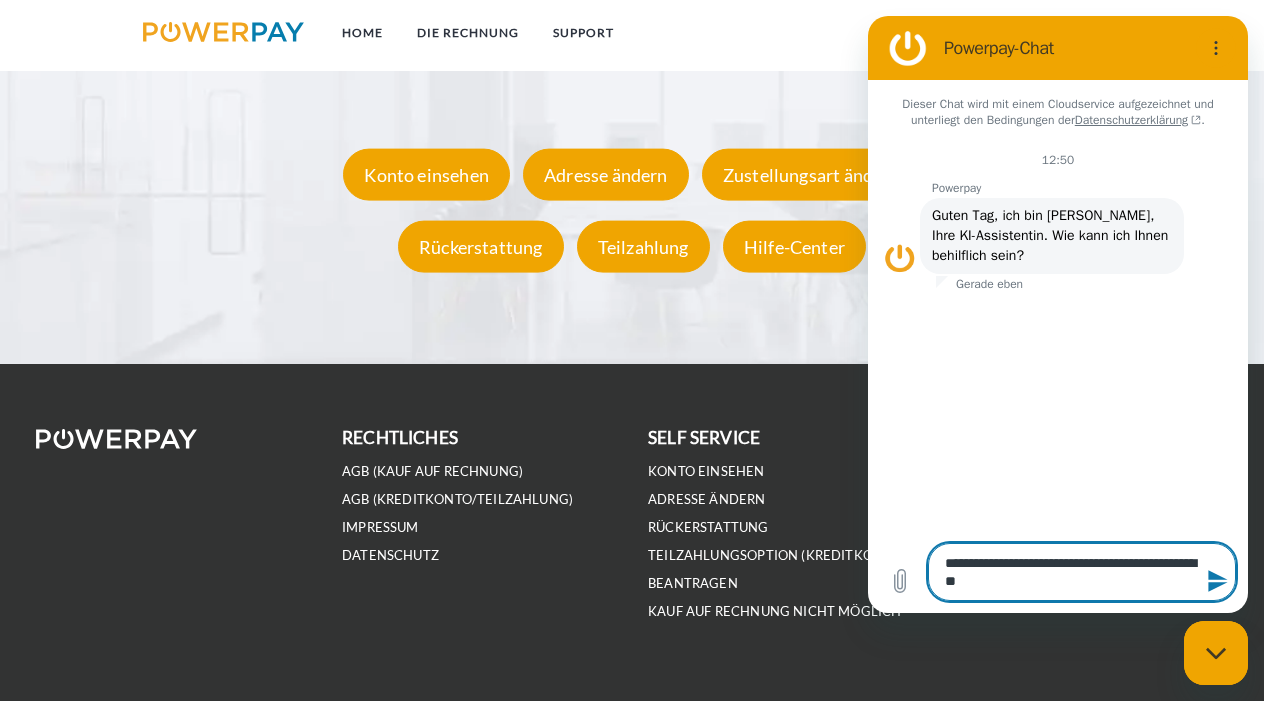 type on "**********" 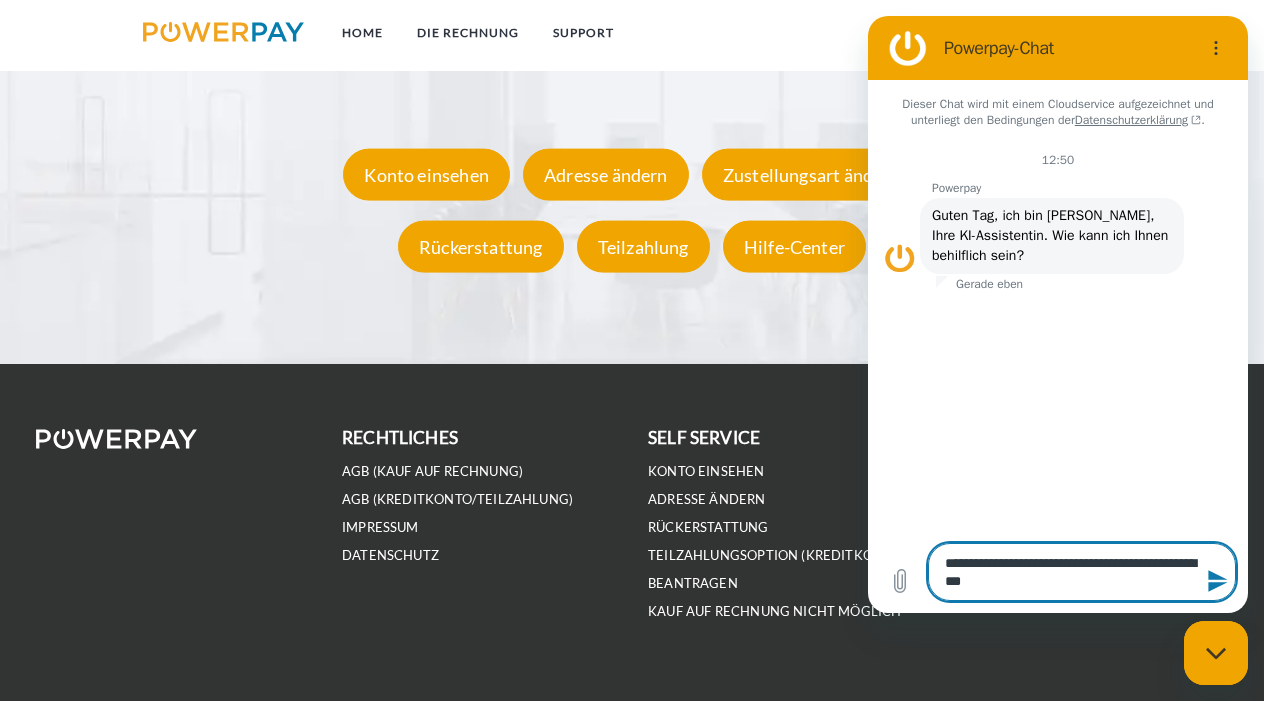 type on "**********" 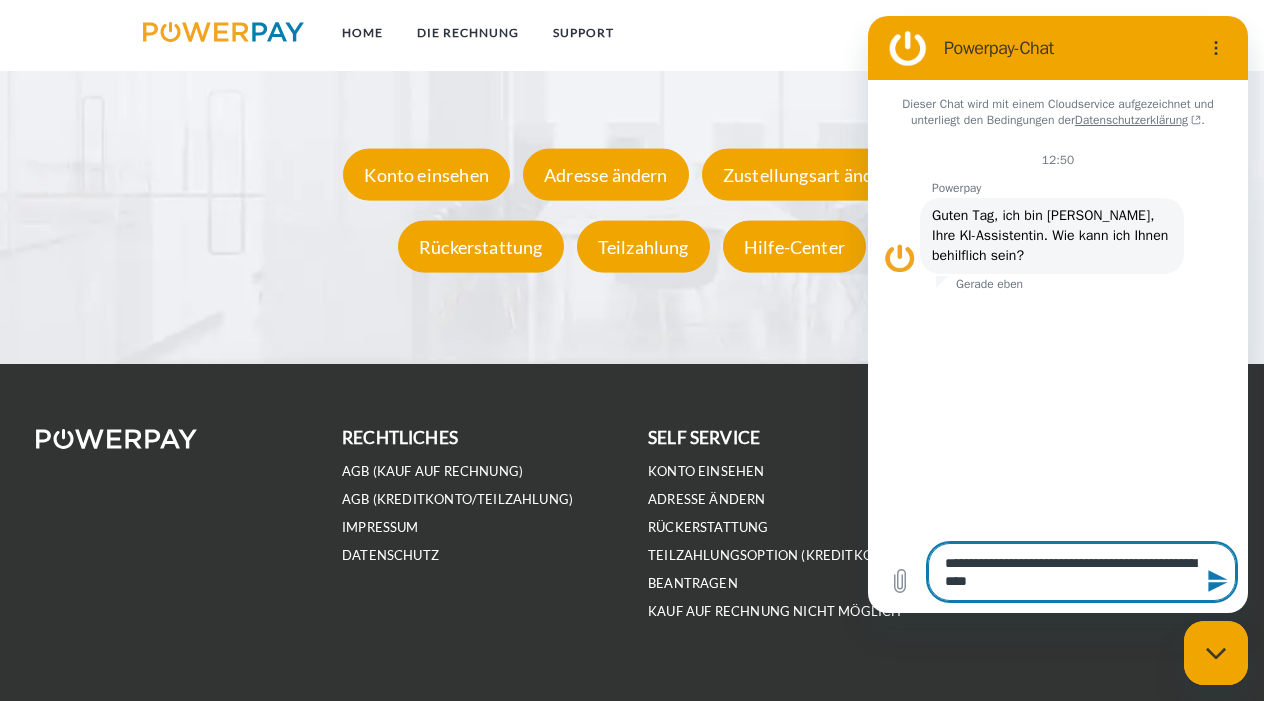 type on "**********" 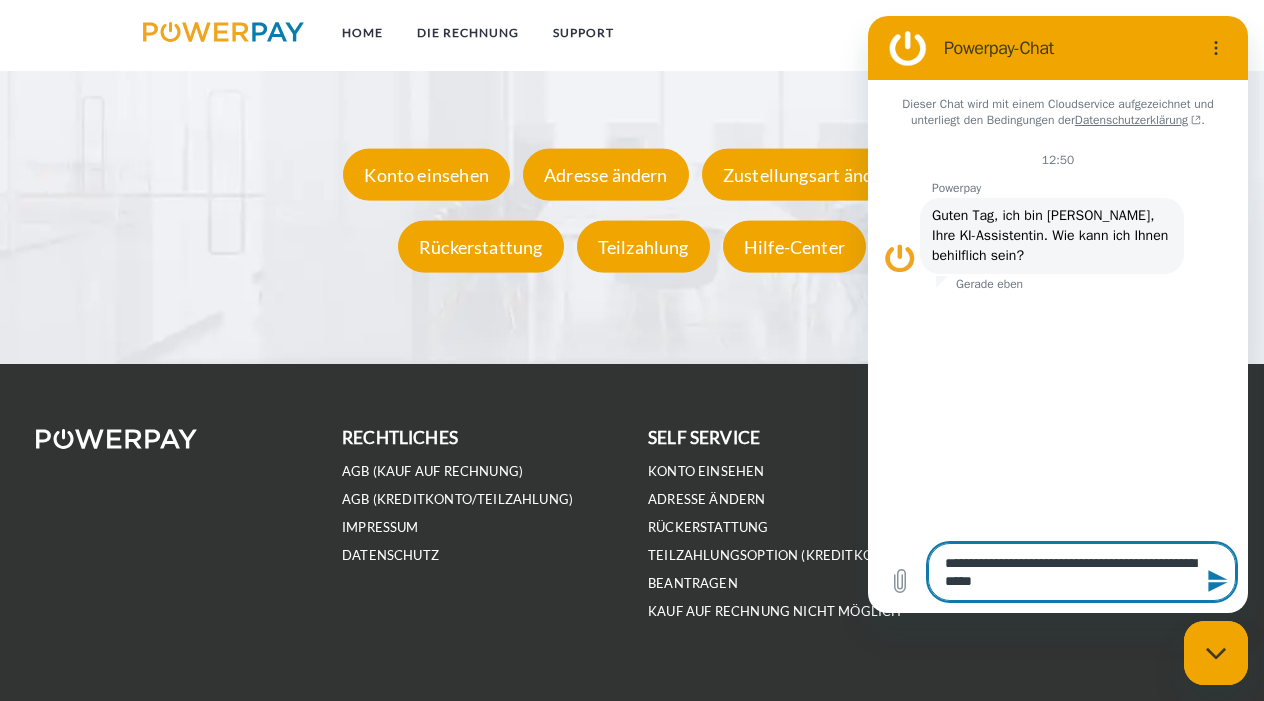 type on "**********" 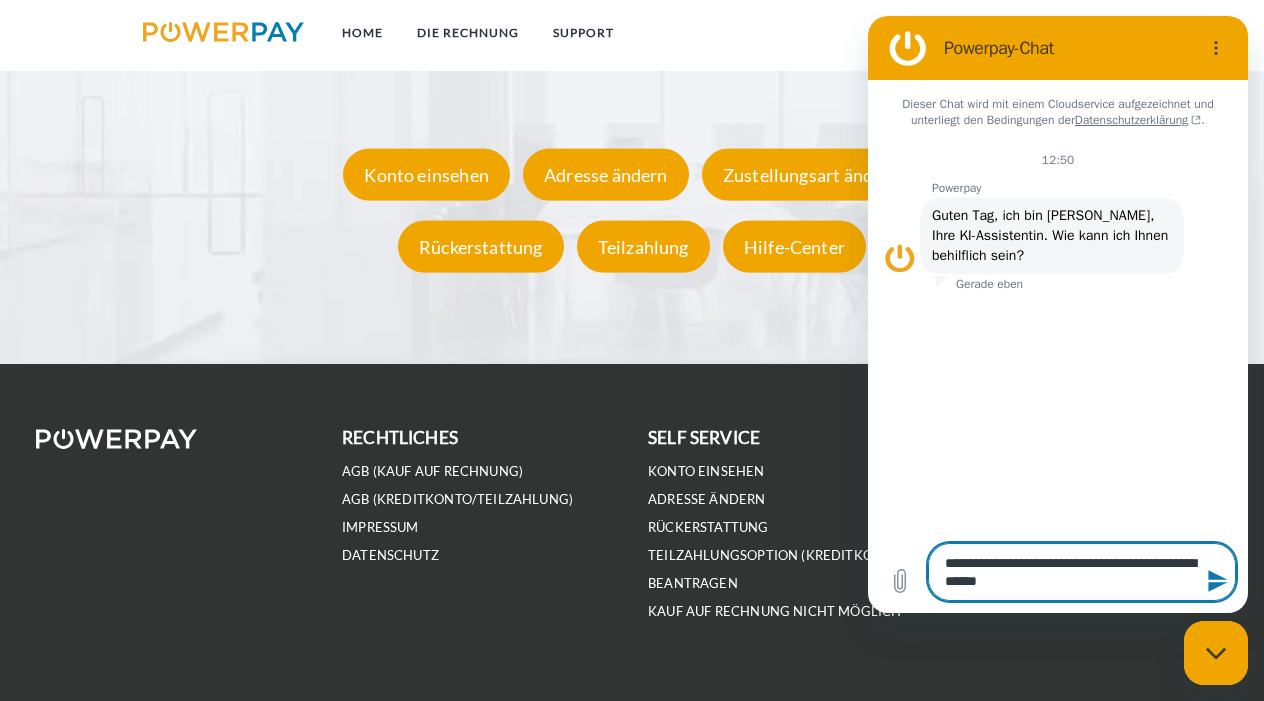 type on "**********" 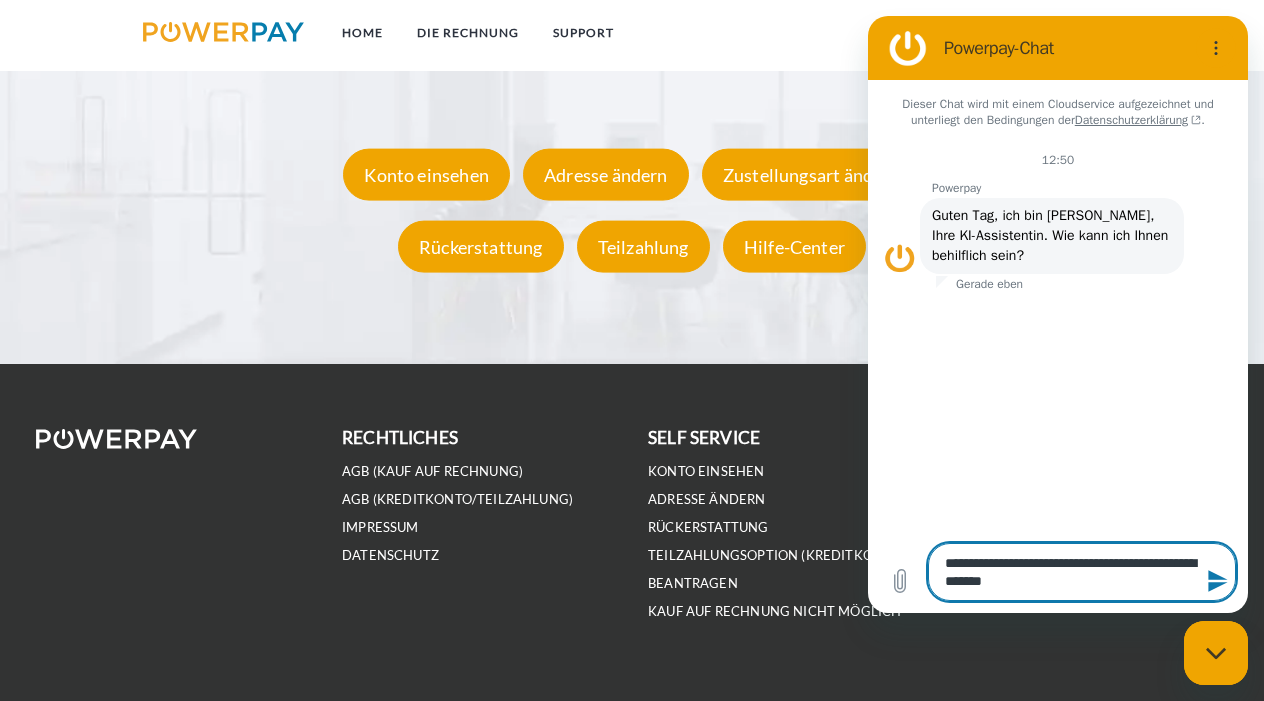 type on "**********" 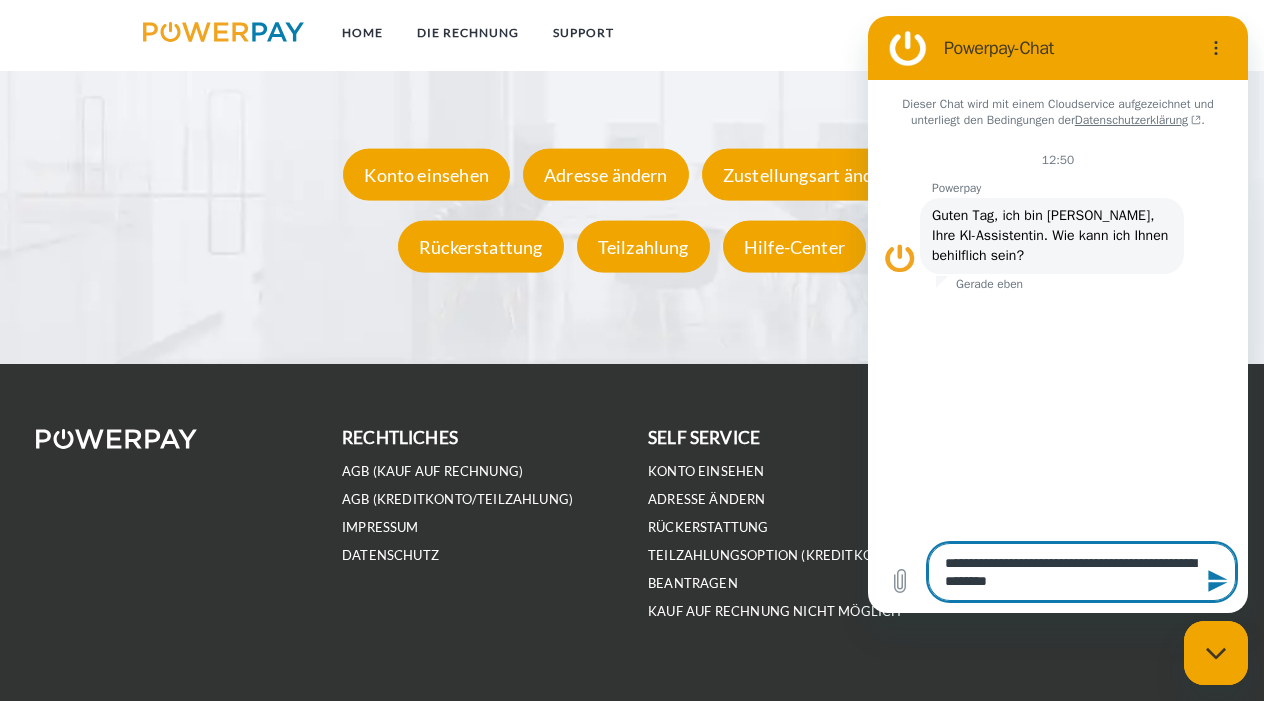type on "**********" 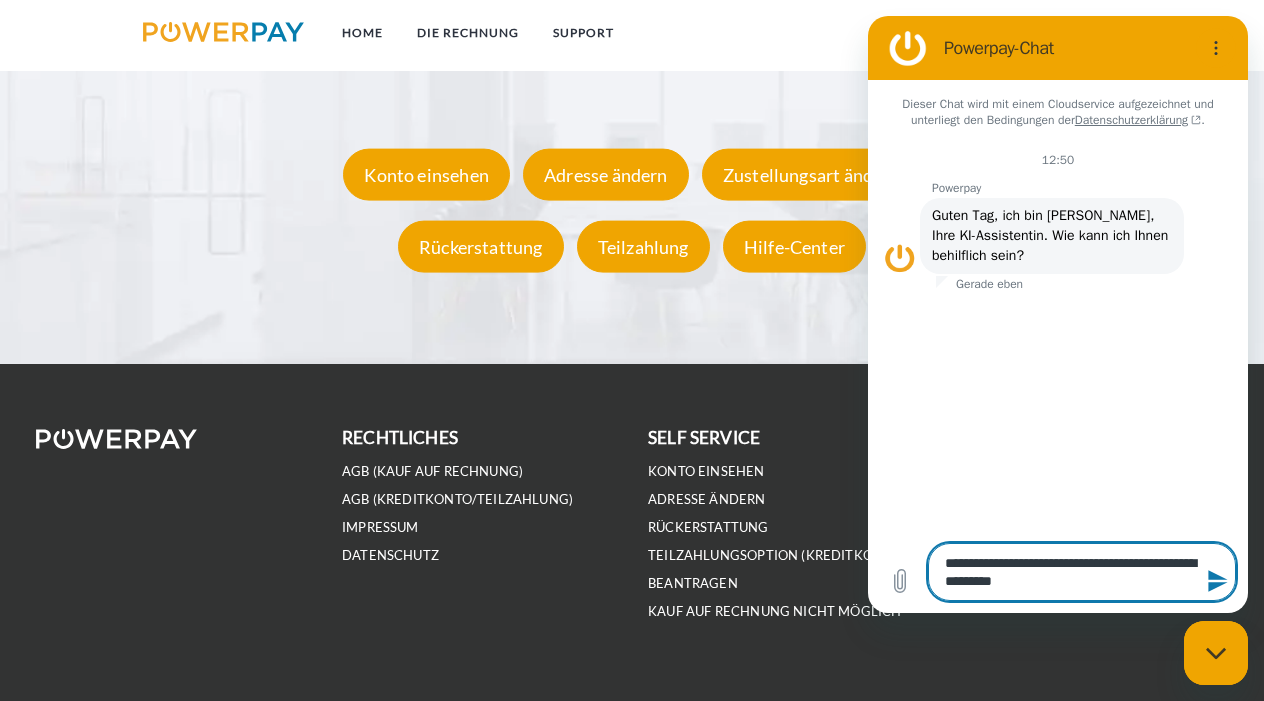 type on "**********" 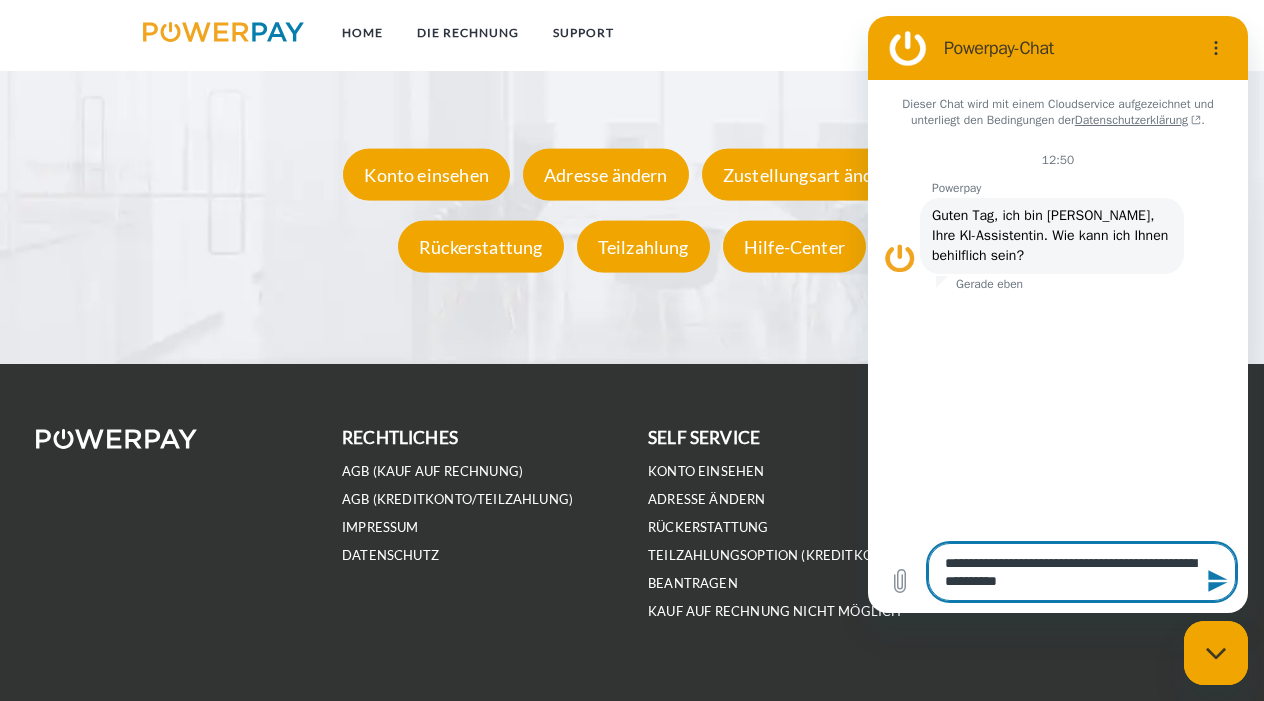 type on "**********" 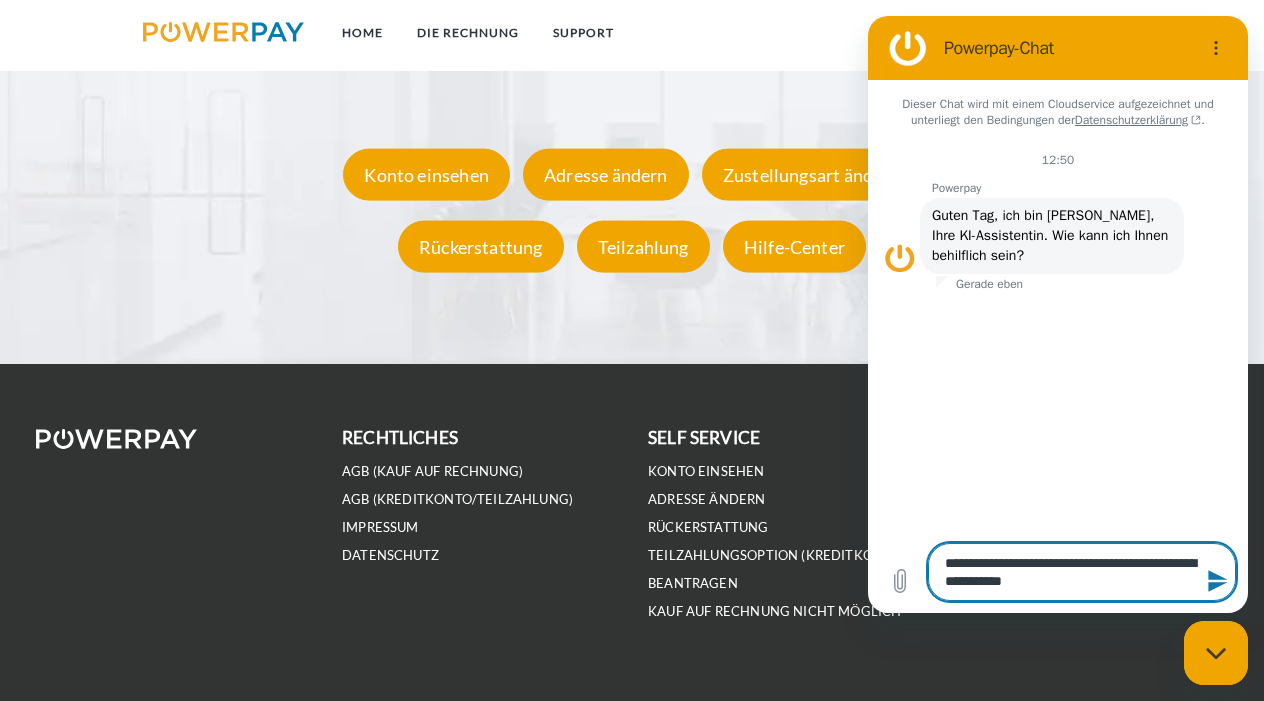 type on "**********" 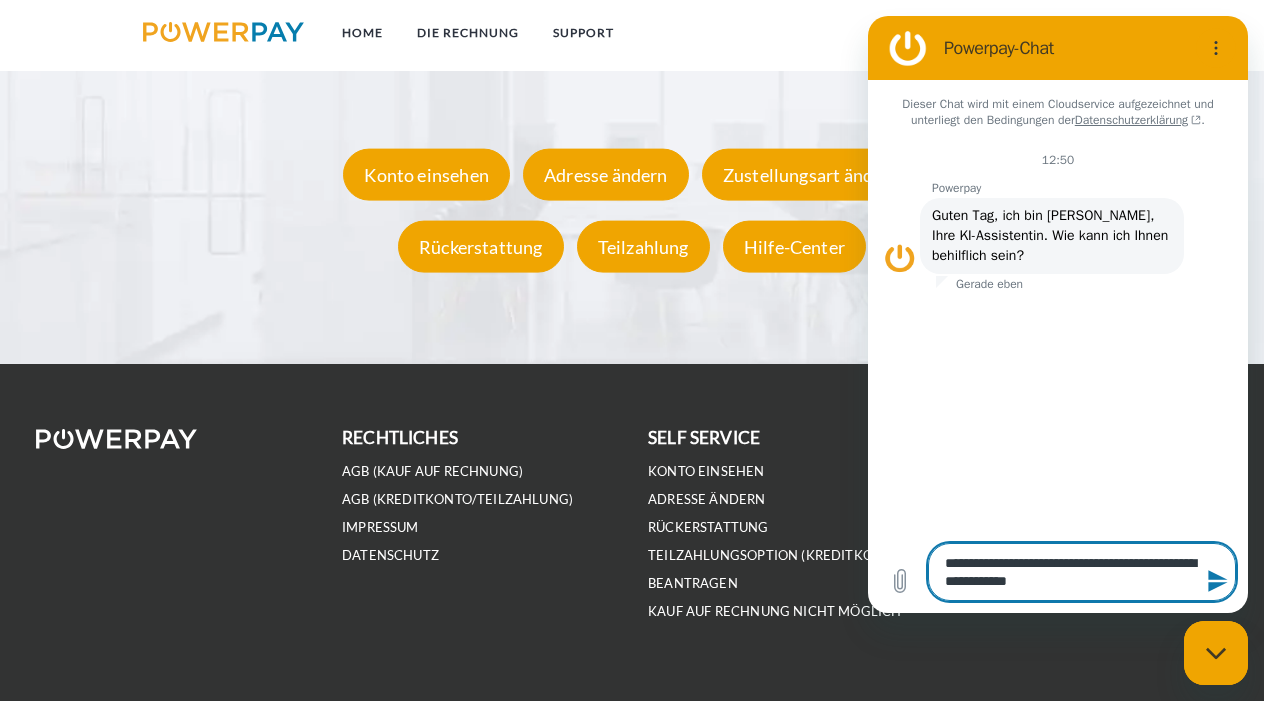 type on "**********" 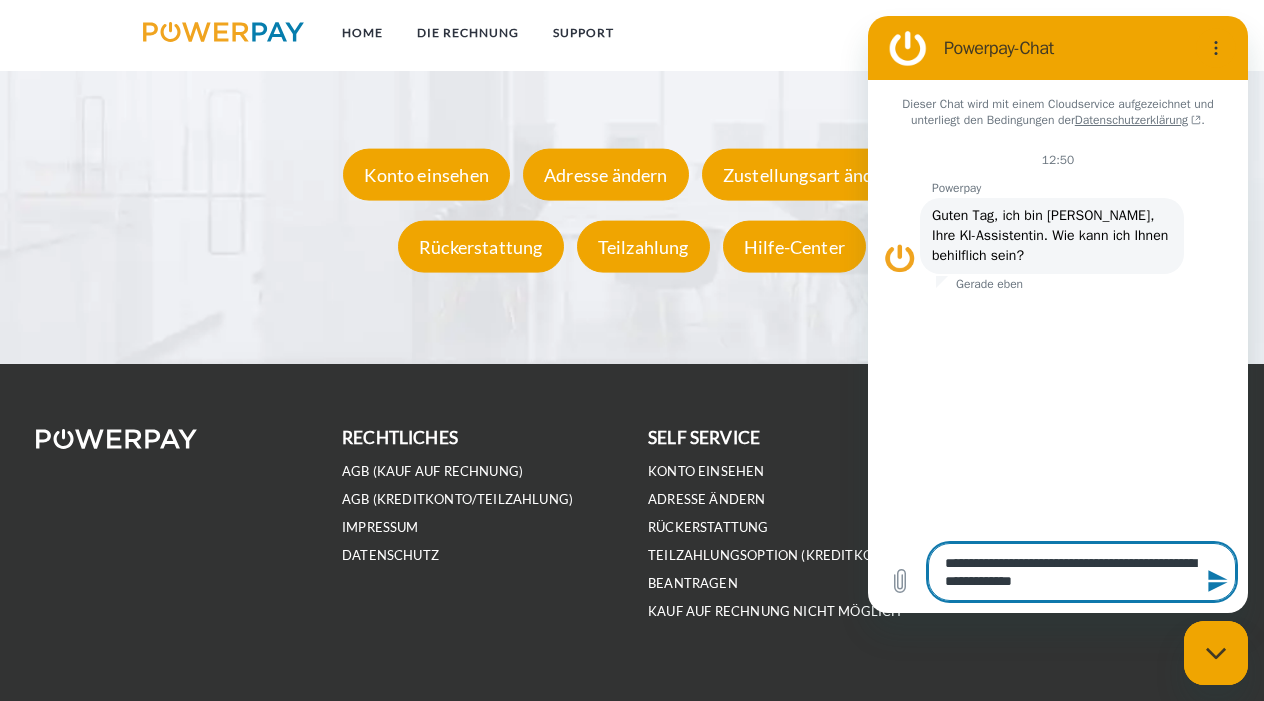 type on "**********" 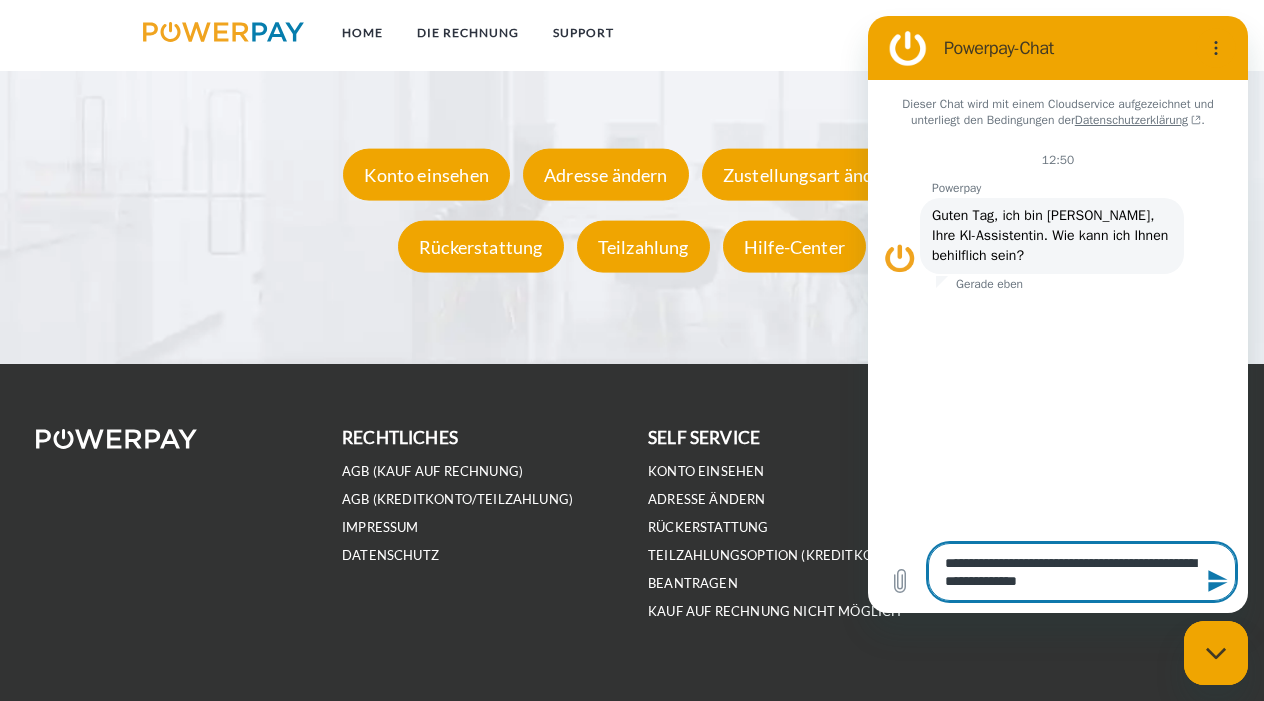type on "**********" 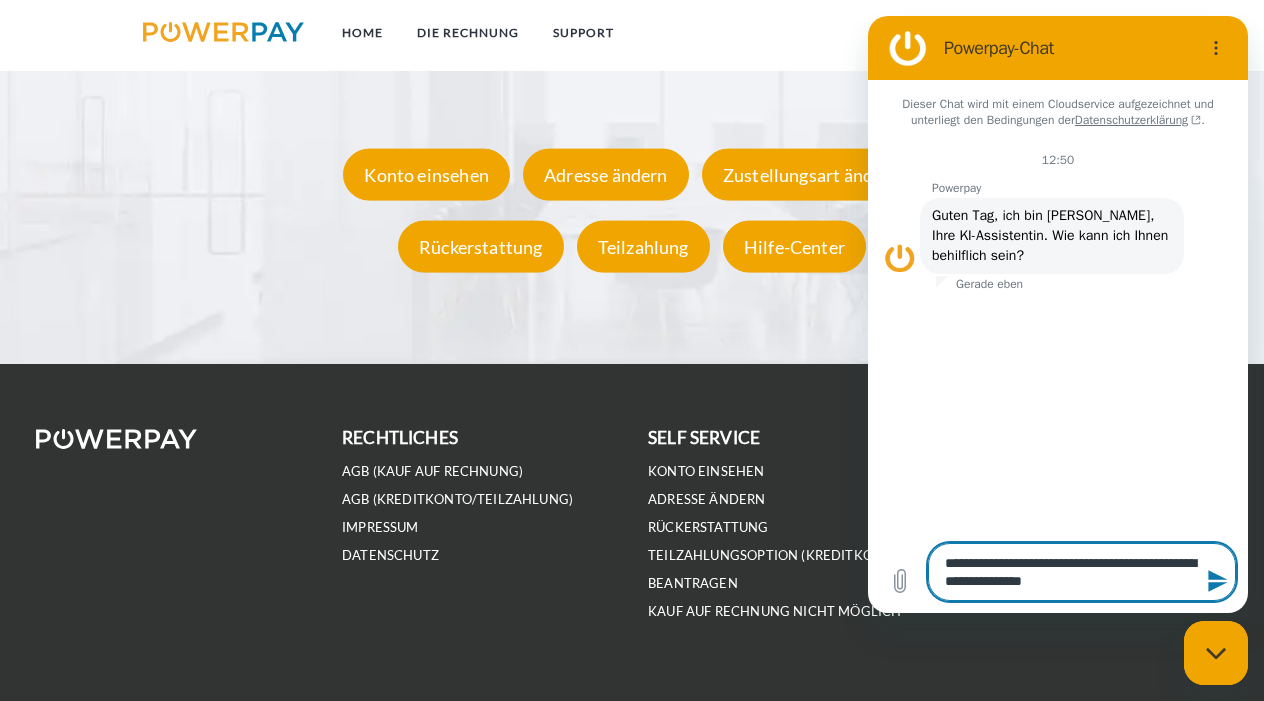 type on "**********" 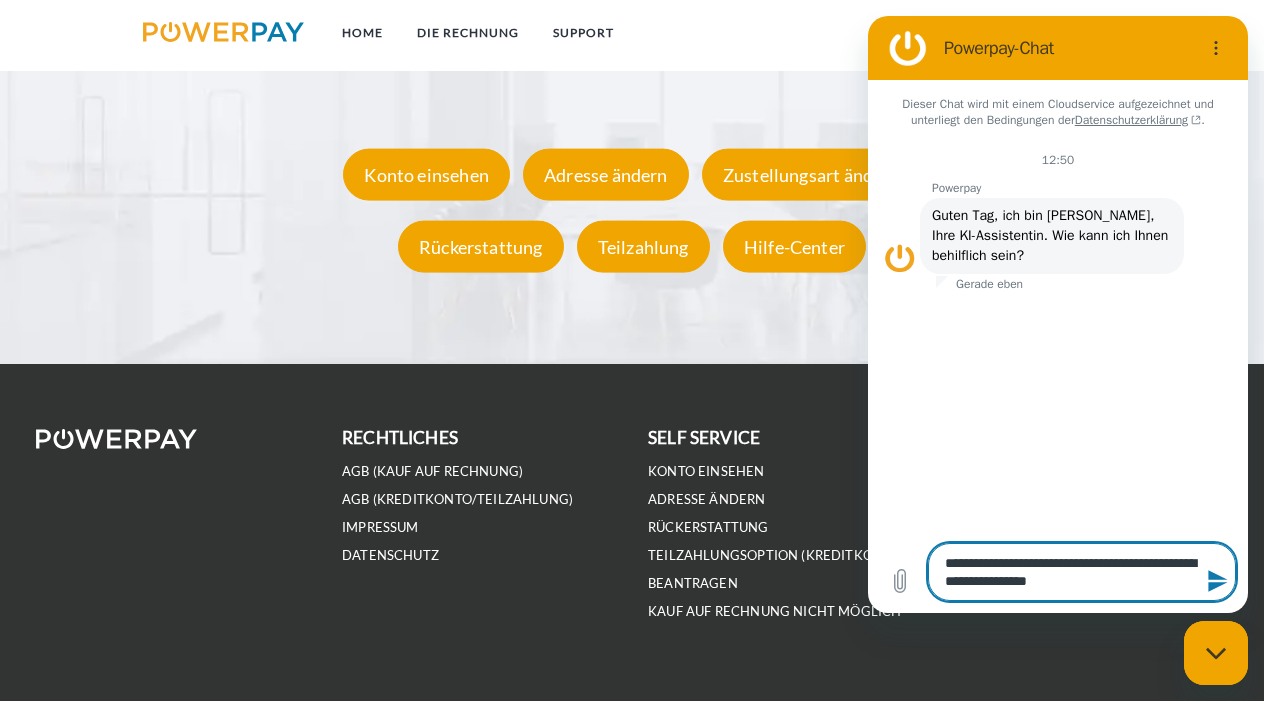type on "**********" 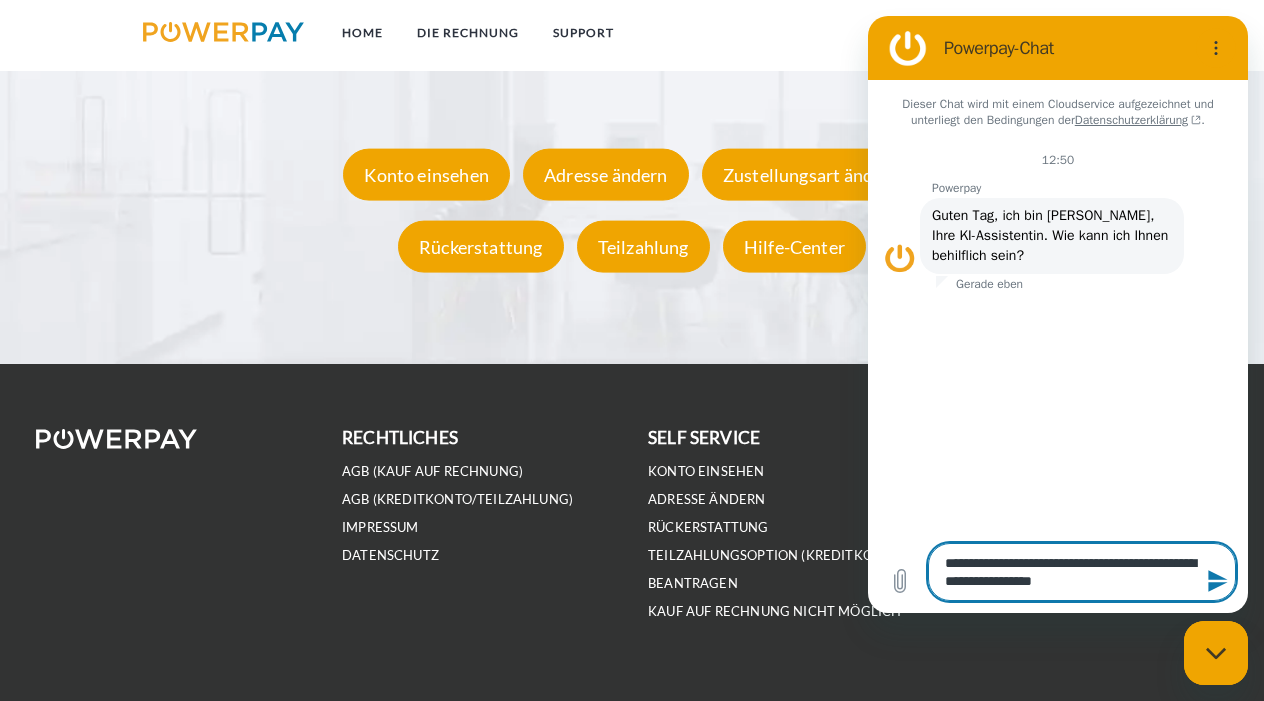 type on "**********" 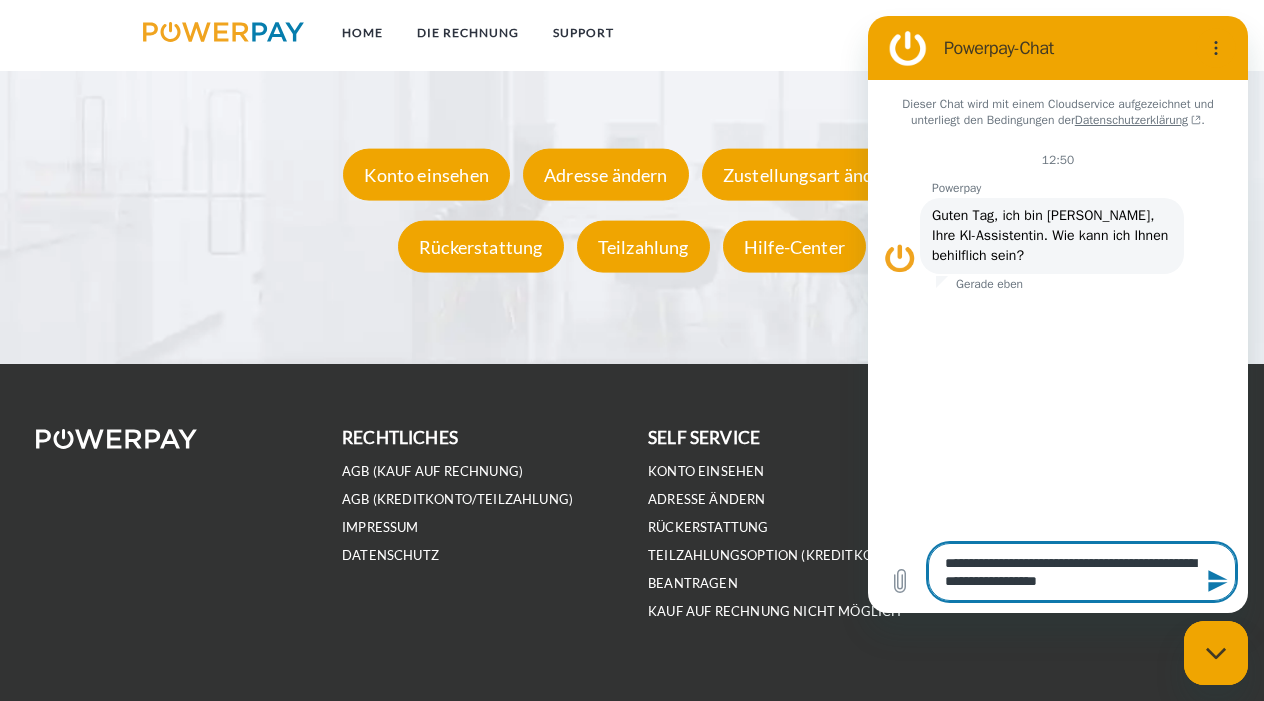 type on "**********" 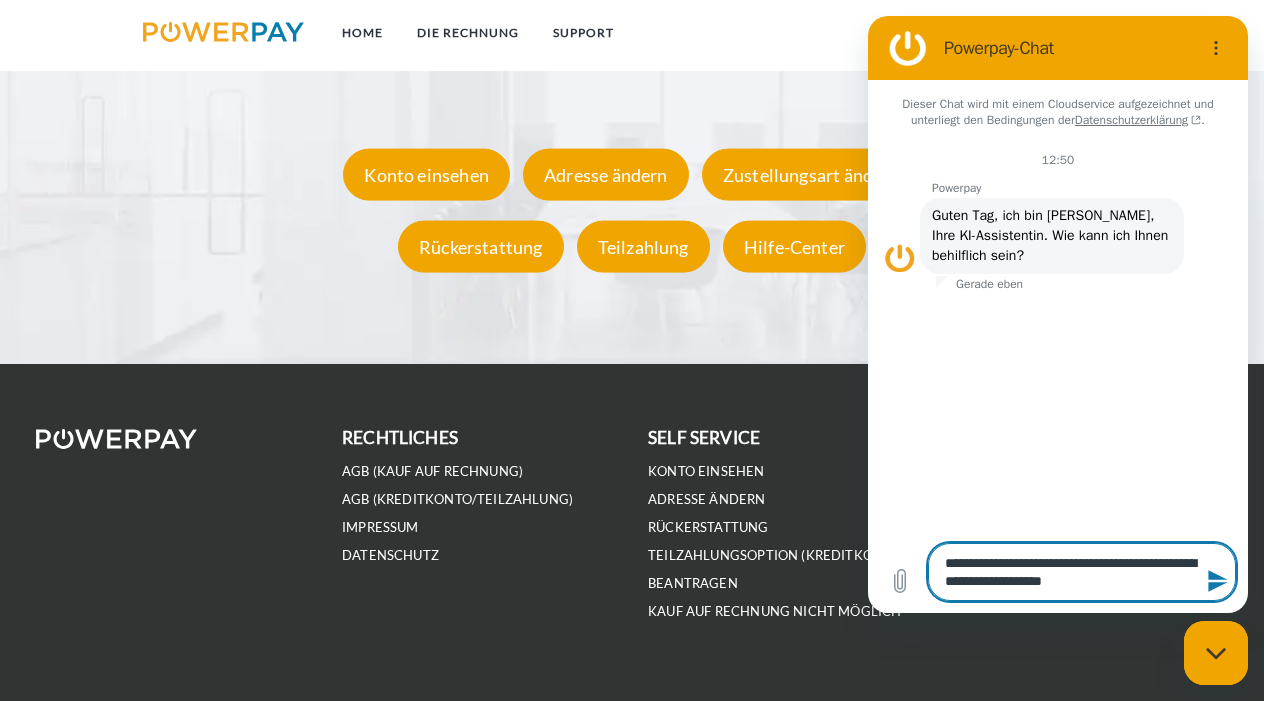type on "**********" 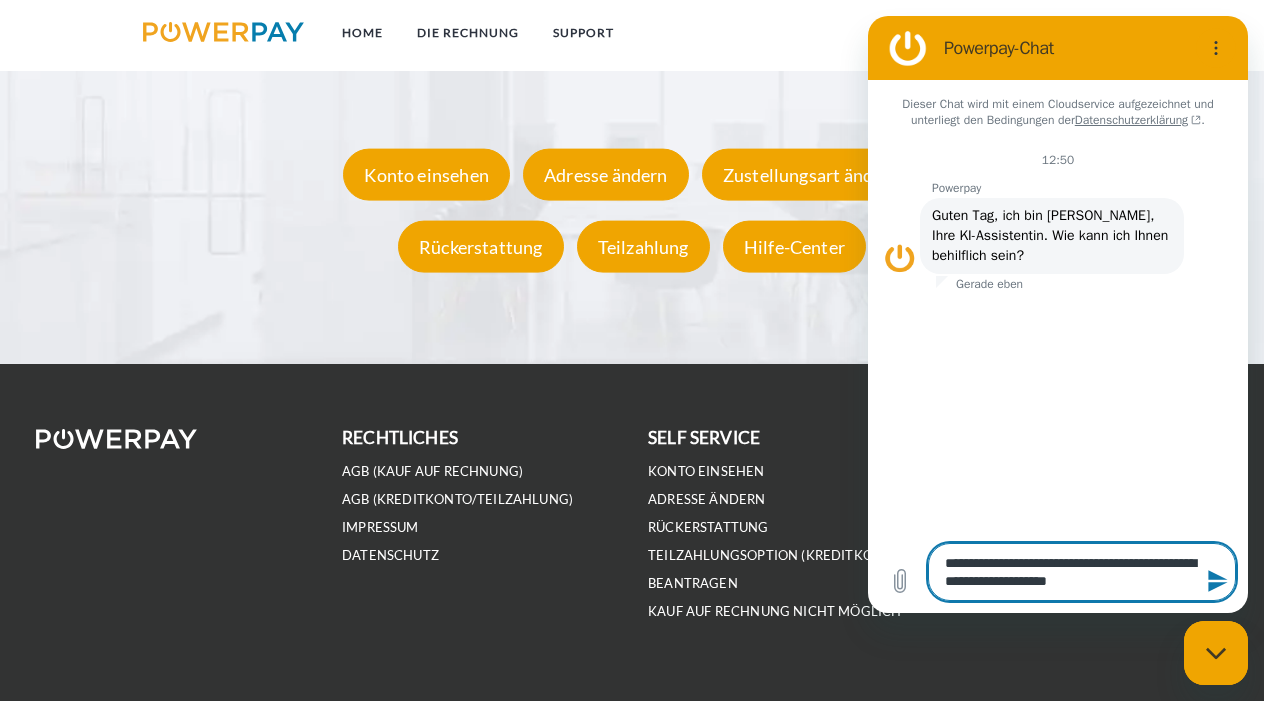 type on "**********" 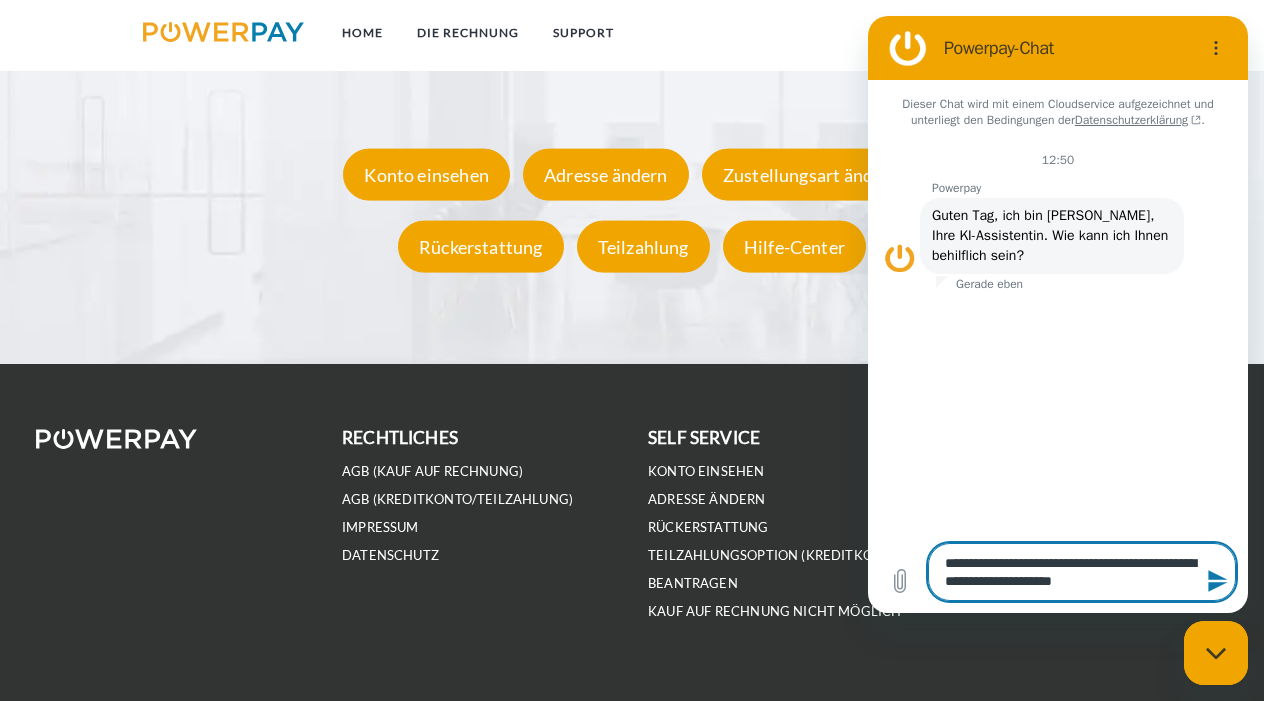 type on "**********" 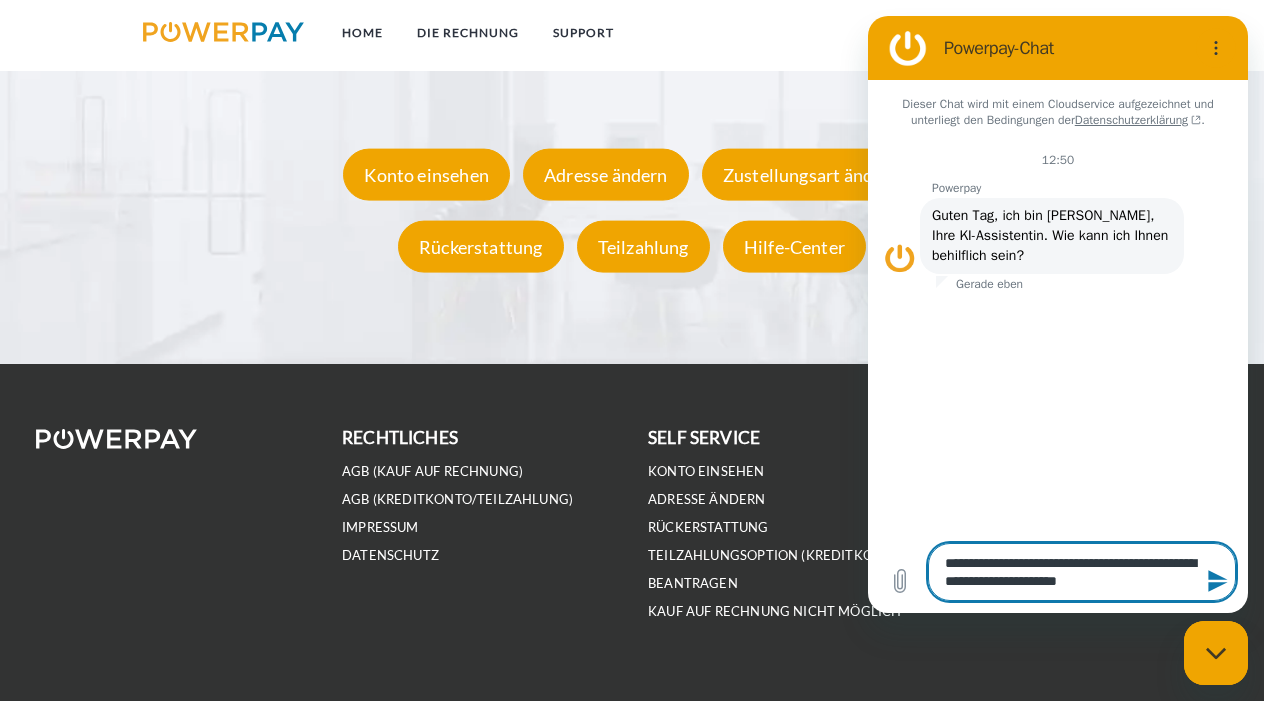type on "**********" 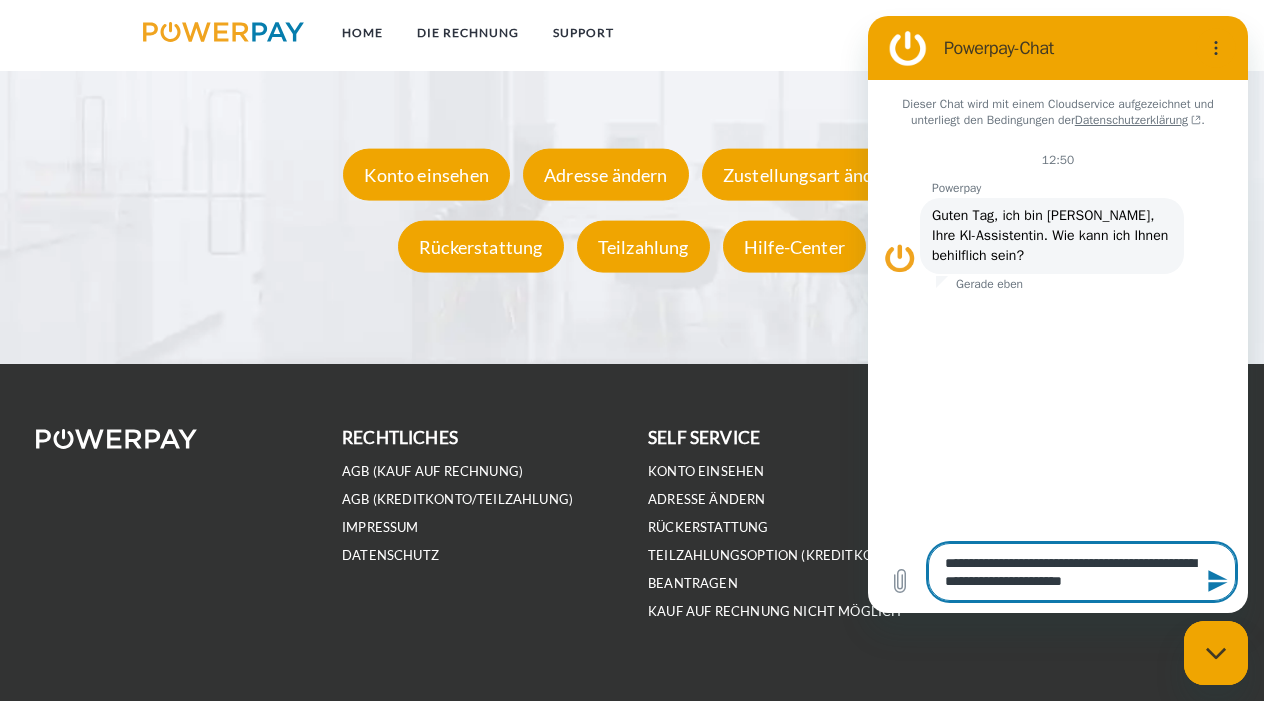 type on "**********" 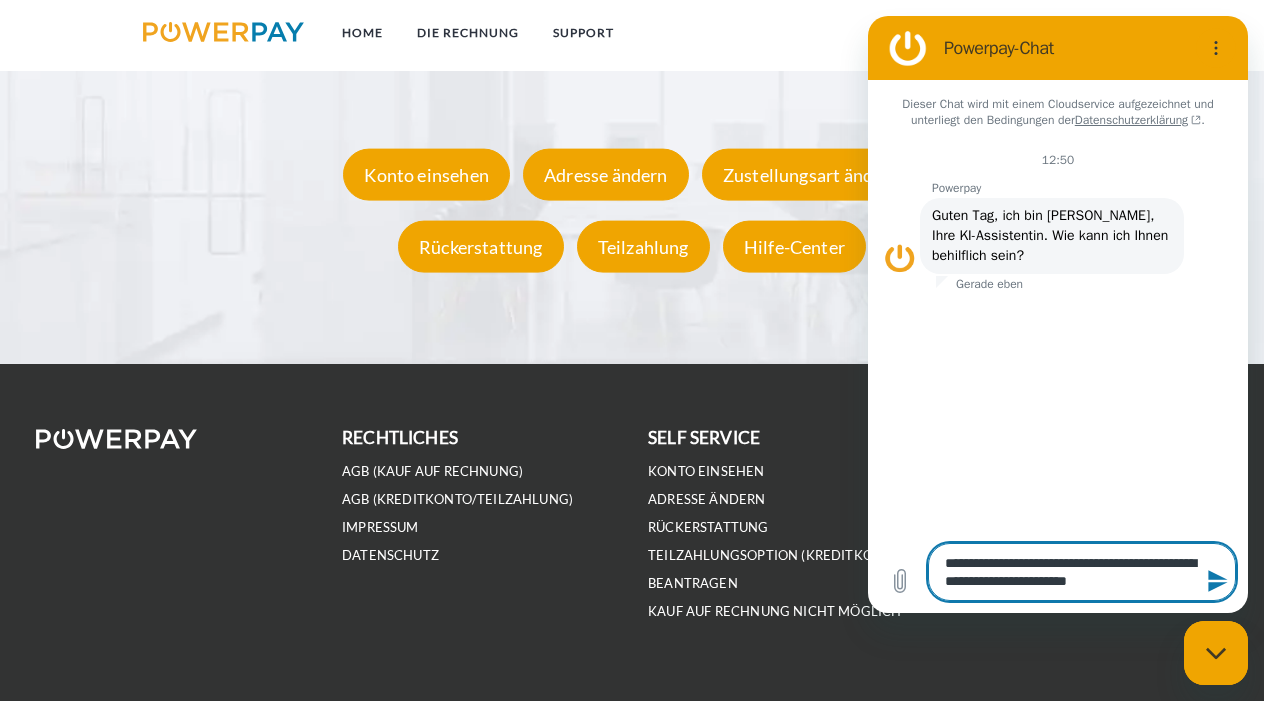 type on "**********" 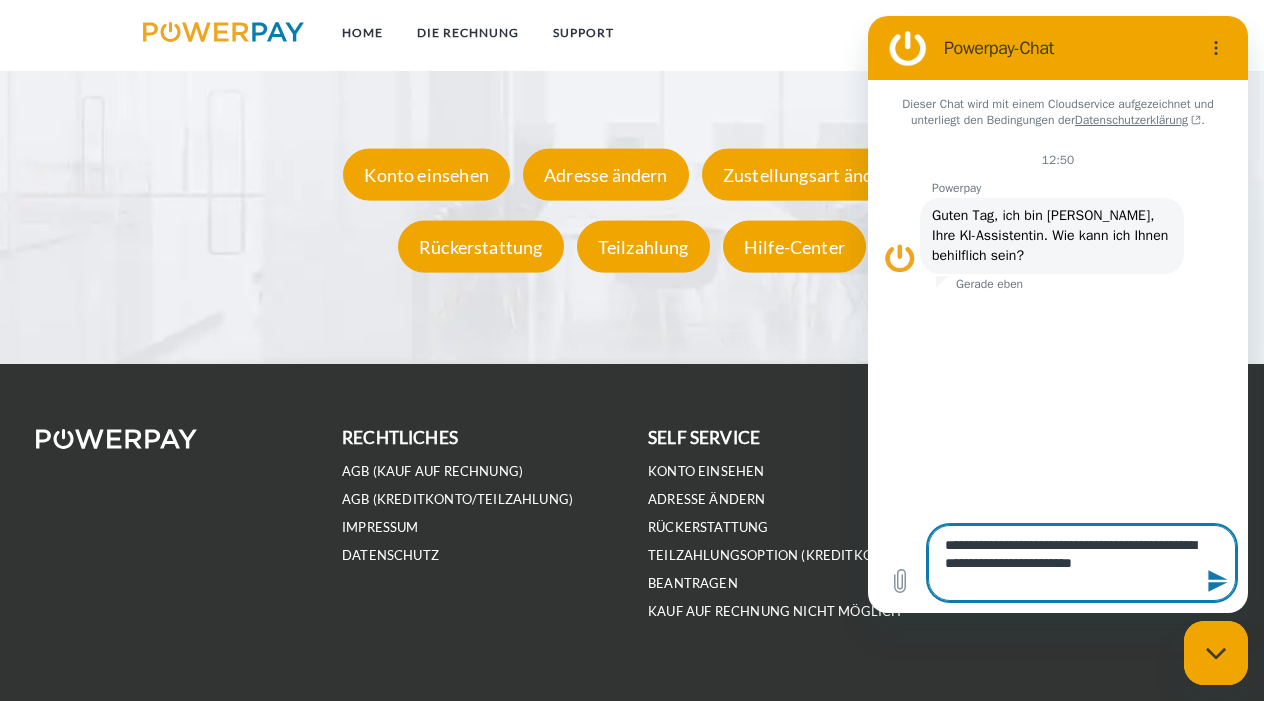 type on "**********" 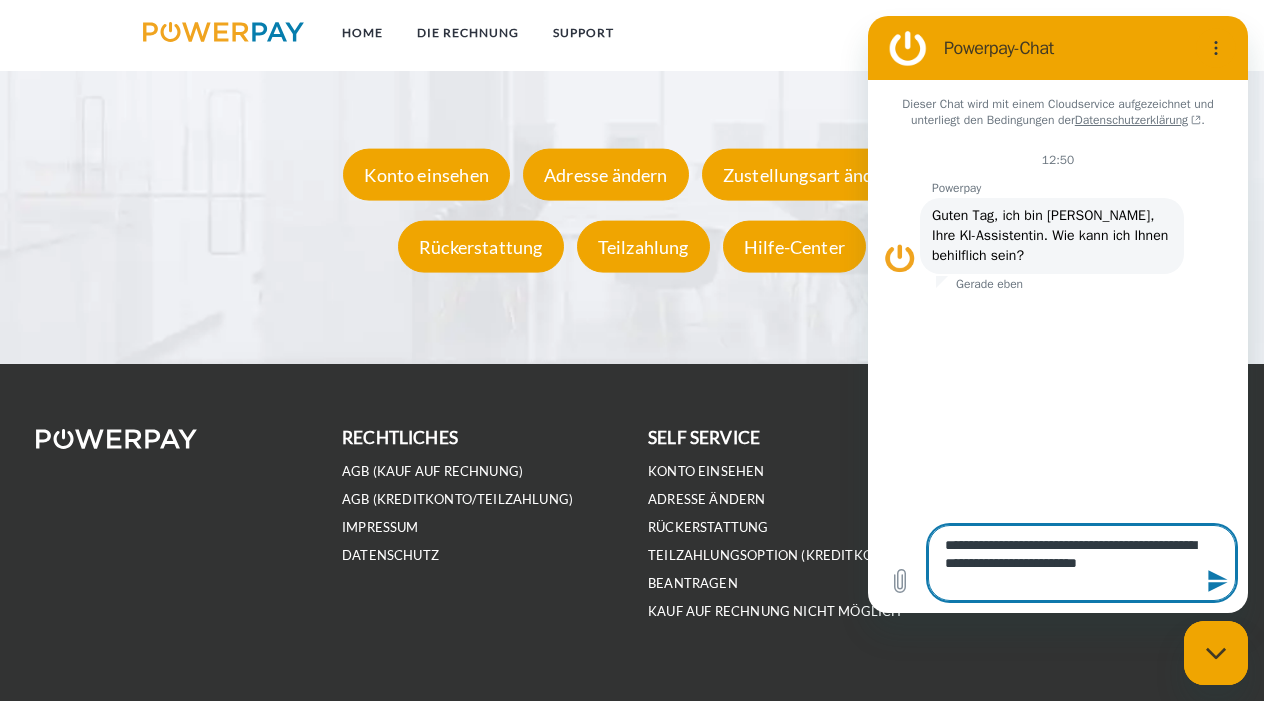 type on "**********" 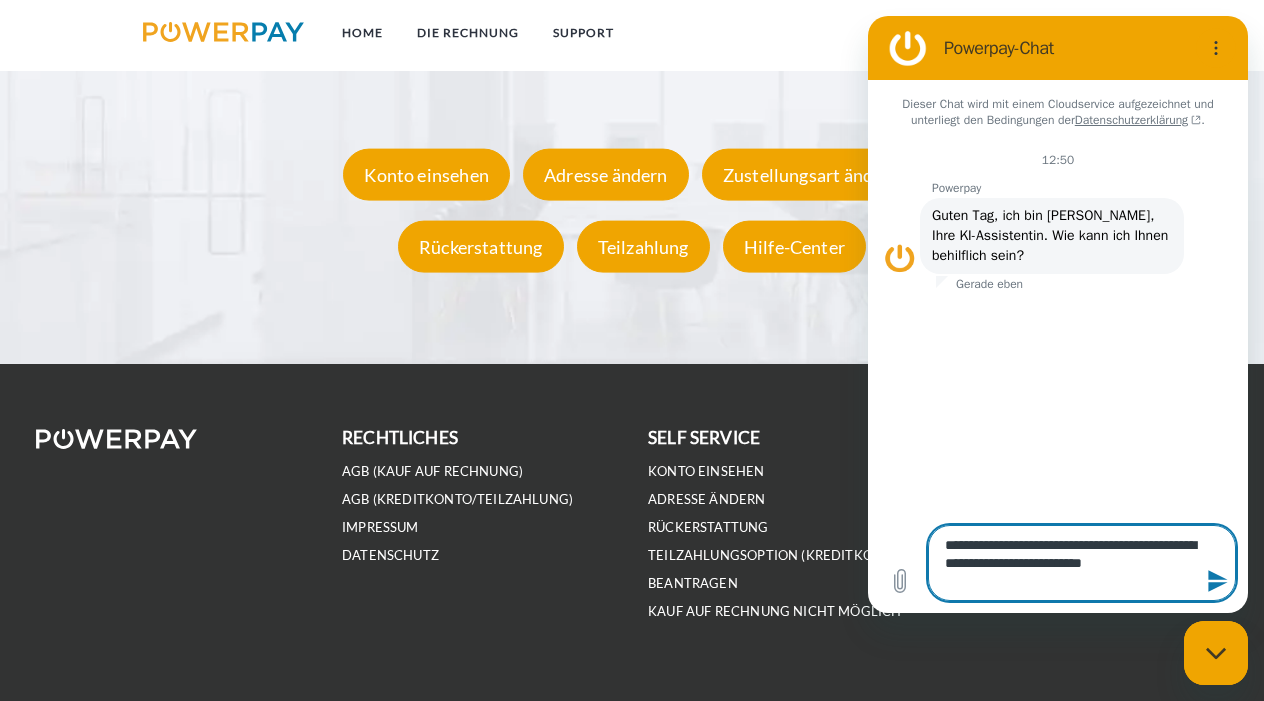 type on "**********" 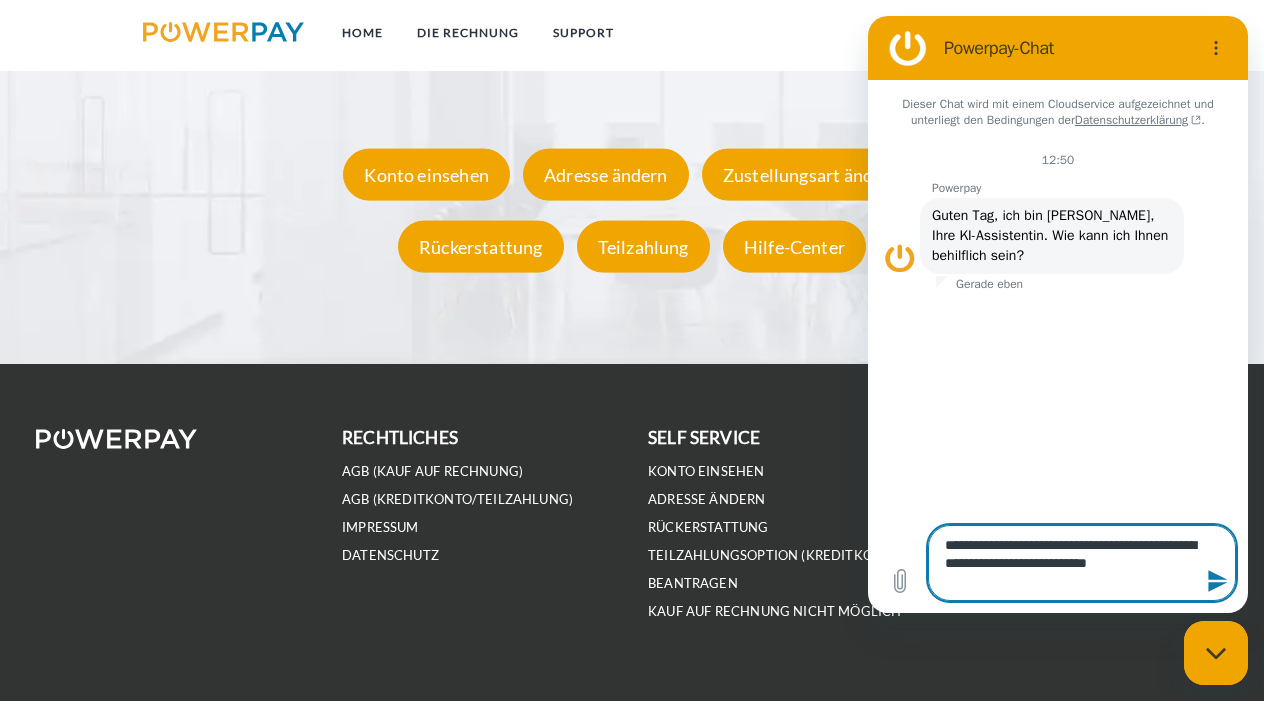type on "**********" 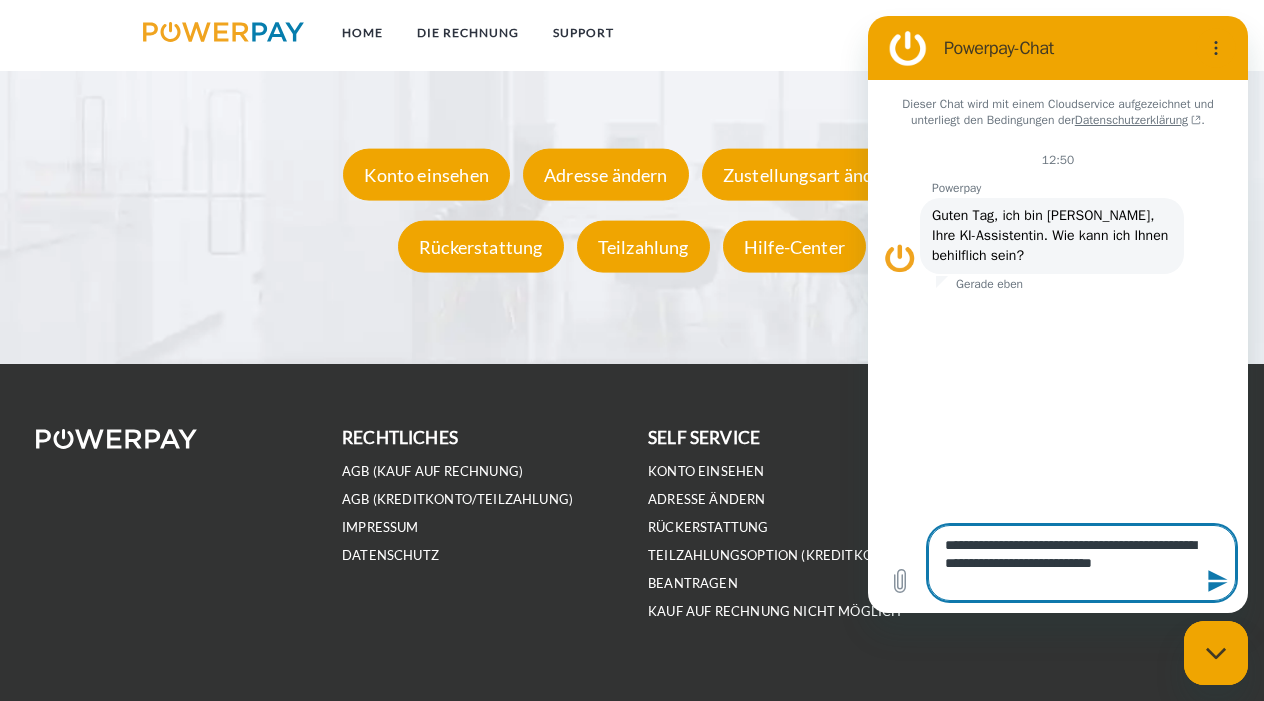 type on "**********" 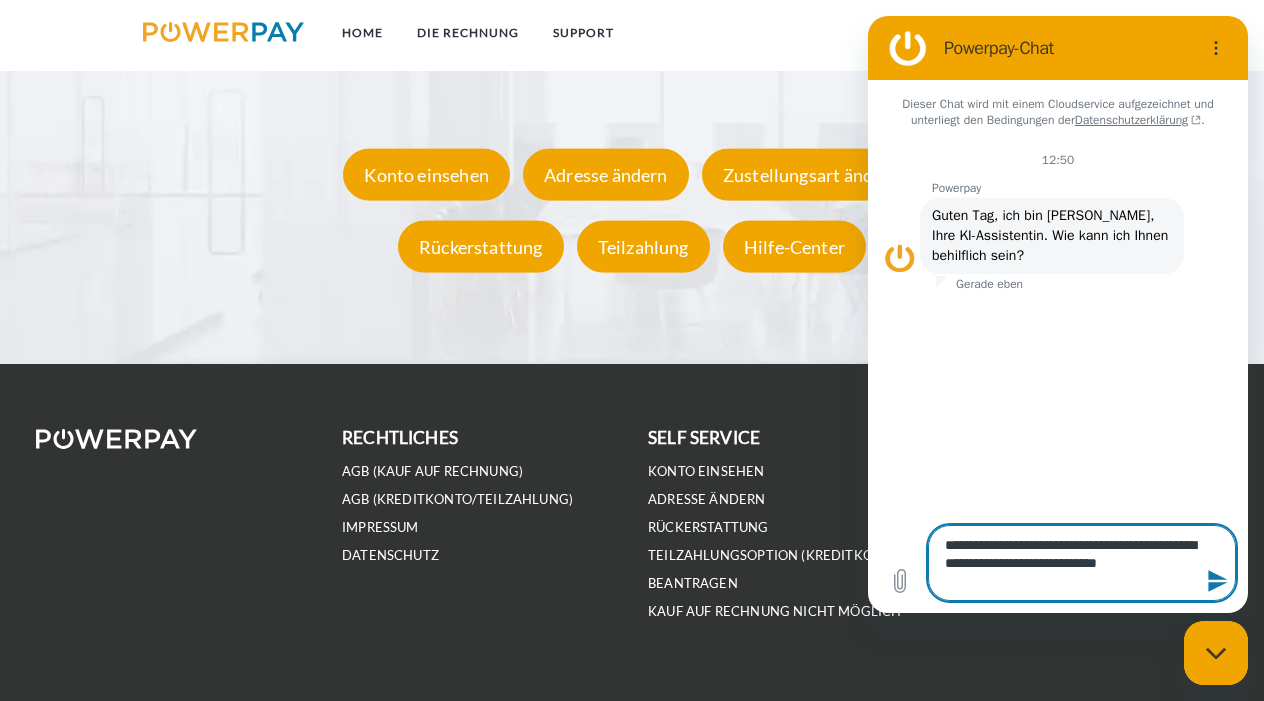 type on "**********" 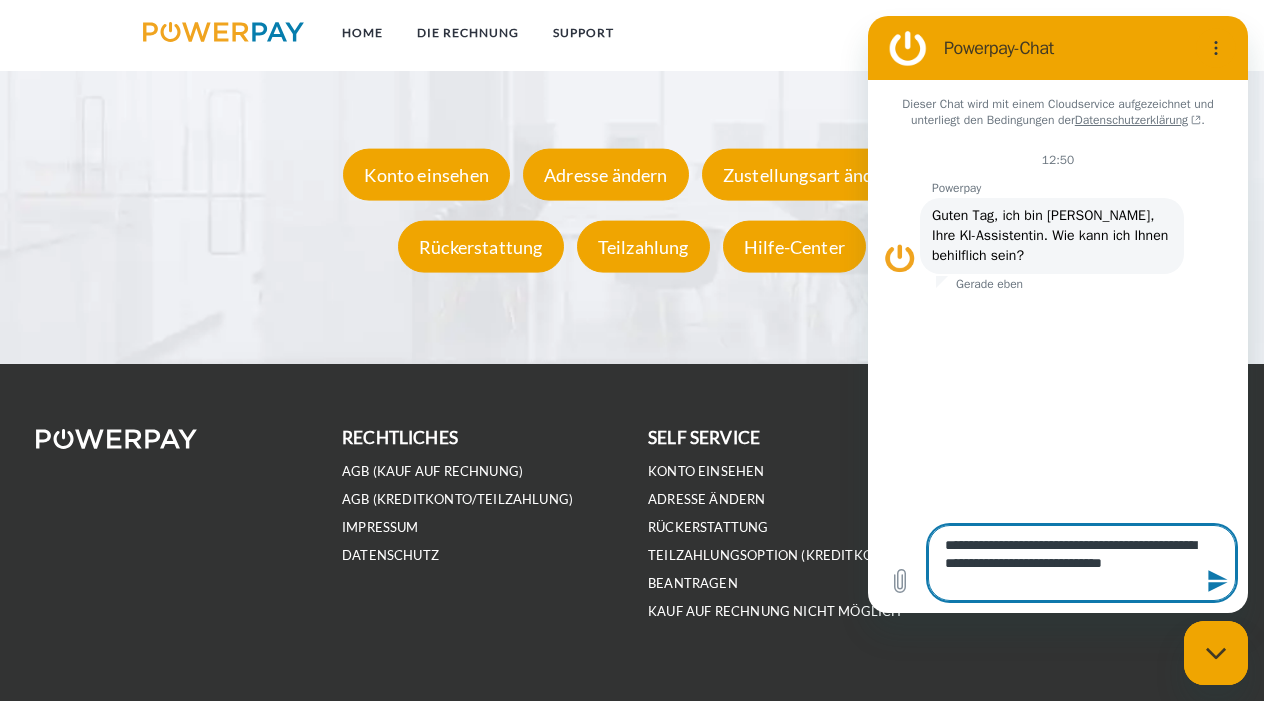 type on "**********" 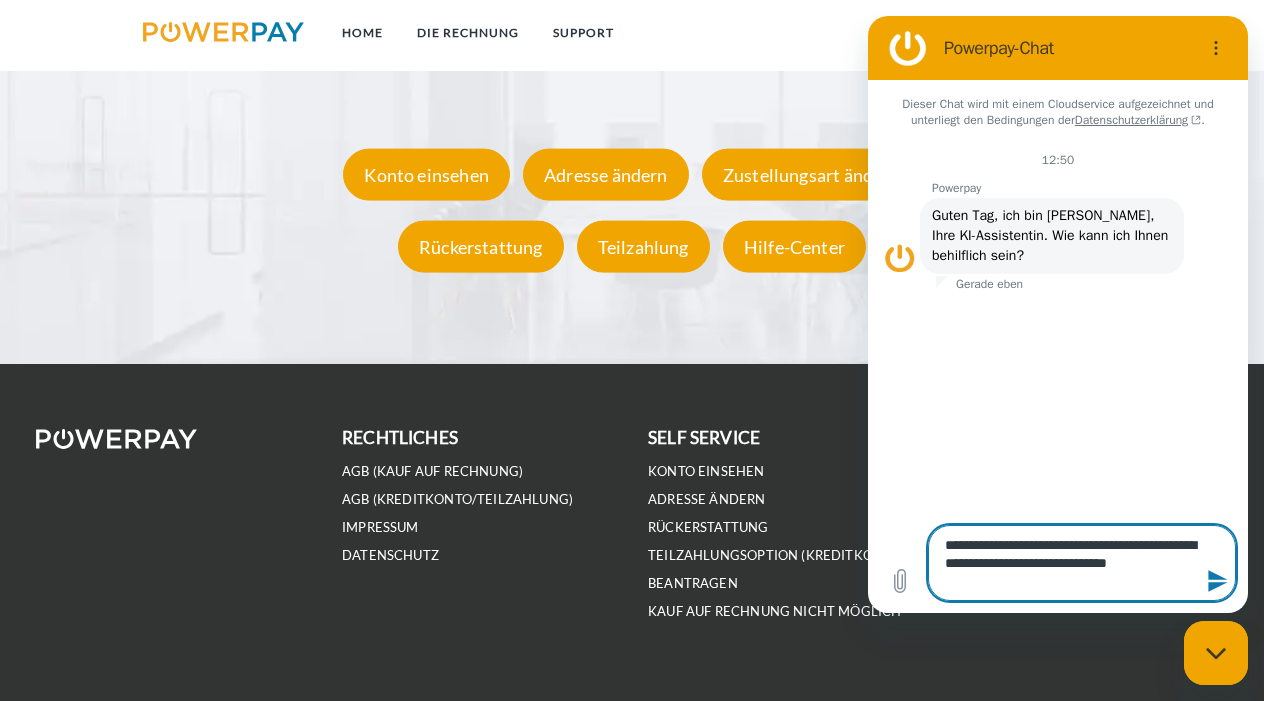 type on "**********" 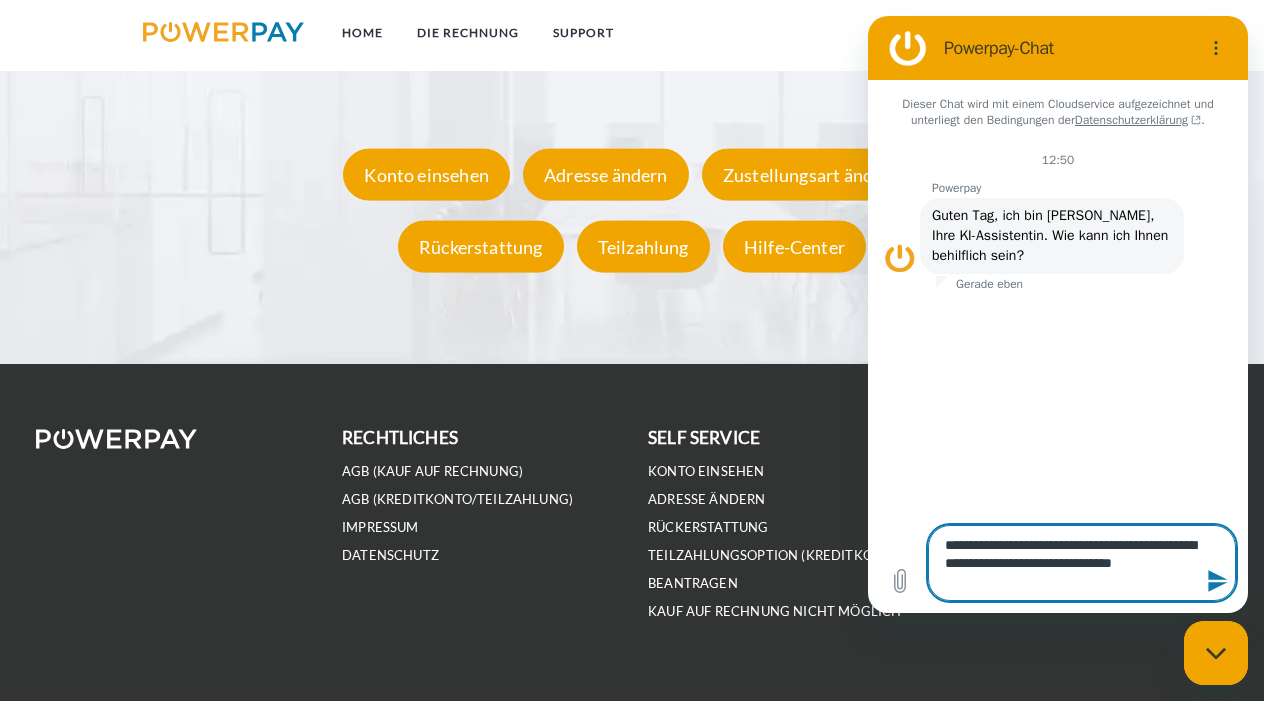 type on "**********" 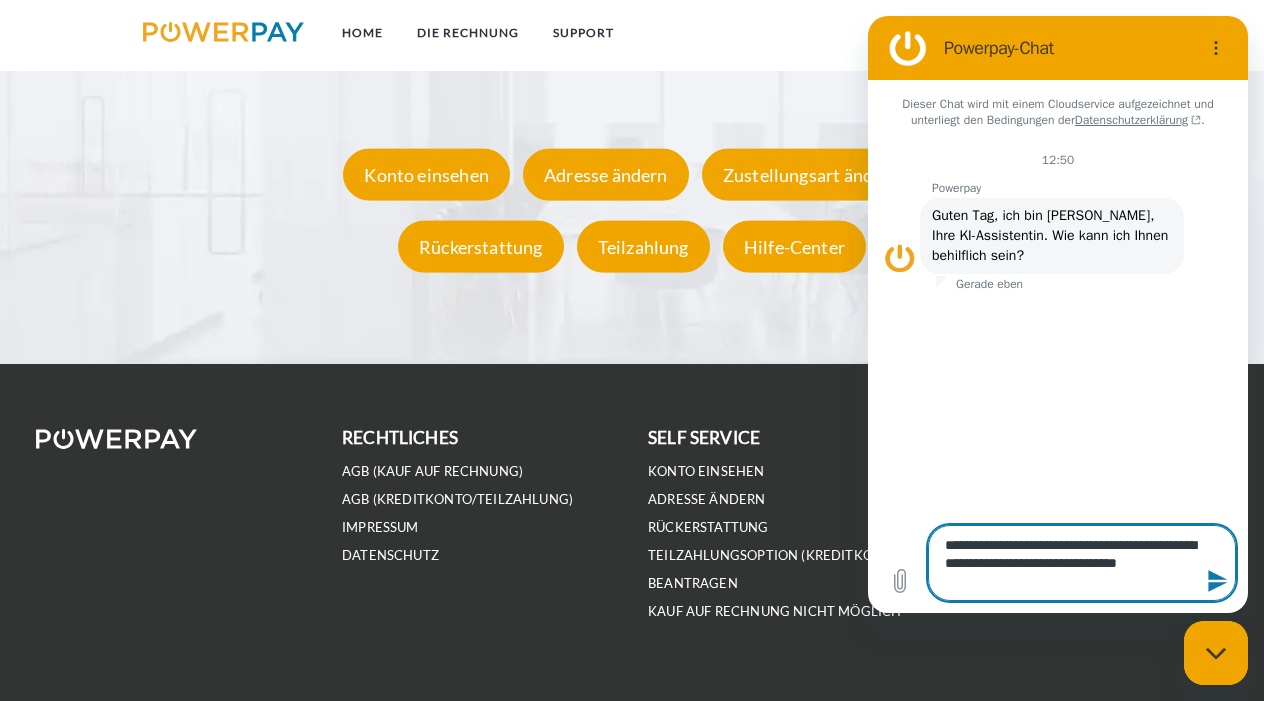 type on "**********" 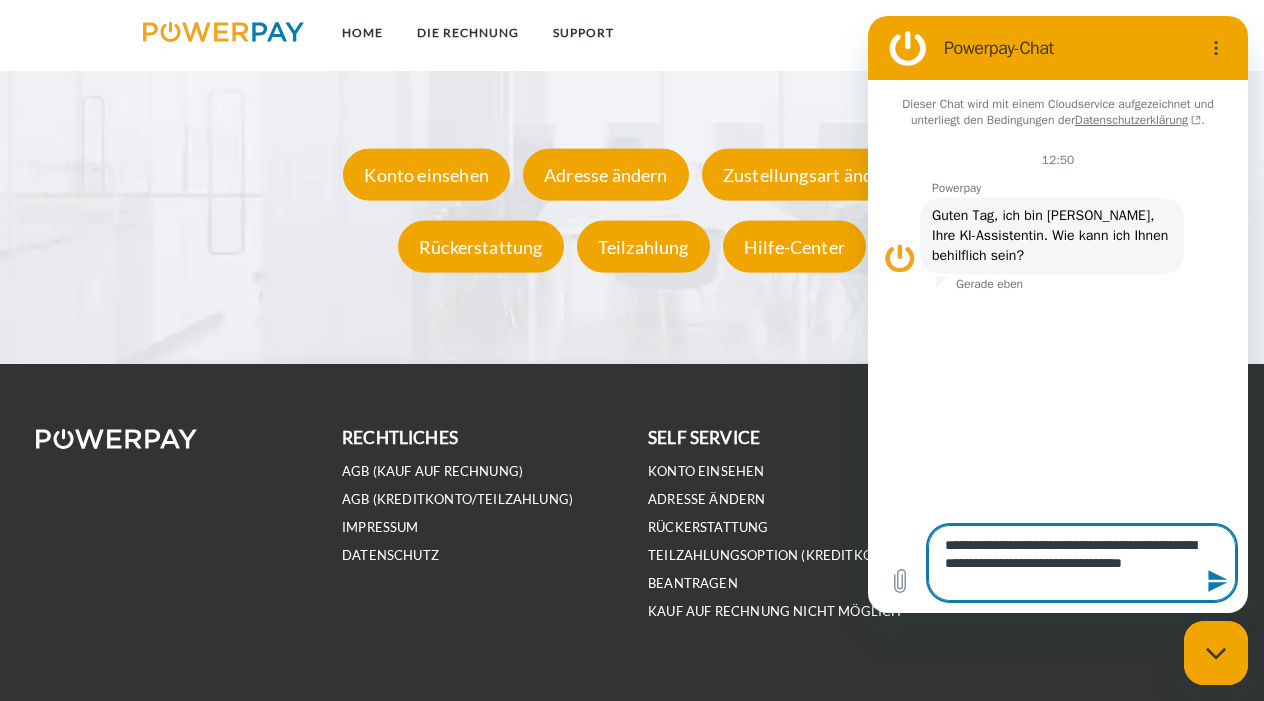 type on "**********" 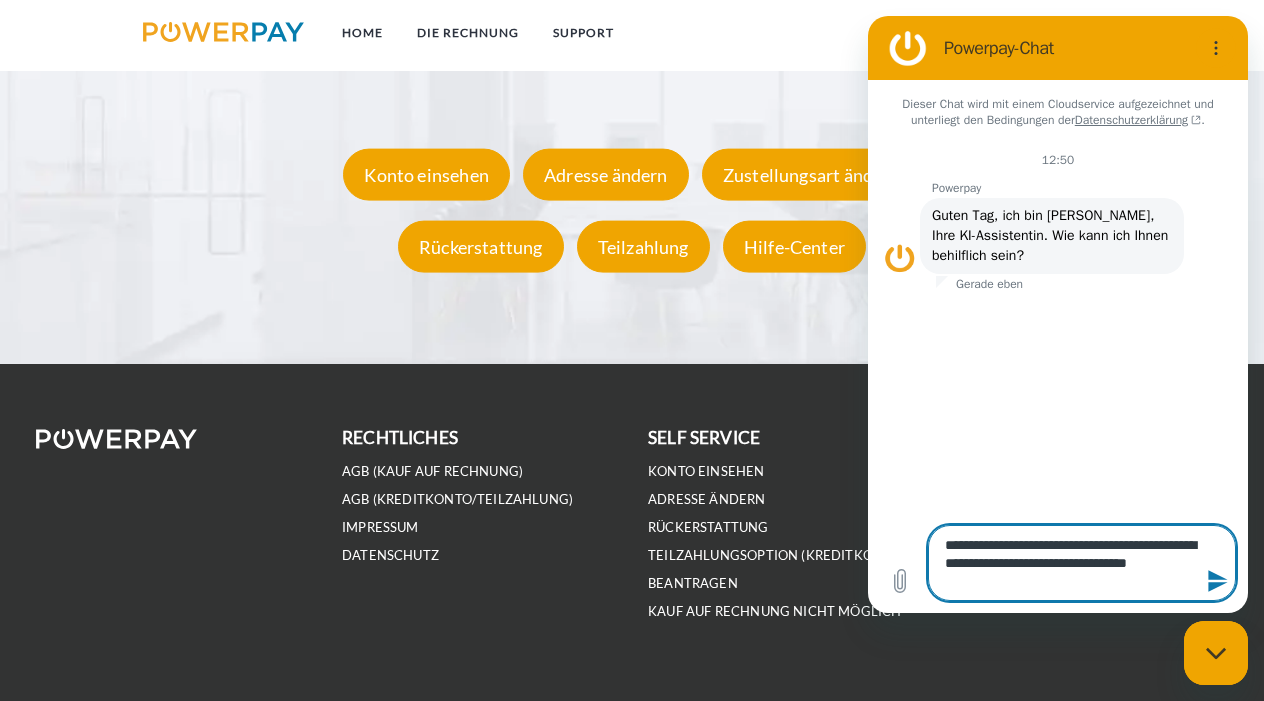 type on "**********" 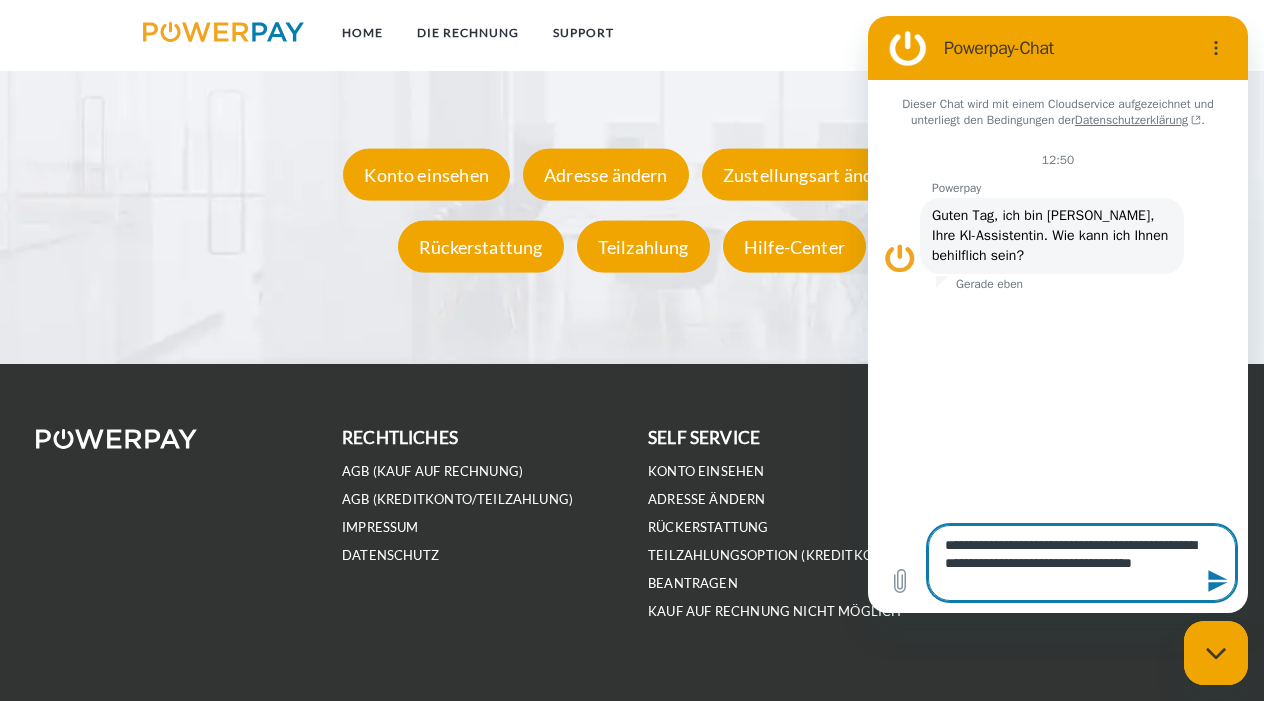 type on "**********" 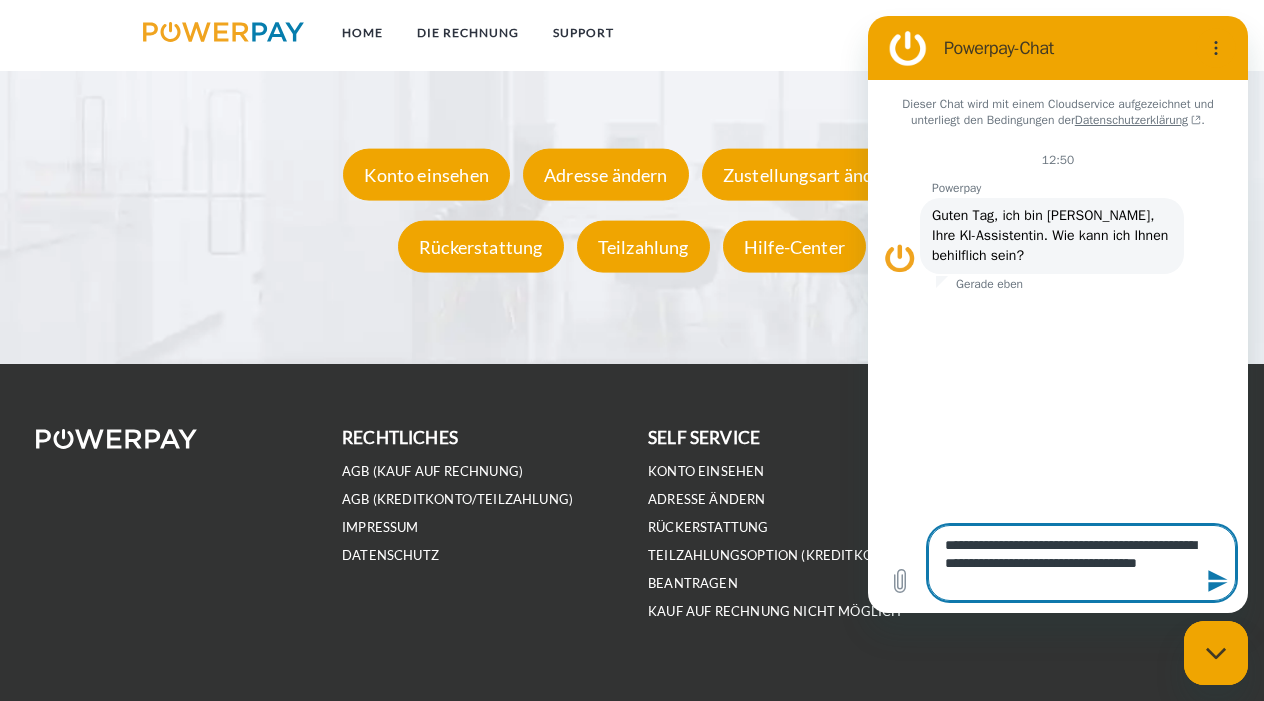 type on "**********" 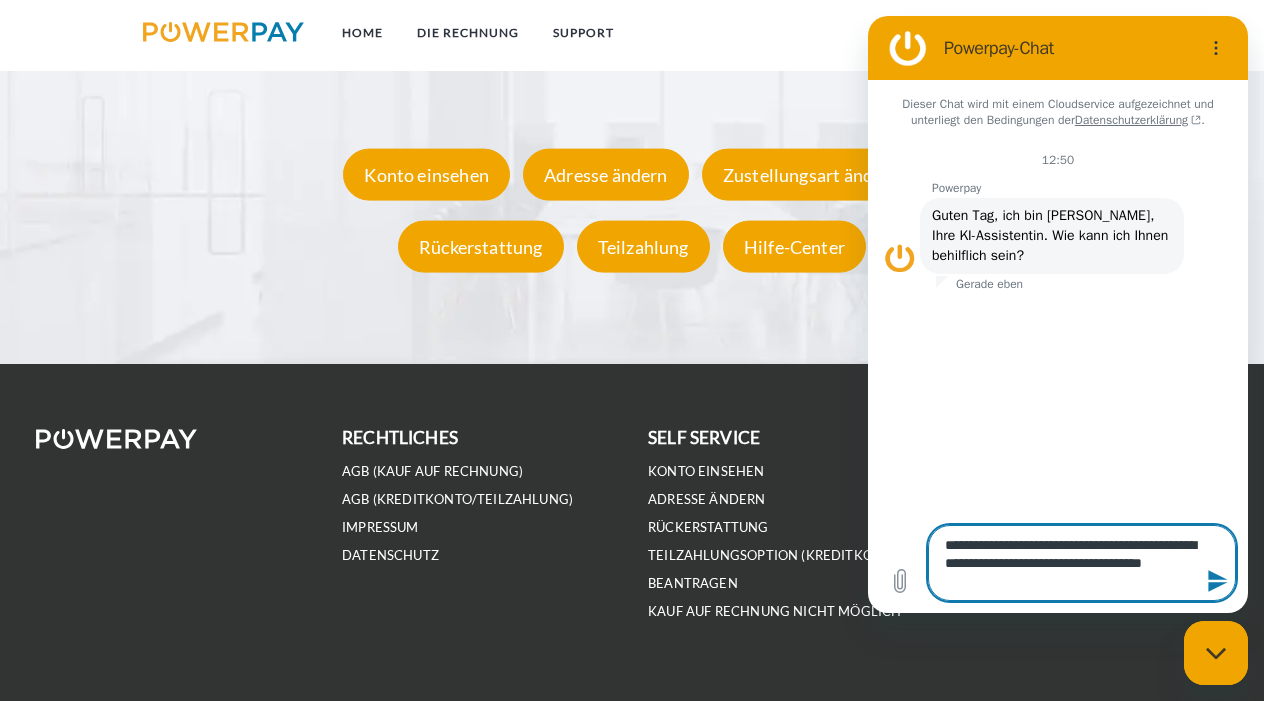 type on "**********" 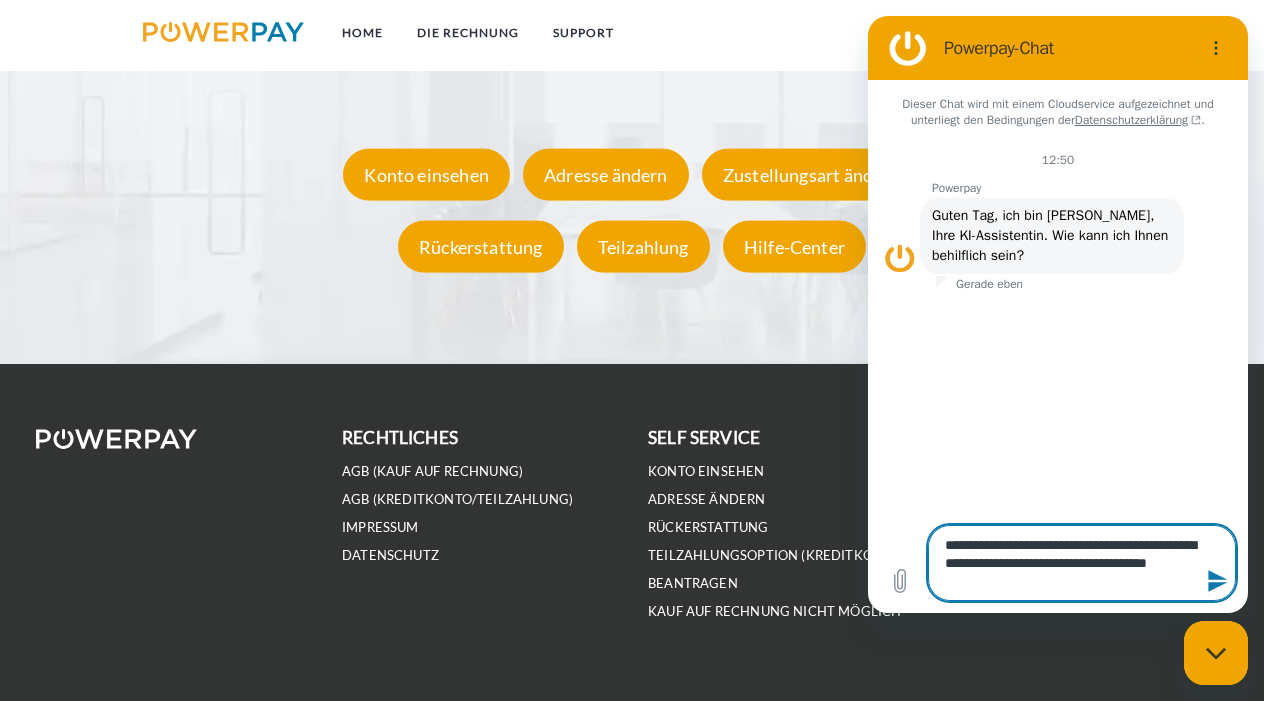 type on "**********" 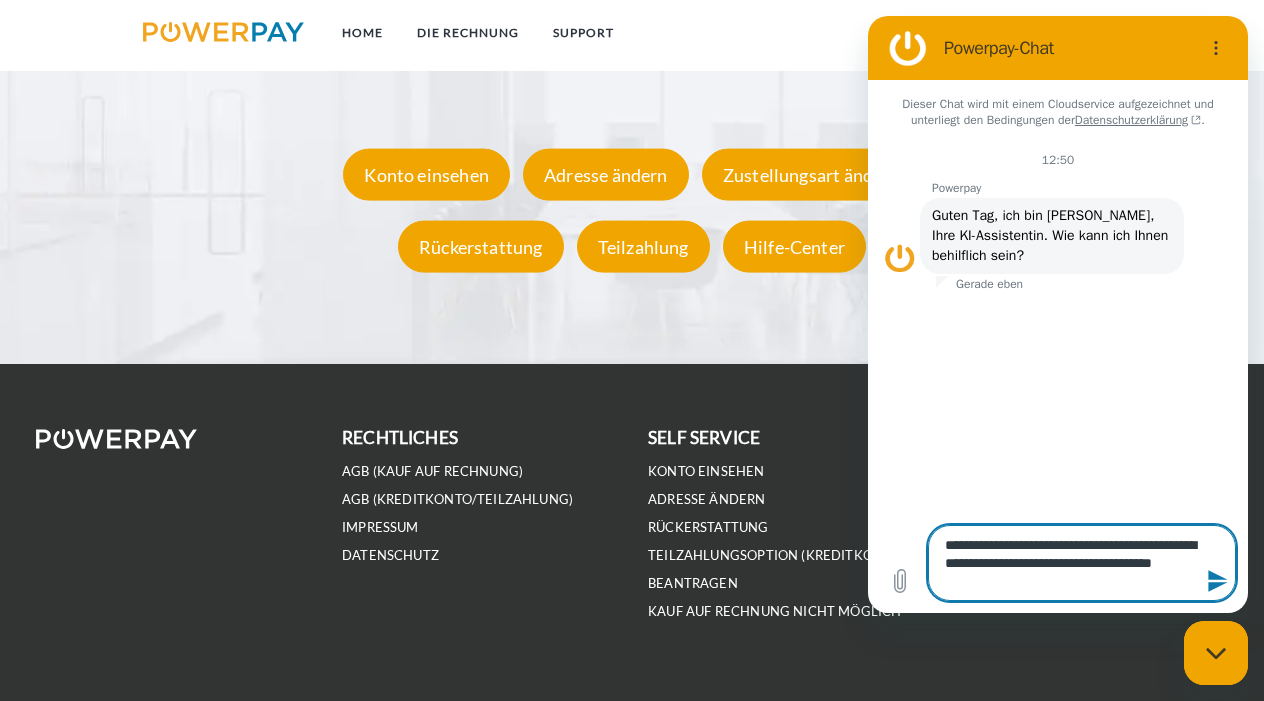 type 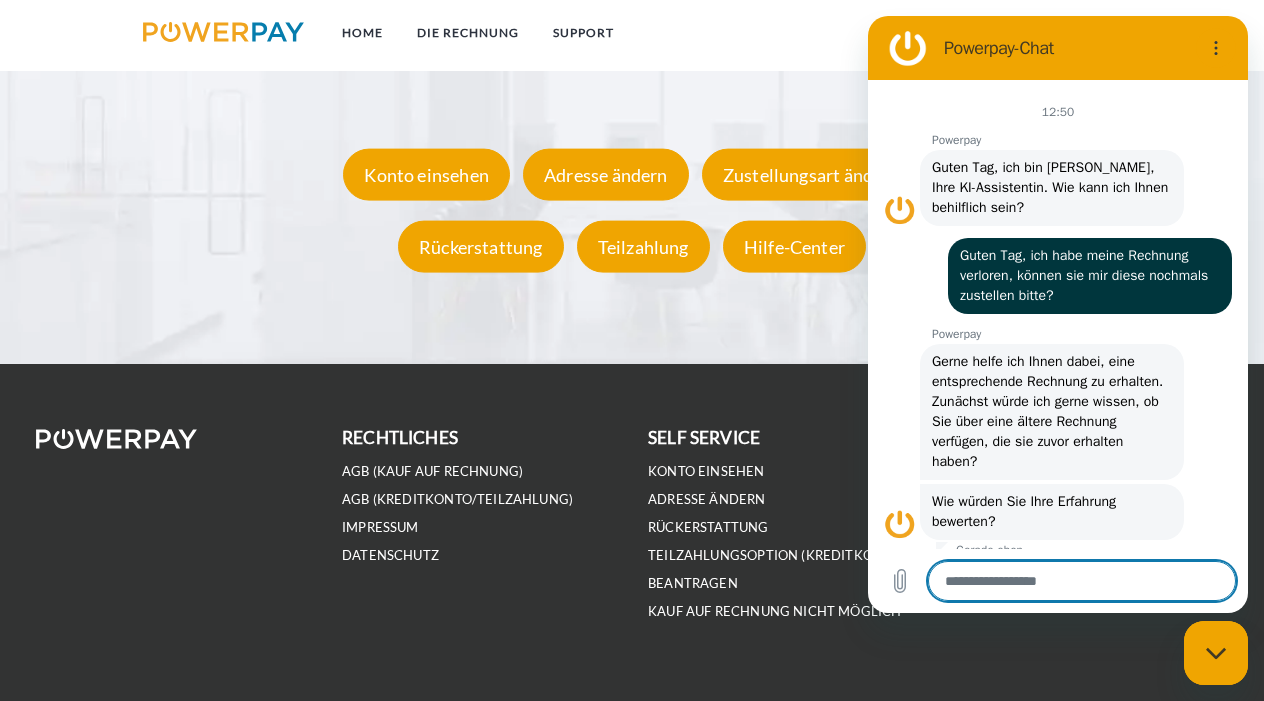 type on "*" 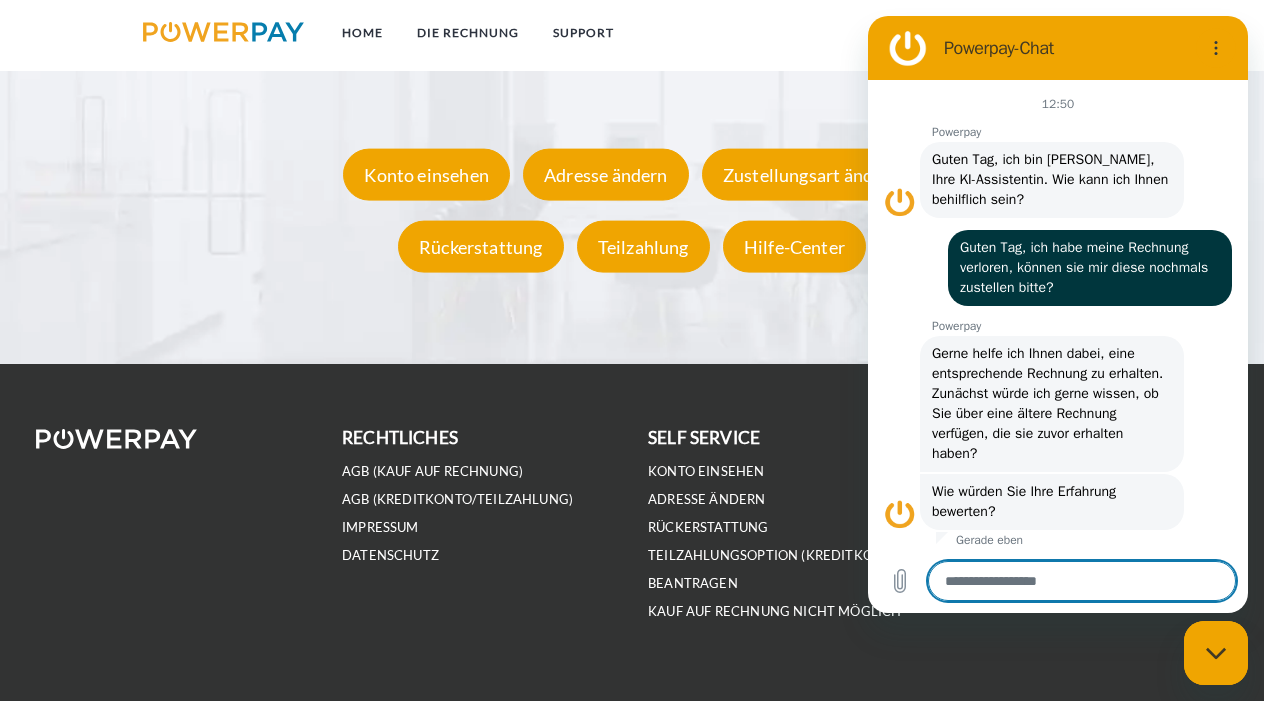 scroll, scrollTop: 198, scrollLeft: 0, axis: vertical 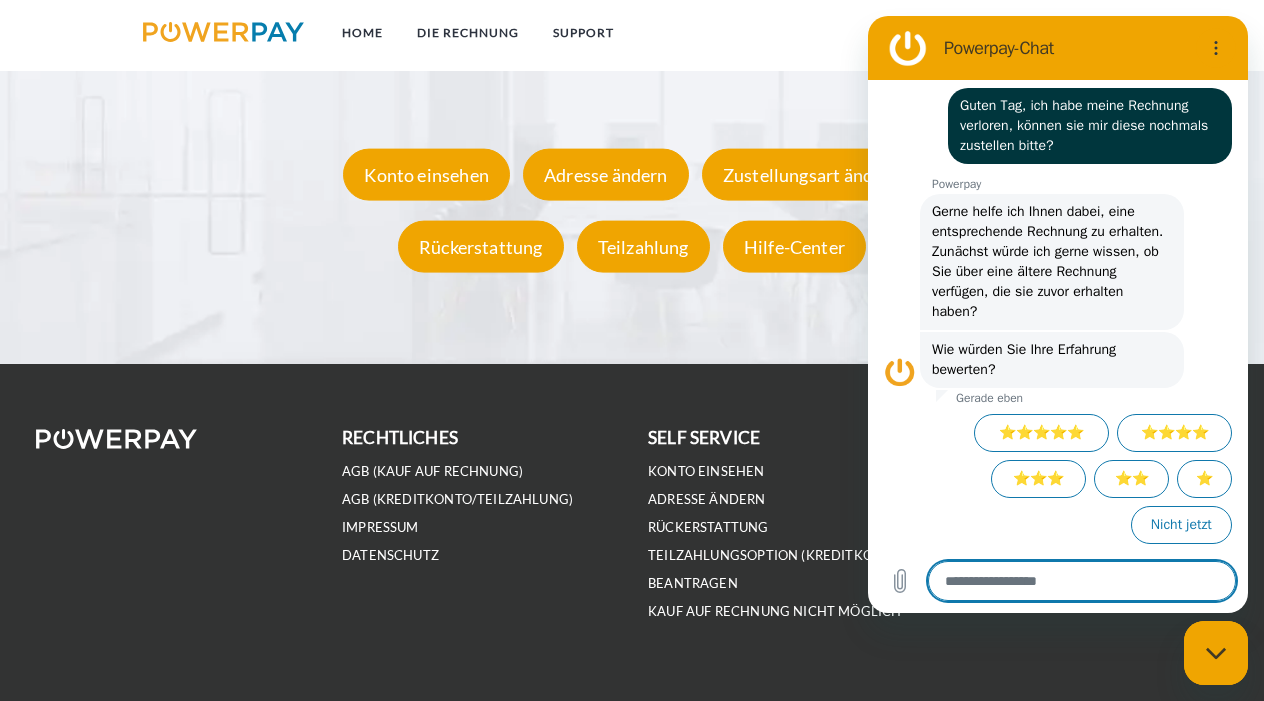 click at bounding box center [1082, 581] 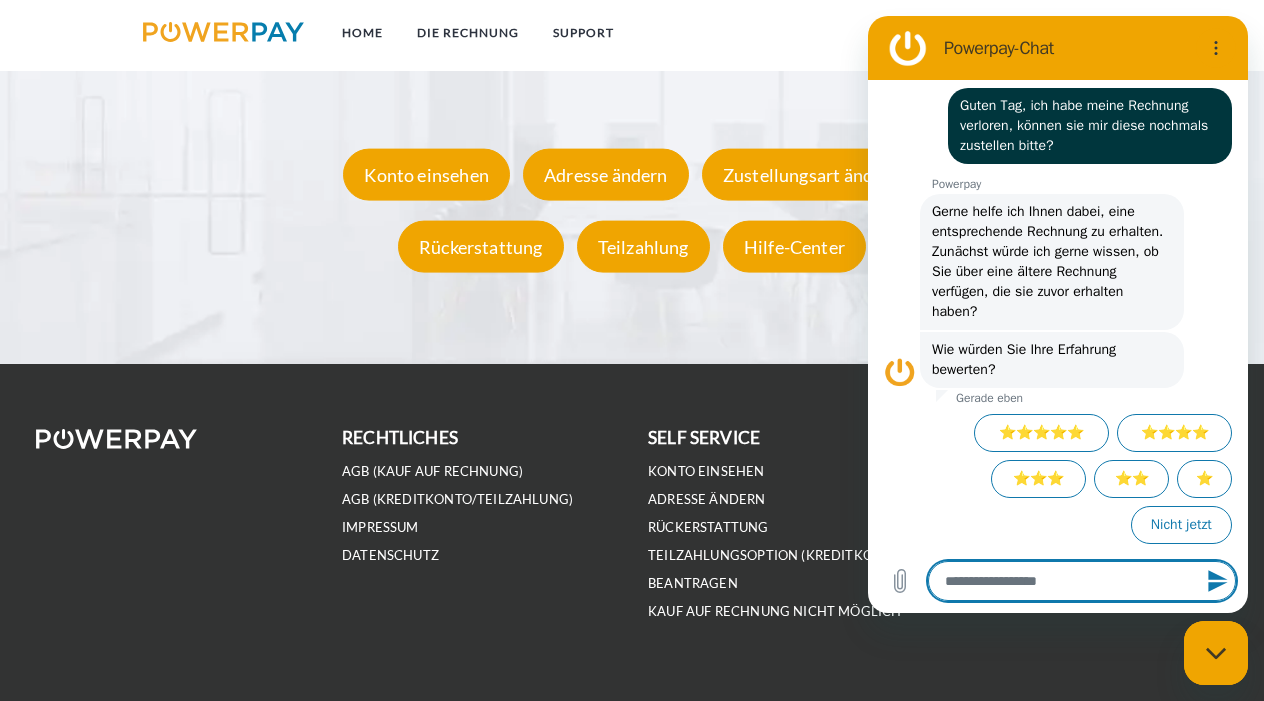 type on "*" 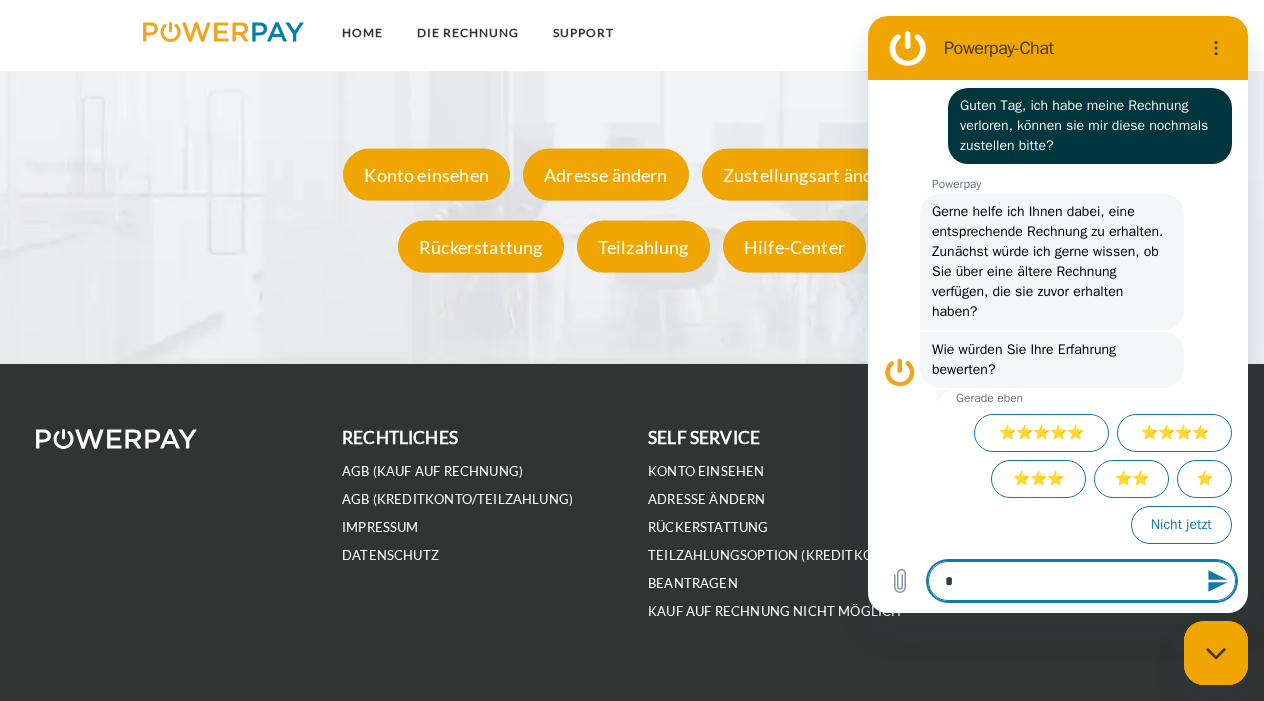 type on "**" 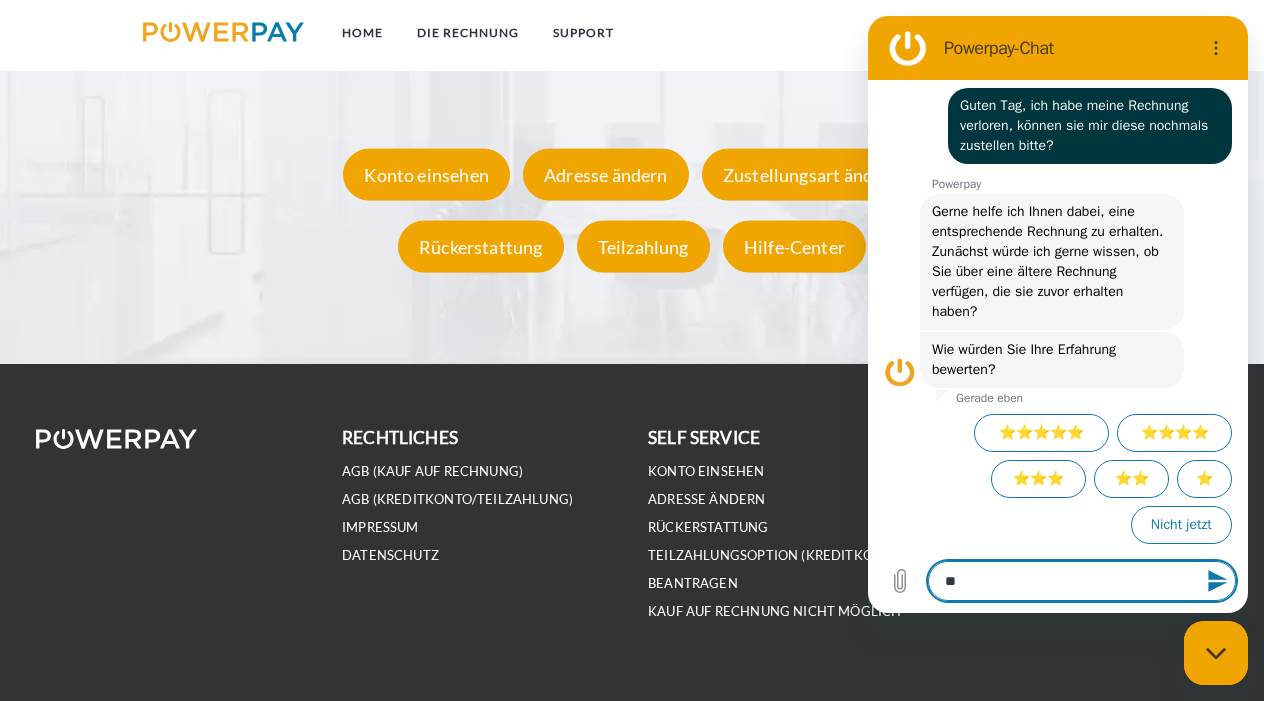 type on "**" 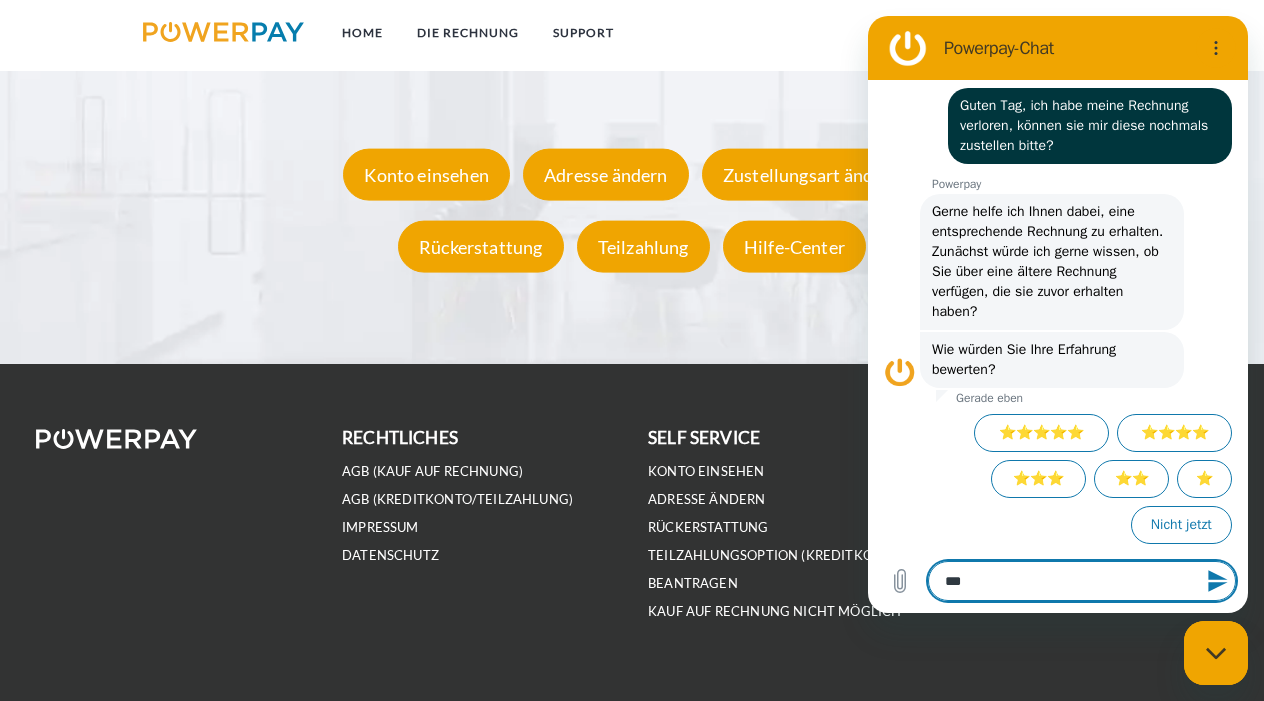 type on "****" 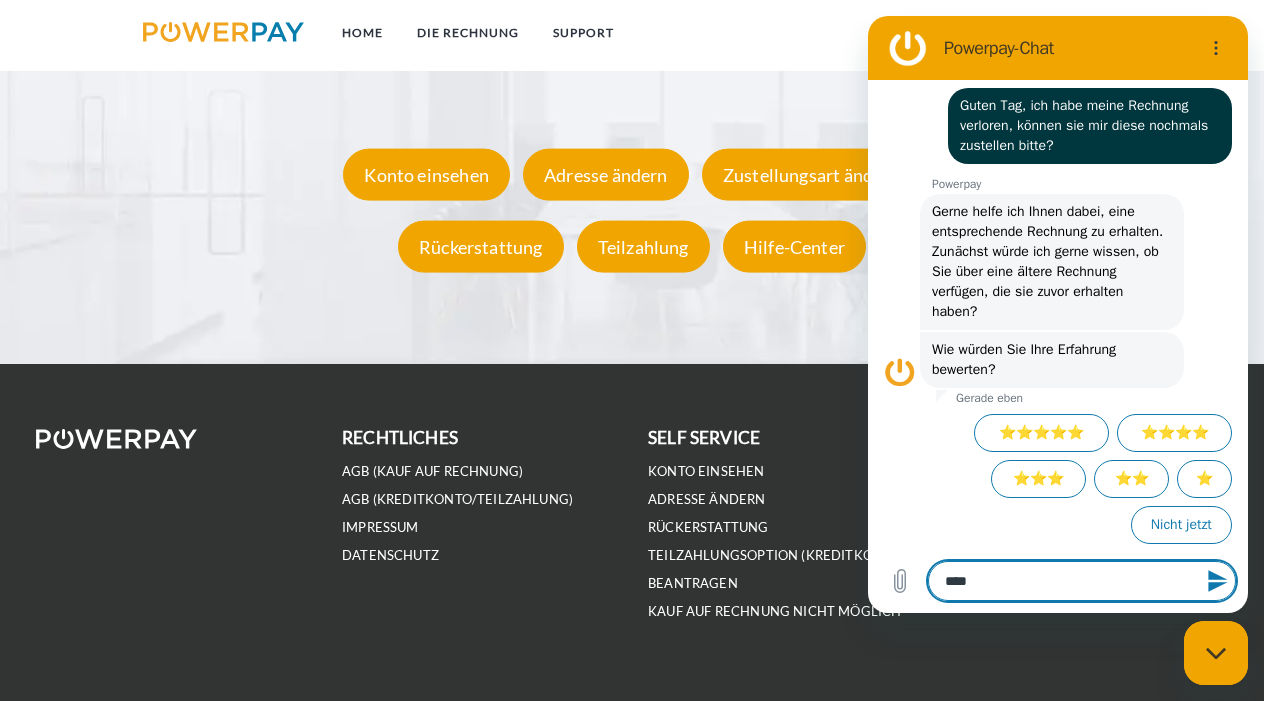 type on "*****" 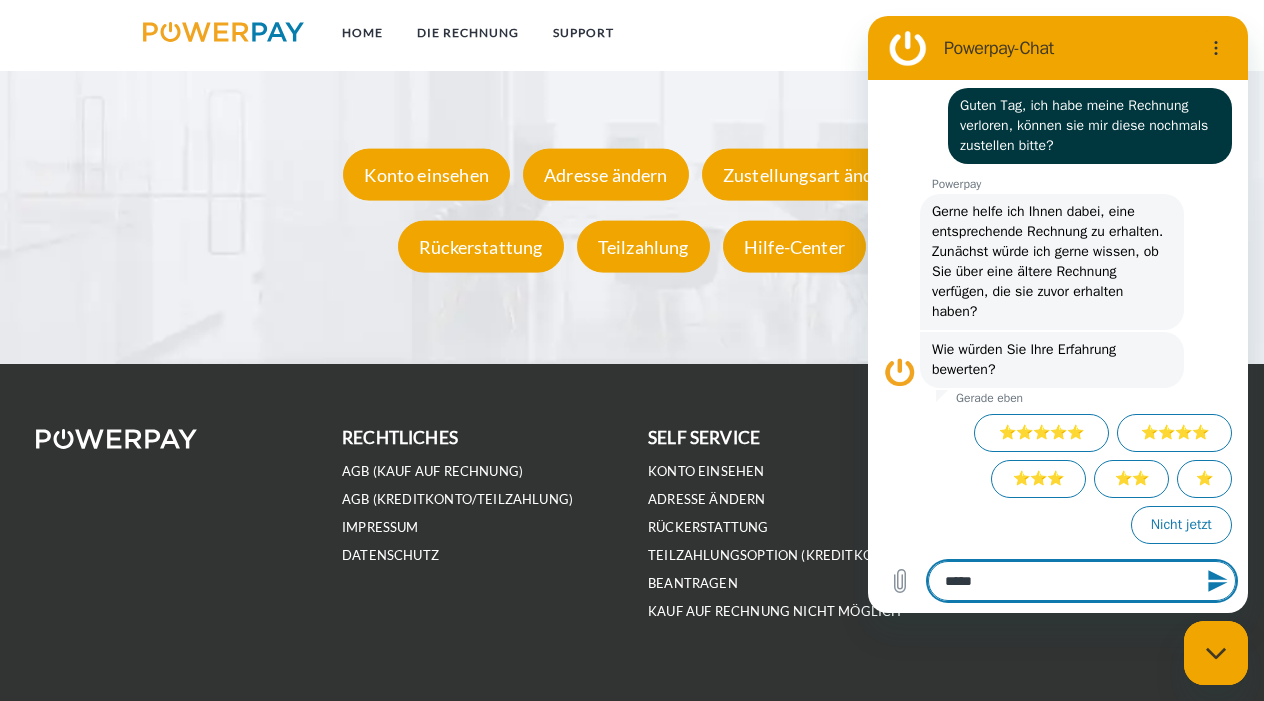 type on "******" 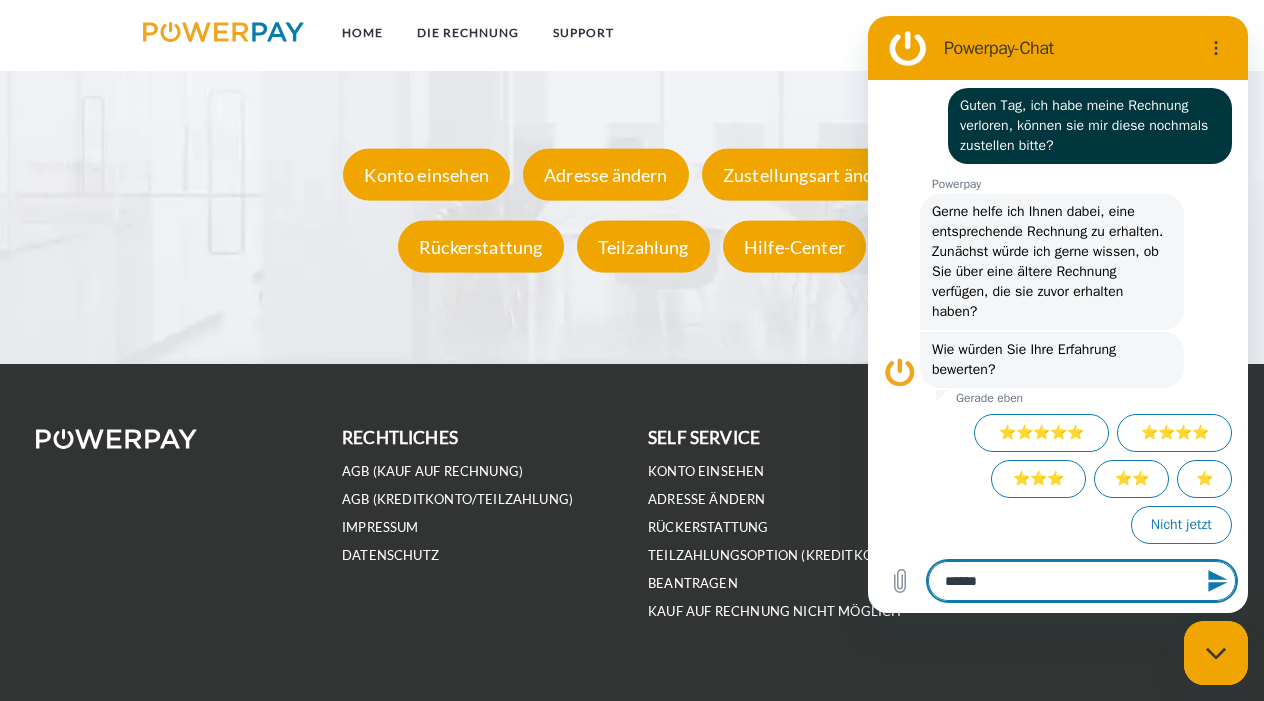 type on "*******" 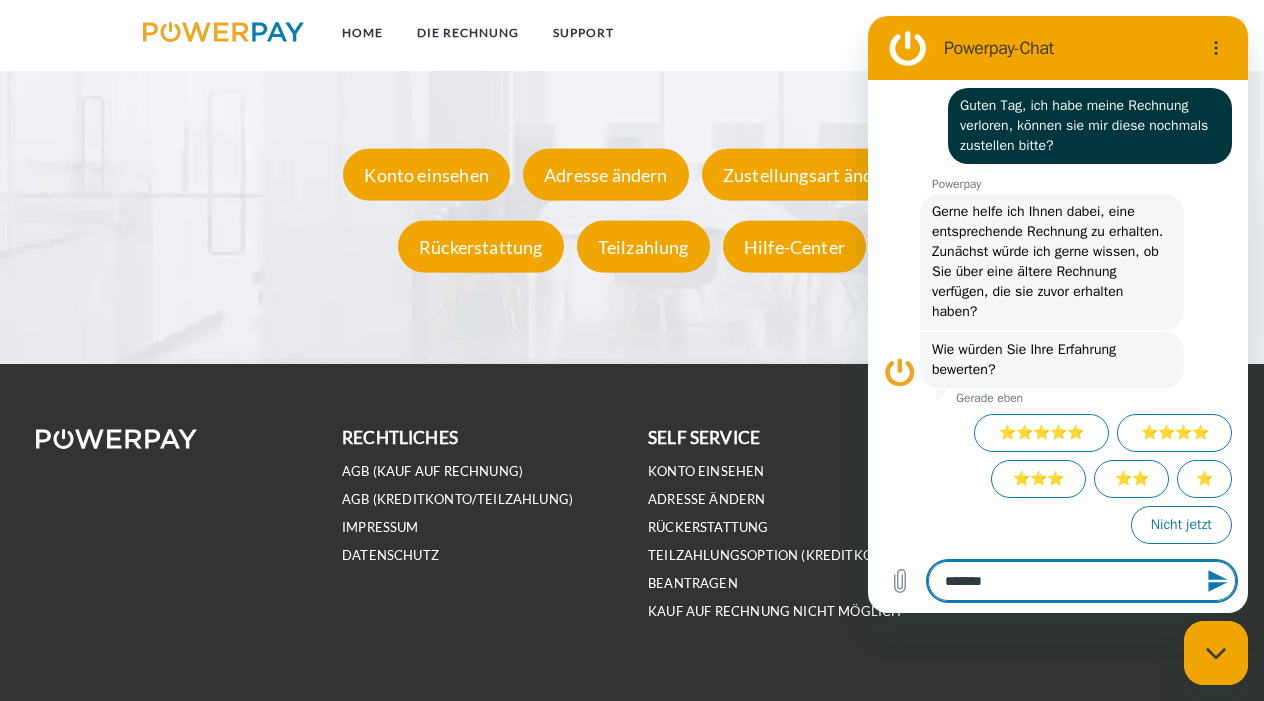 type on "********" 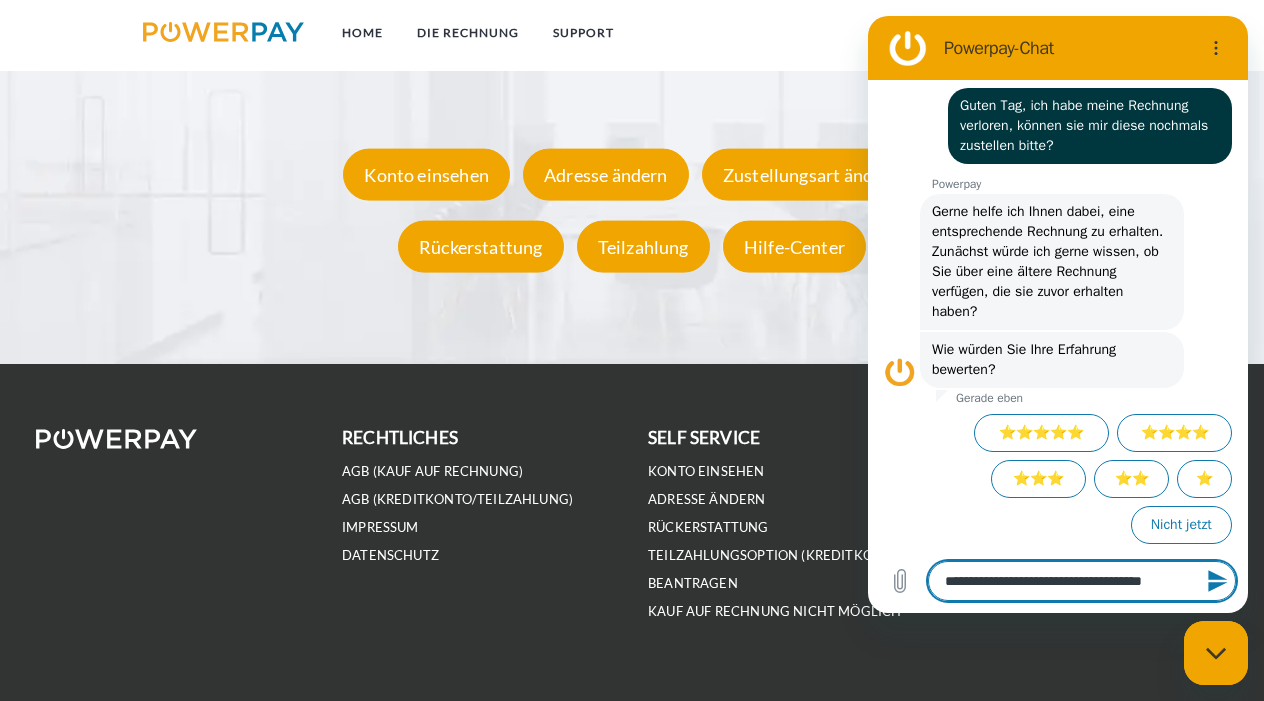 scroll, scrollTop: 0, scrollLeft: 0, axis: both 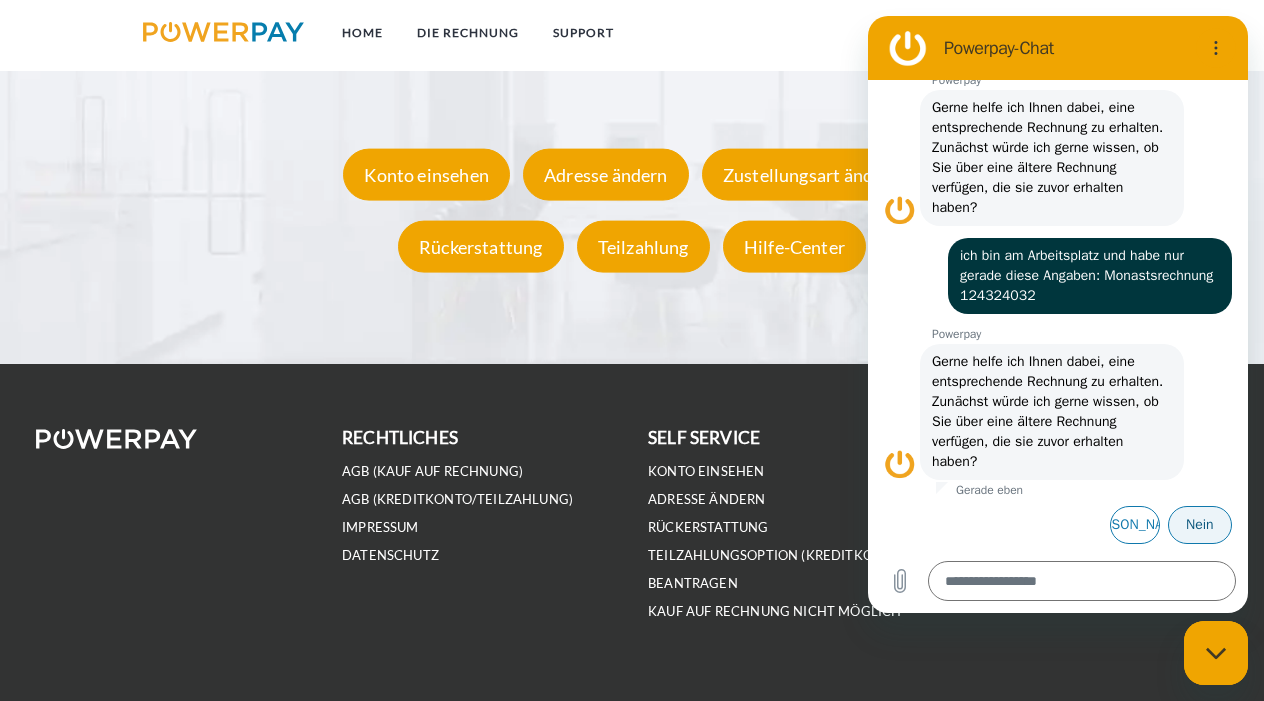 click on "Nein" at bounding box center [1200, 525] 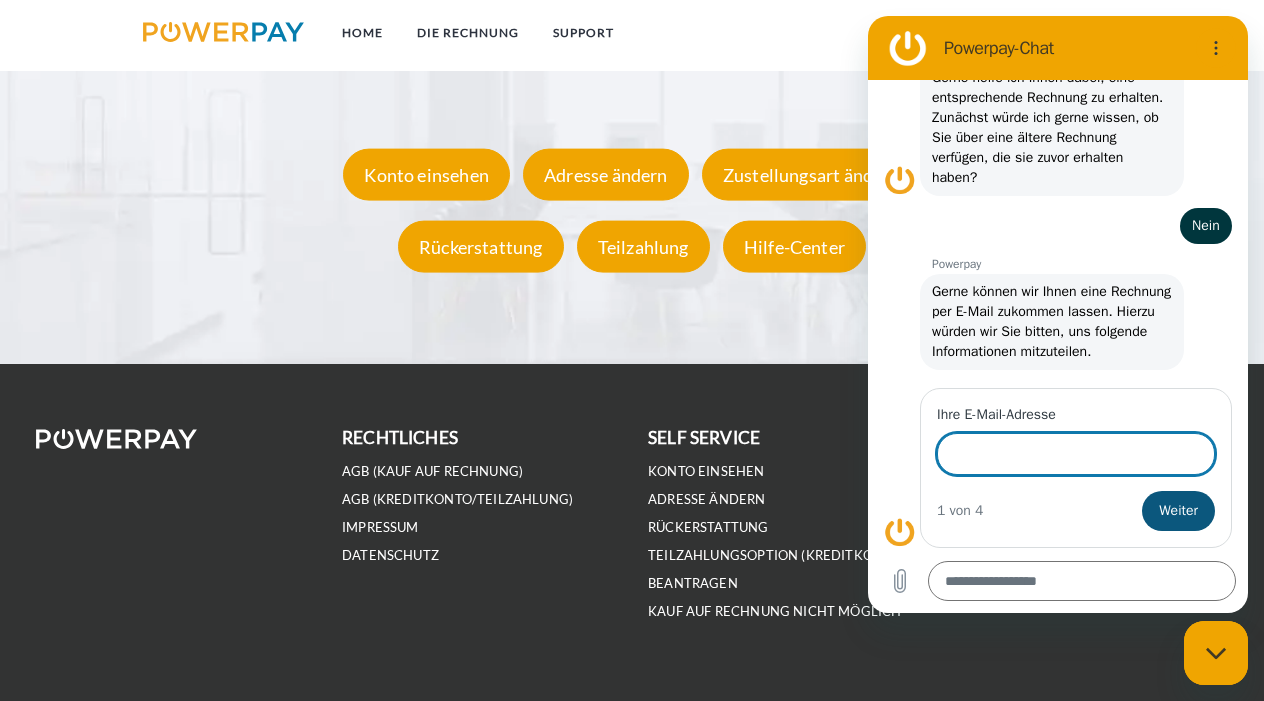scroll, scrollTop: 916, scrollLeft: 0, axis: vertical 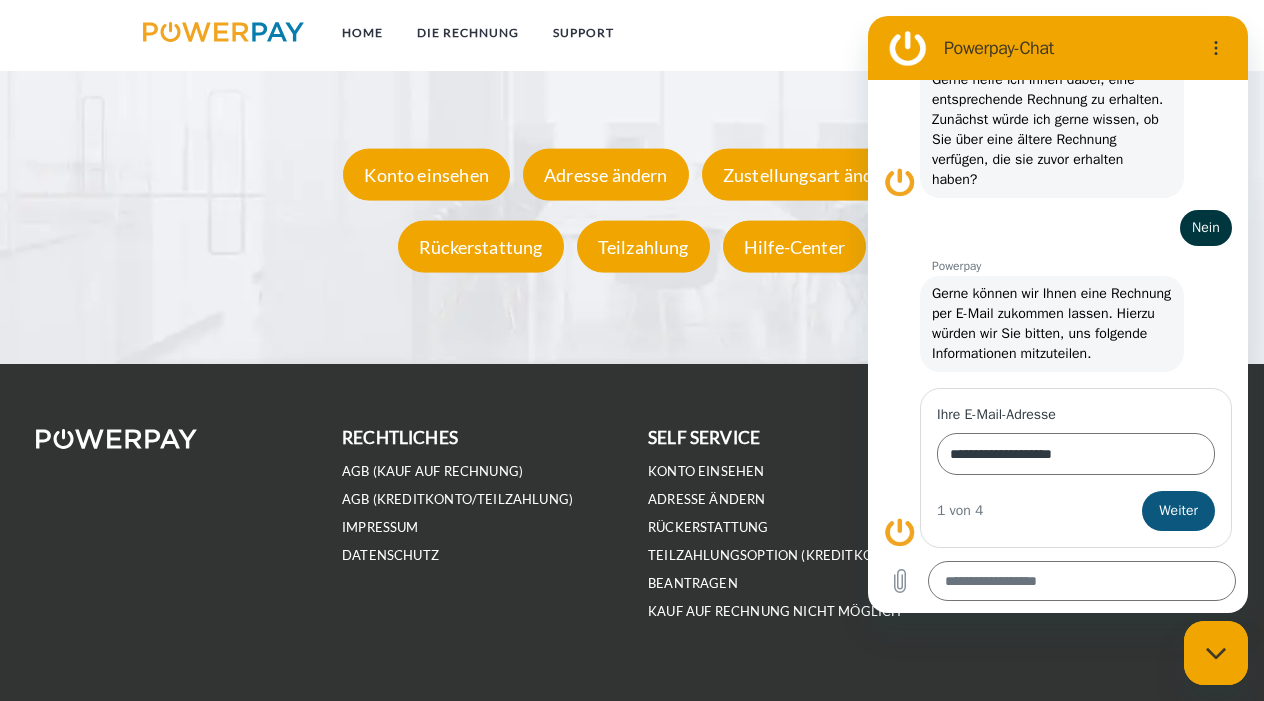 click on "Weiter" at bounding box center [1178, 511] 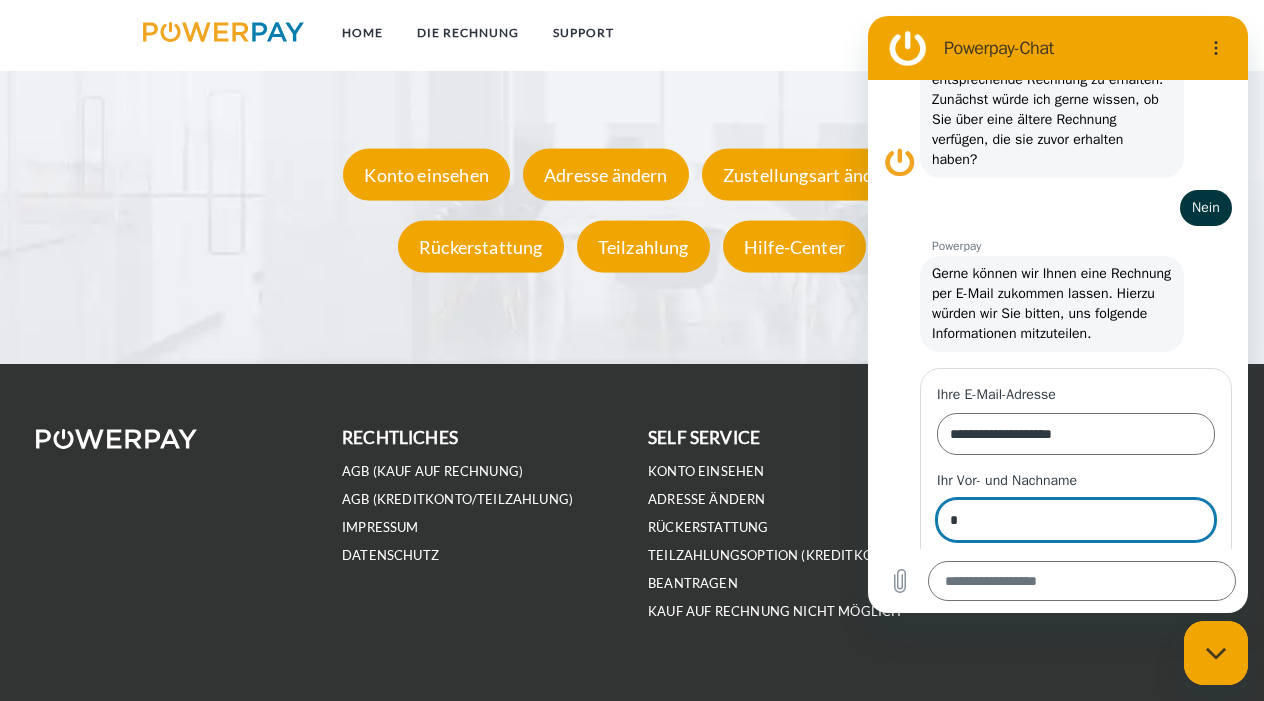 scroll, scrollTop: 1002, scrollLeft: 0, axis: vertical 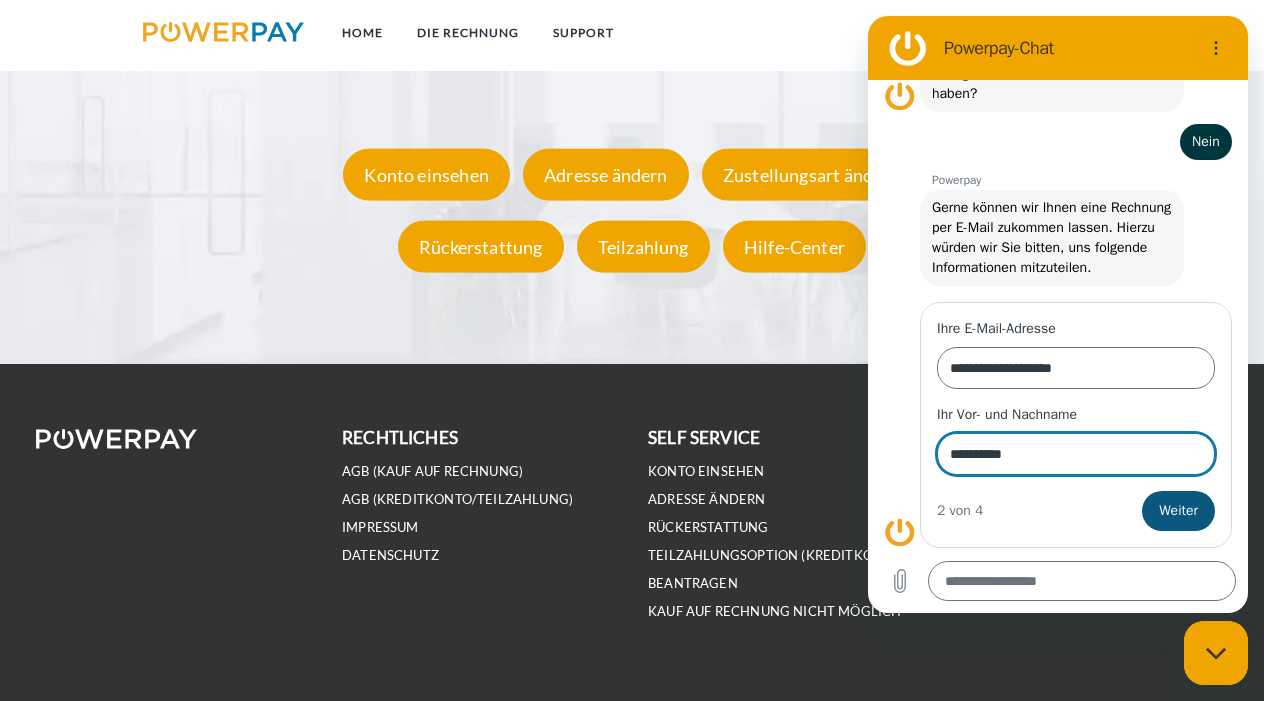 click on "Weiter" at bounding box center (1178, 511) 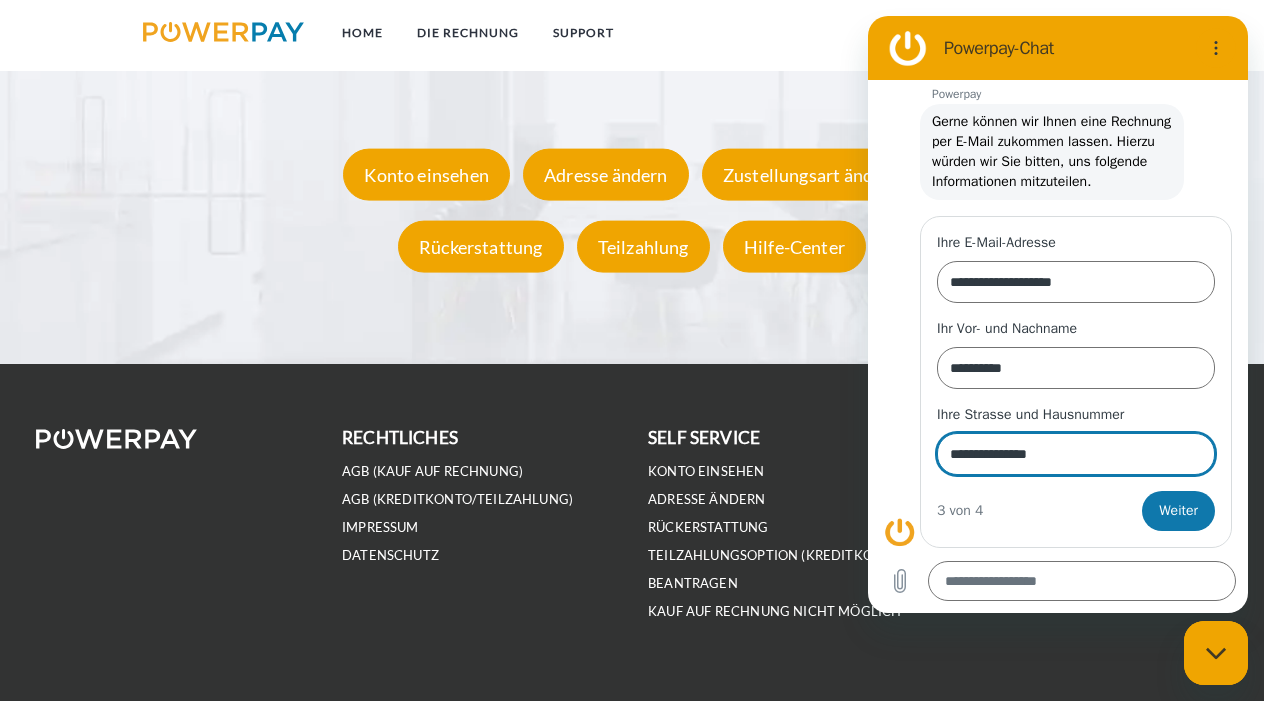 click on "Weiter" at bounding box center (1178, 511) 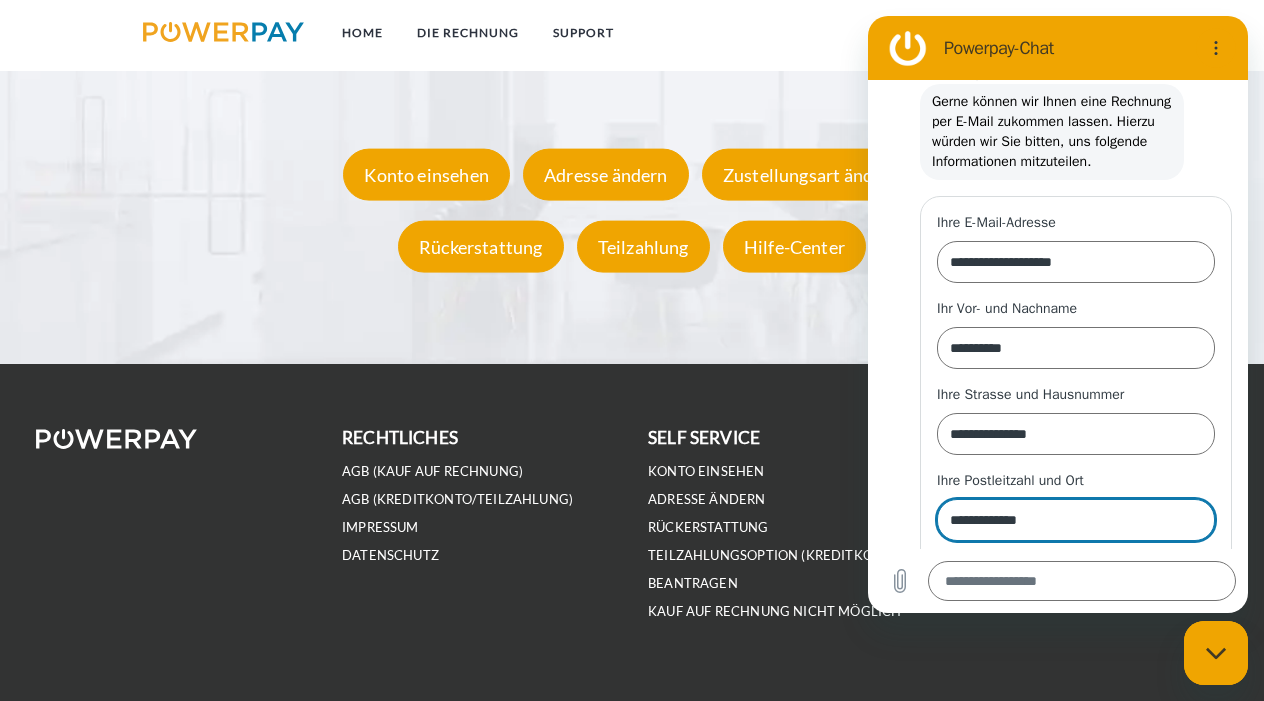 click on "Senden" at bounding box center [1175, 577] 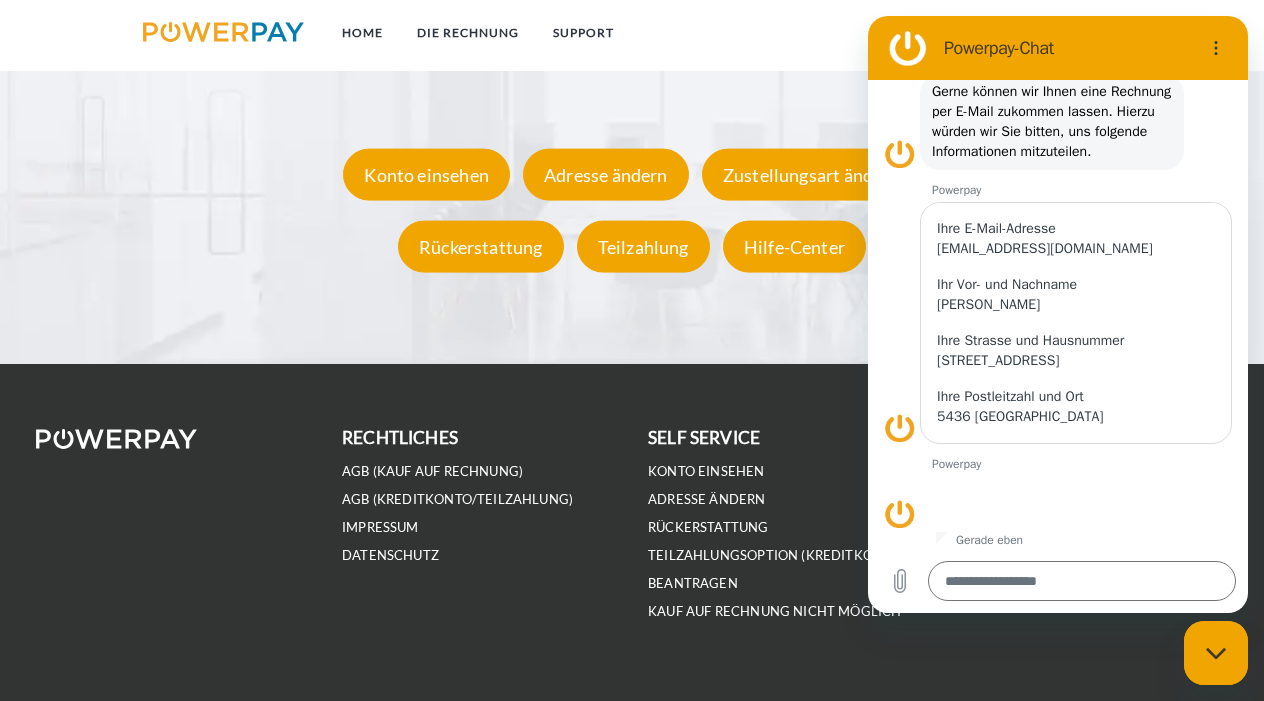 scroll, scrollTop: 1122, scrollLeft: 0, axis: vertical 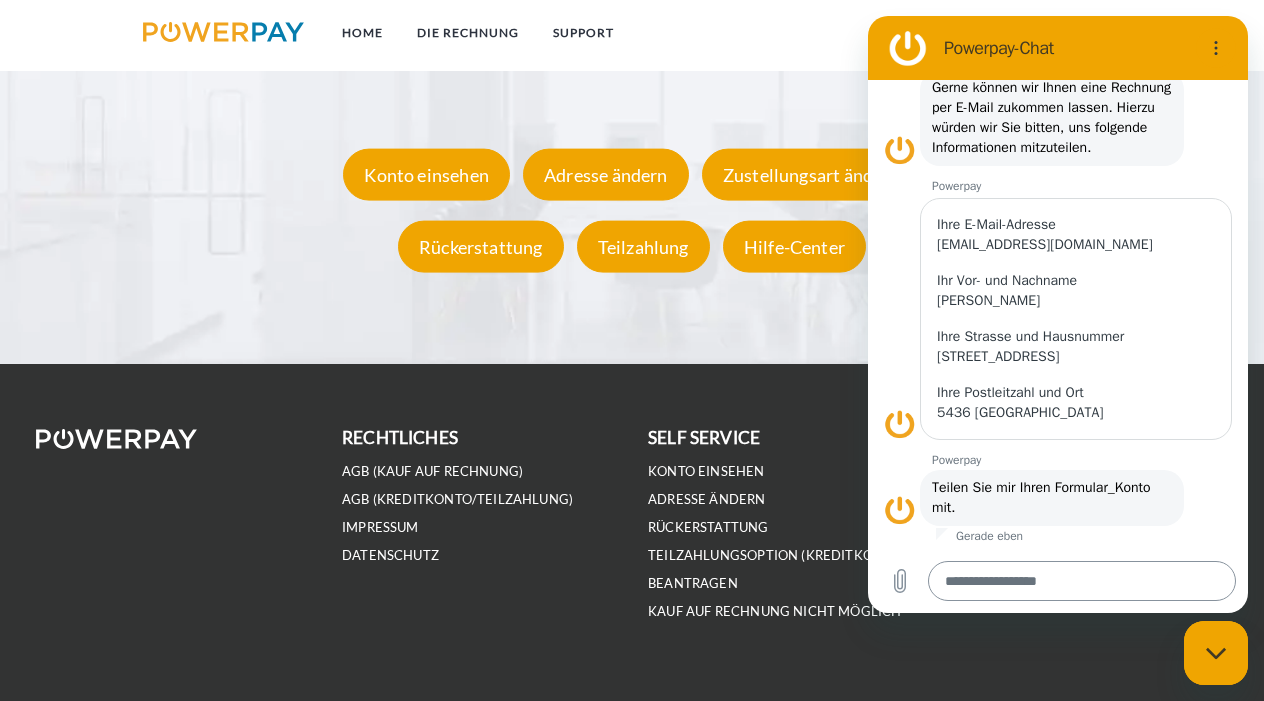click at bounding box center (1082, 581) 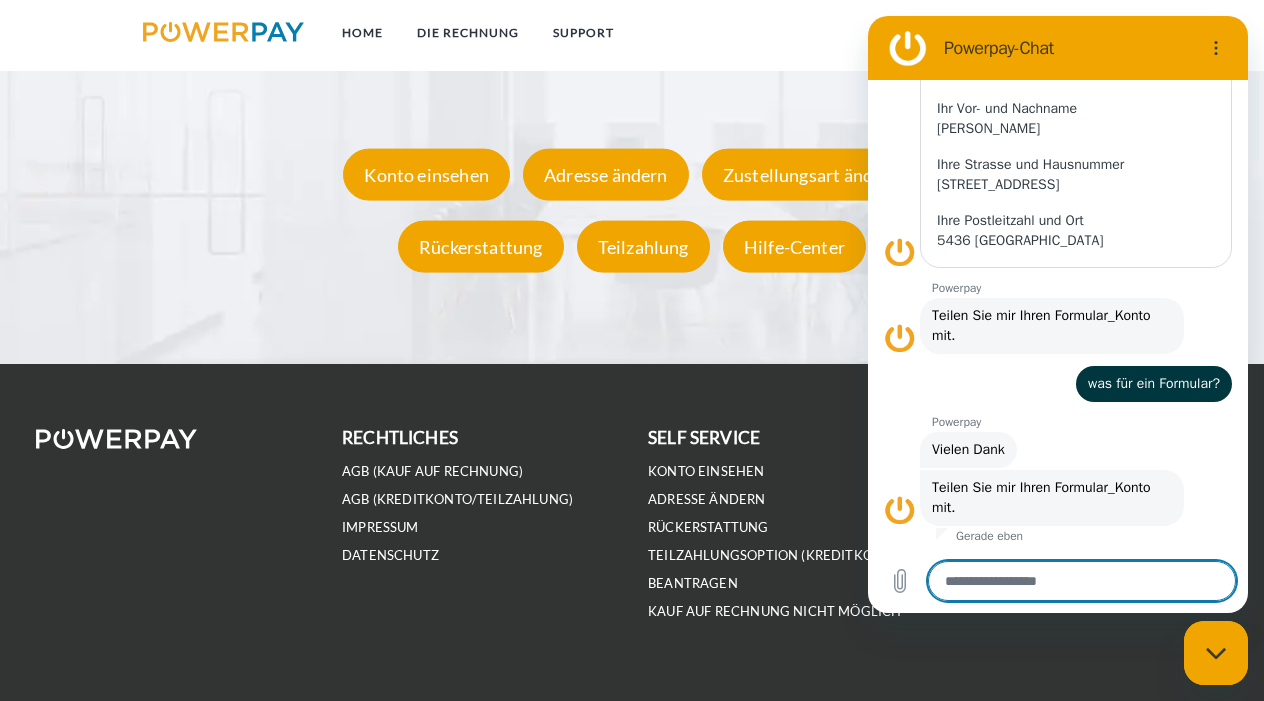 scroll, scrollTop: 1294, scrollLeft: 0, axis: vertical 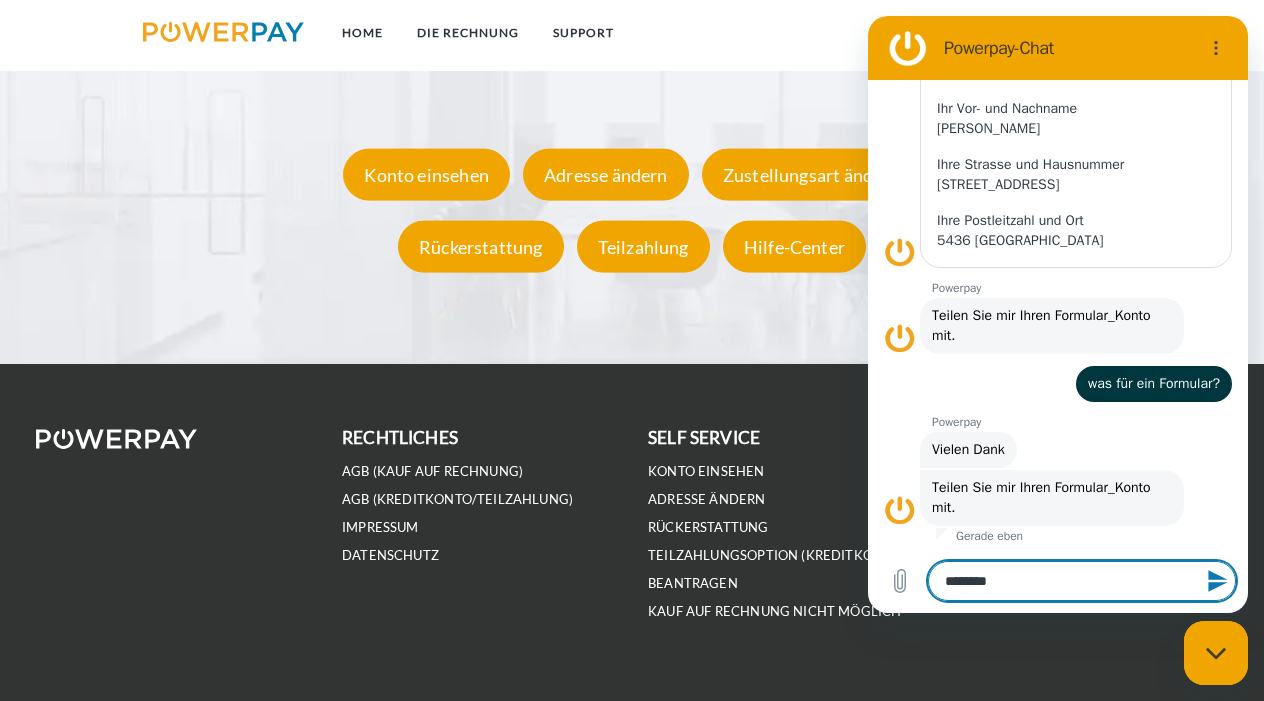 click at bounding box center (1216, 581) 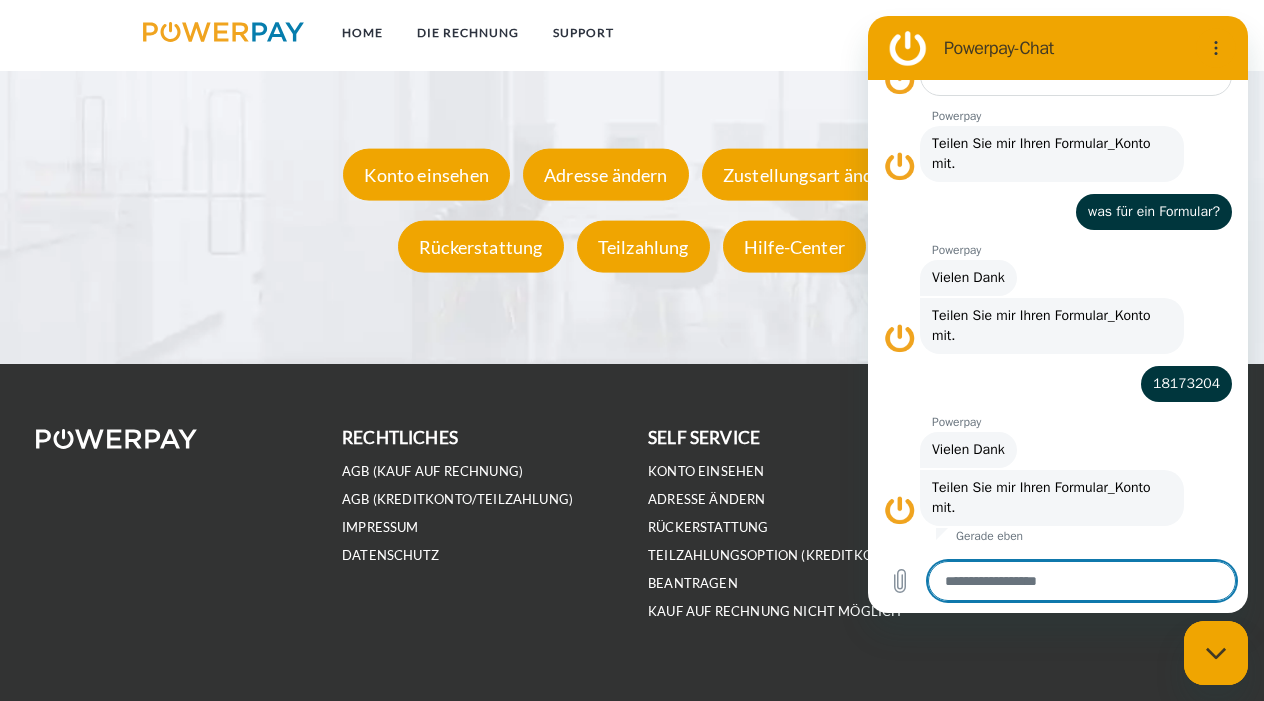 scroll, scrollTop: 1466, scrollLeft: 0, axis: vertical 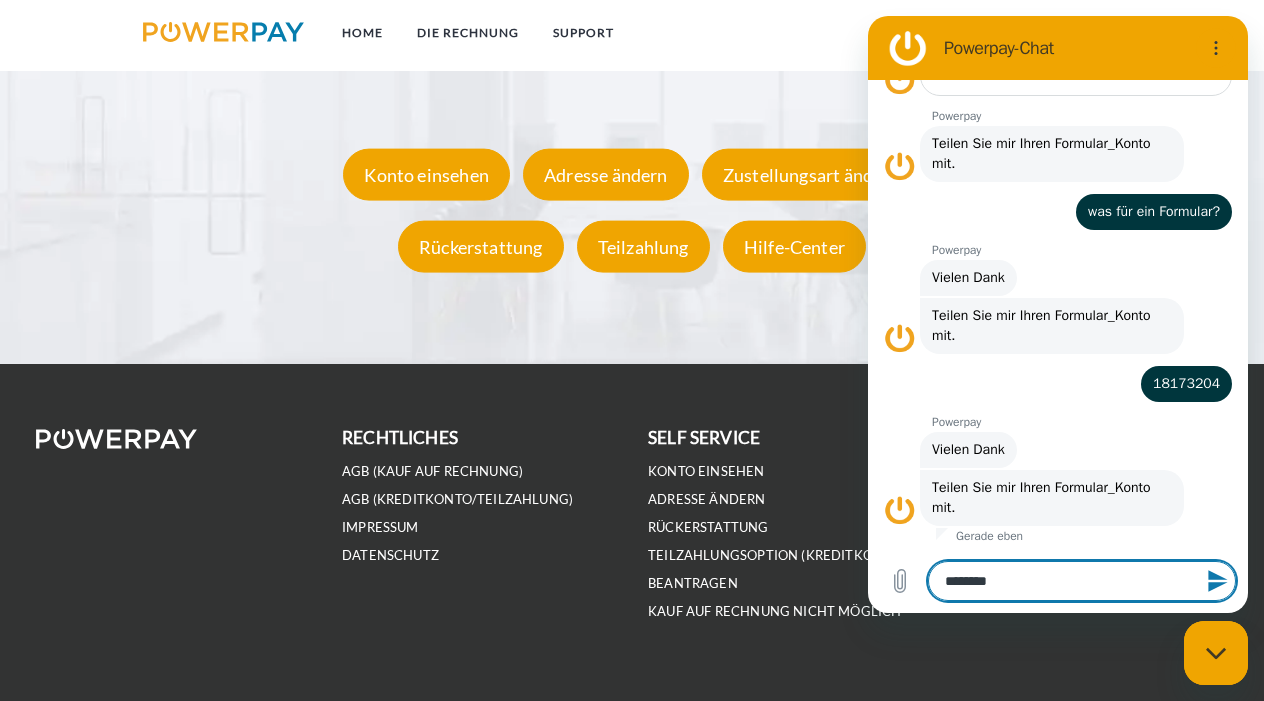 click 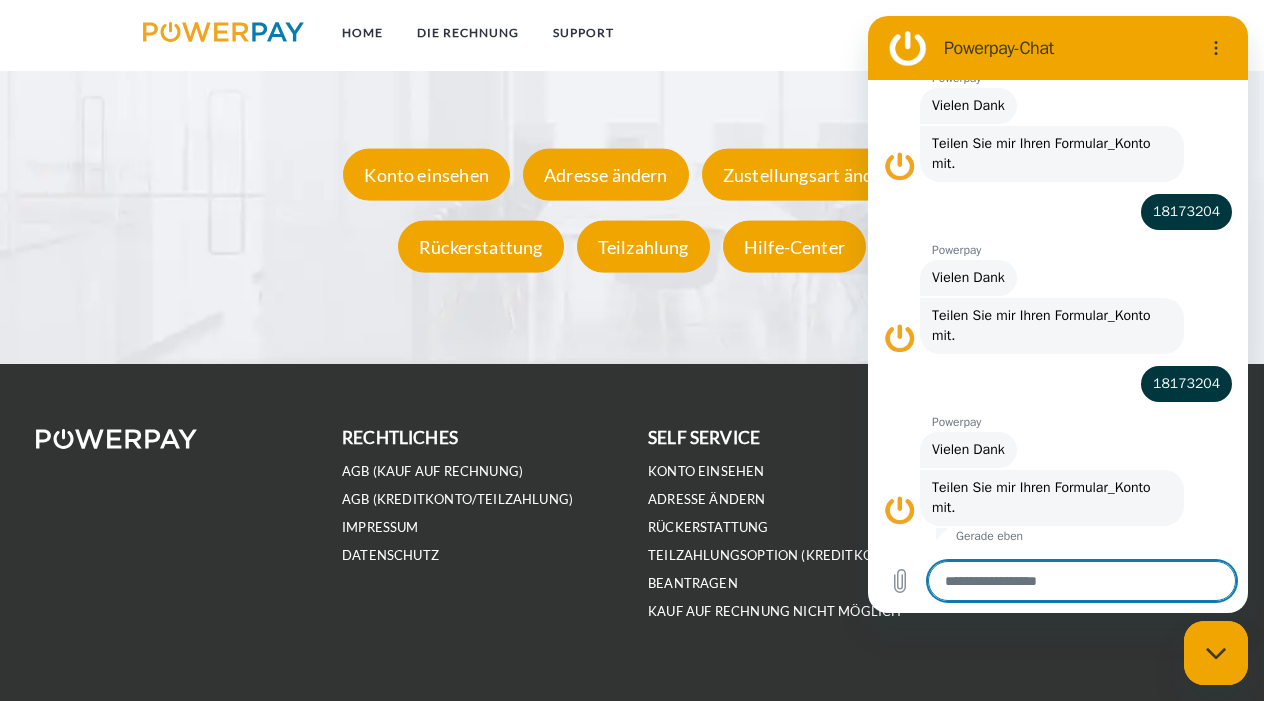 scroll, scrollTop: 1638, scrollLeft: 0, axis: vertical 